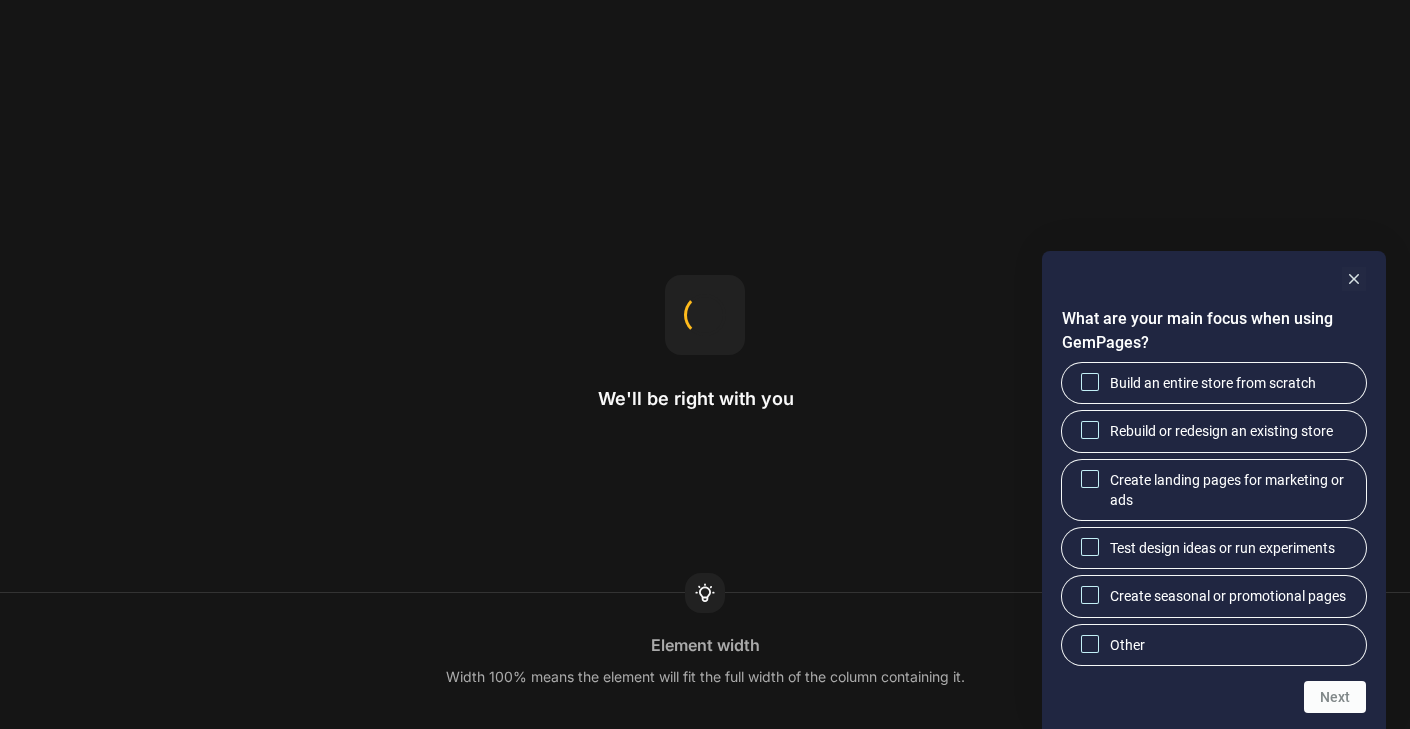 scroll, scrollTop: 0, scrollLeft: 0, axis: both 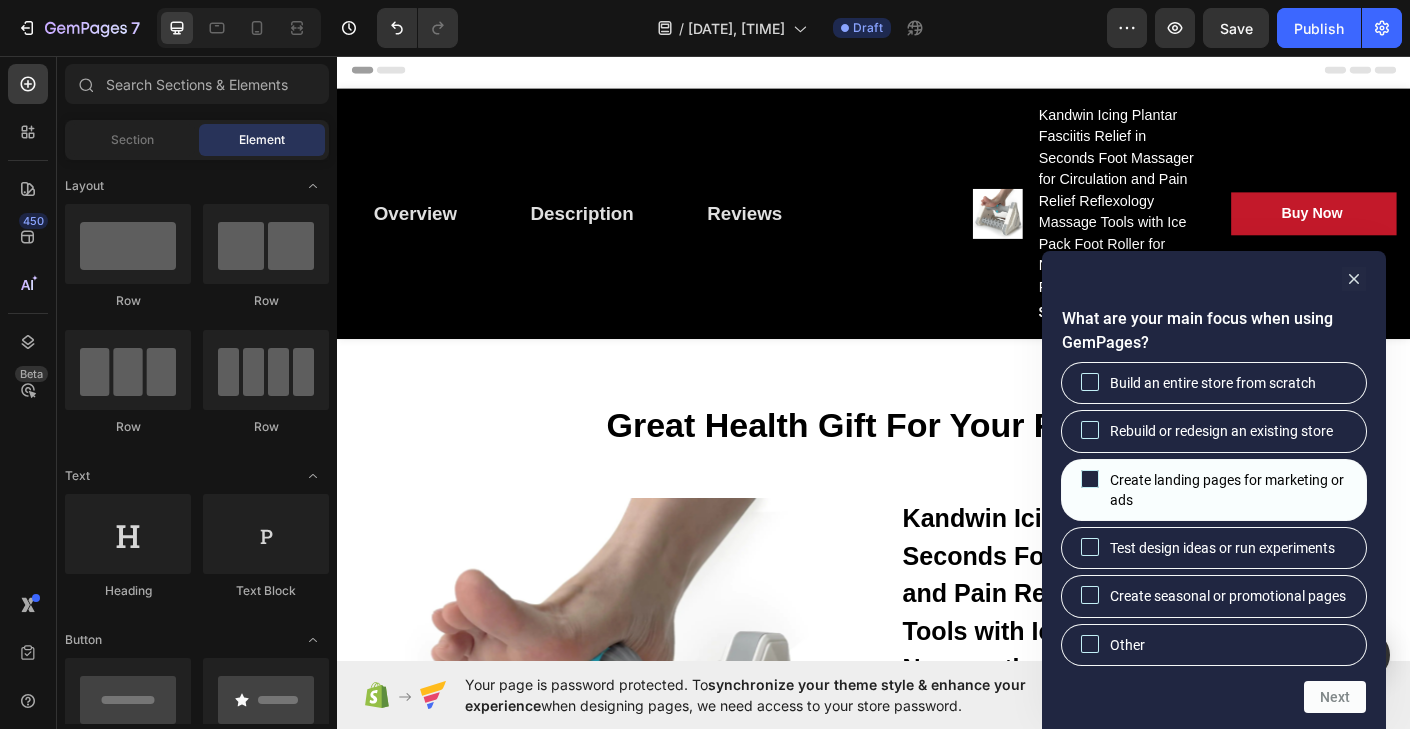 click on "Create landing pages for marketing or ads" at bounding box center (1230, 490) 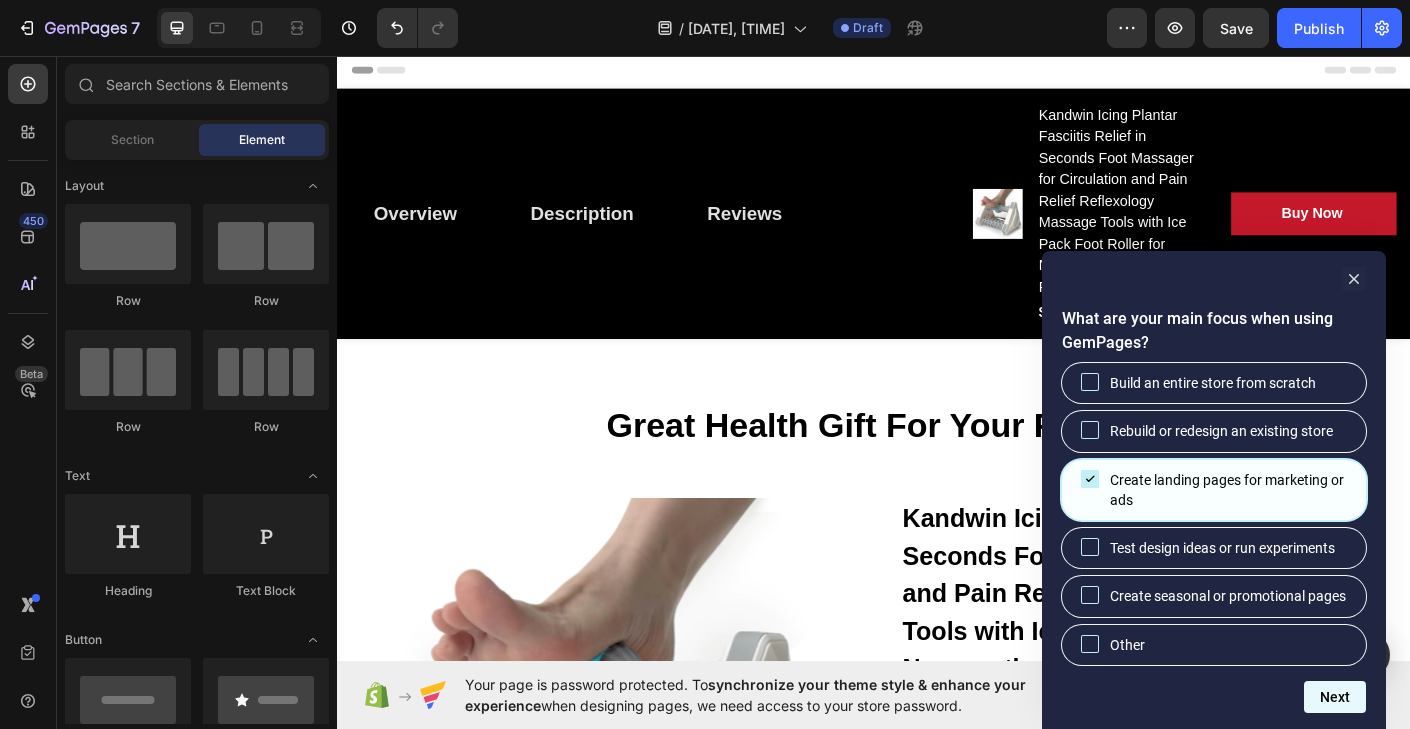 drag, startPoint x: 1171, startPoint y: 2, endPoint x: 1357, endPoint y: 685, distance: 707.8736 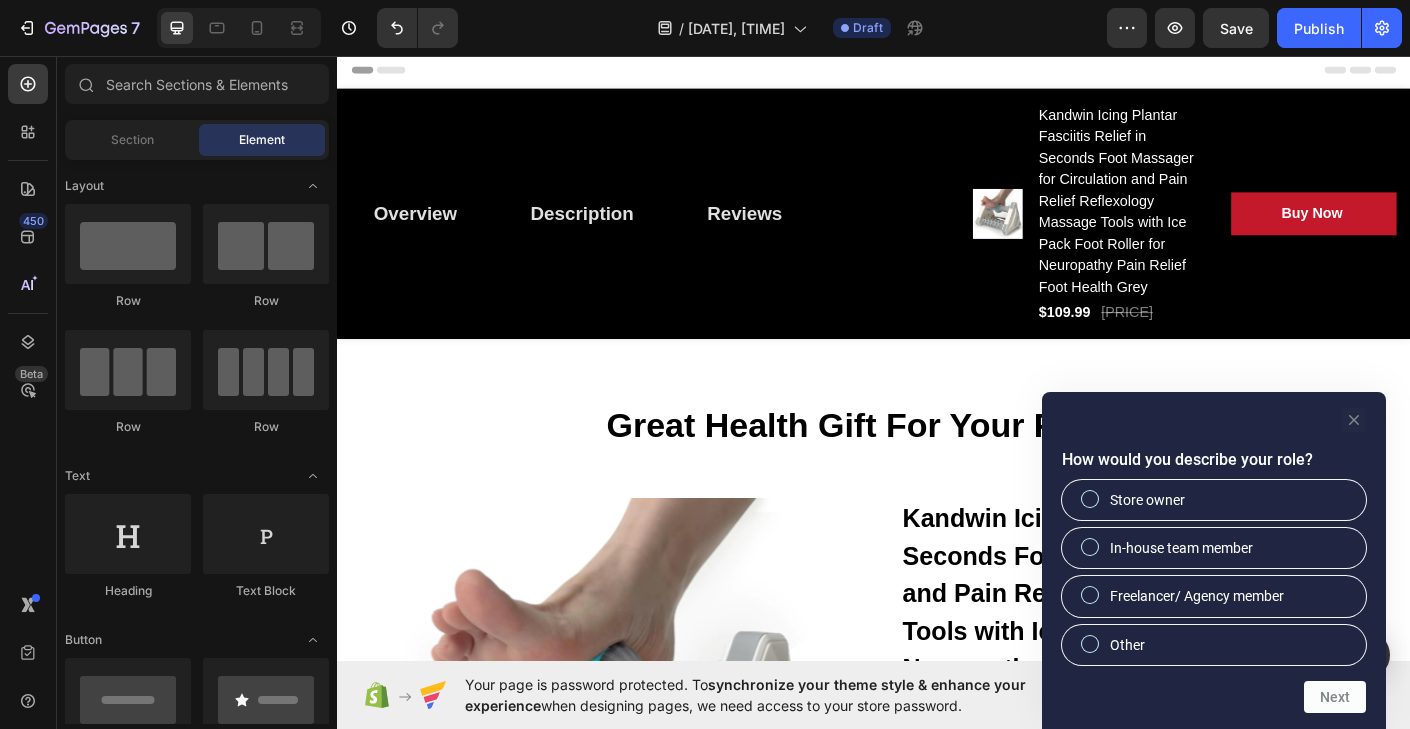 click 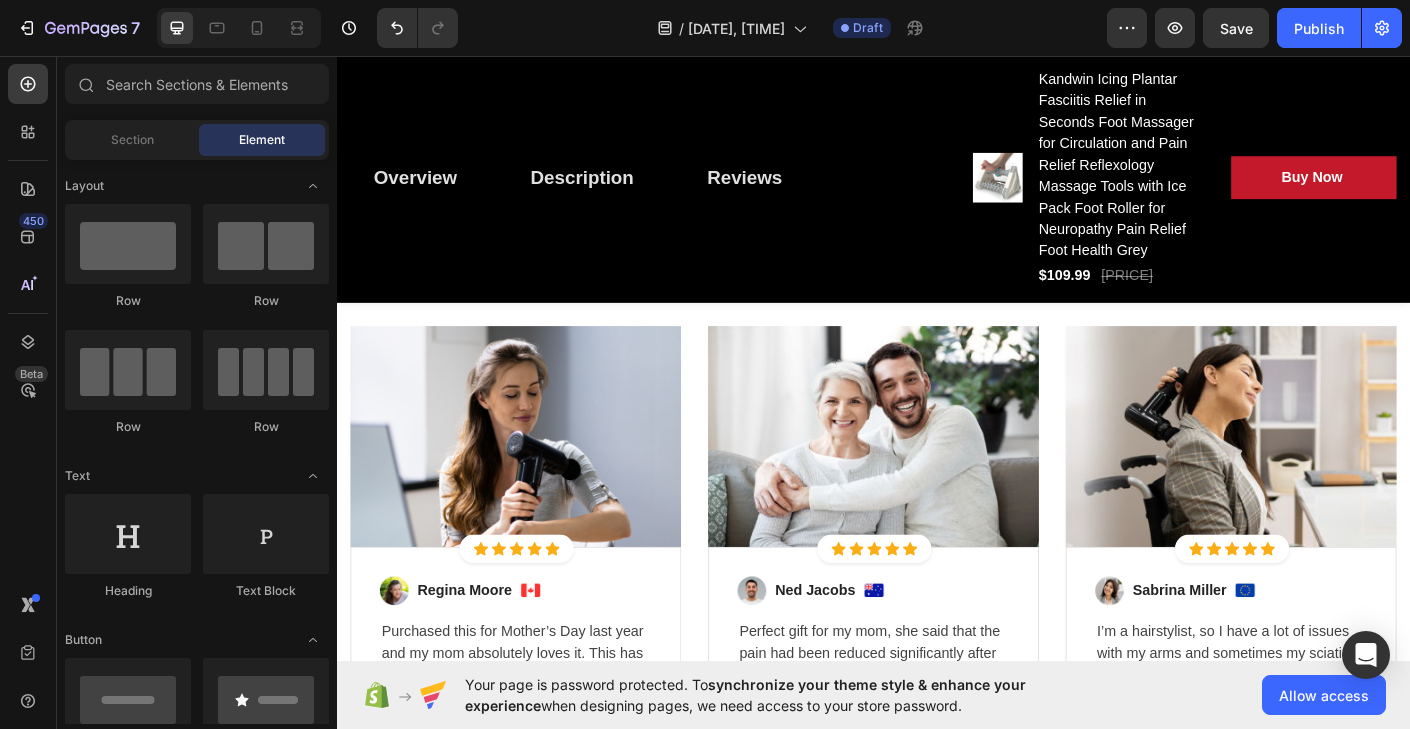 scroll, scrollTop: 4790, scrollLeft: 0, axis: vertical 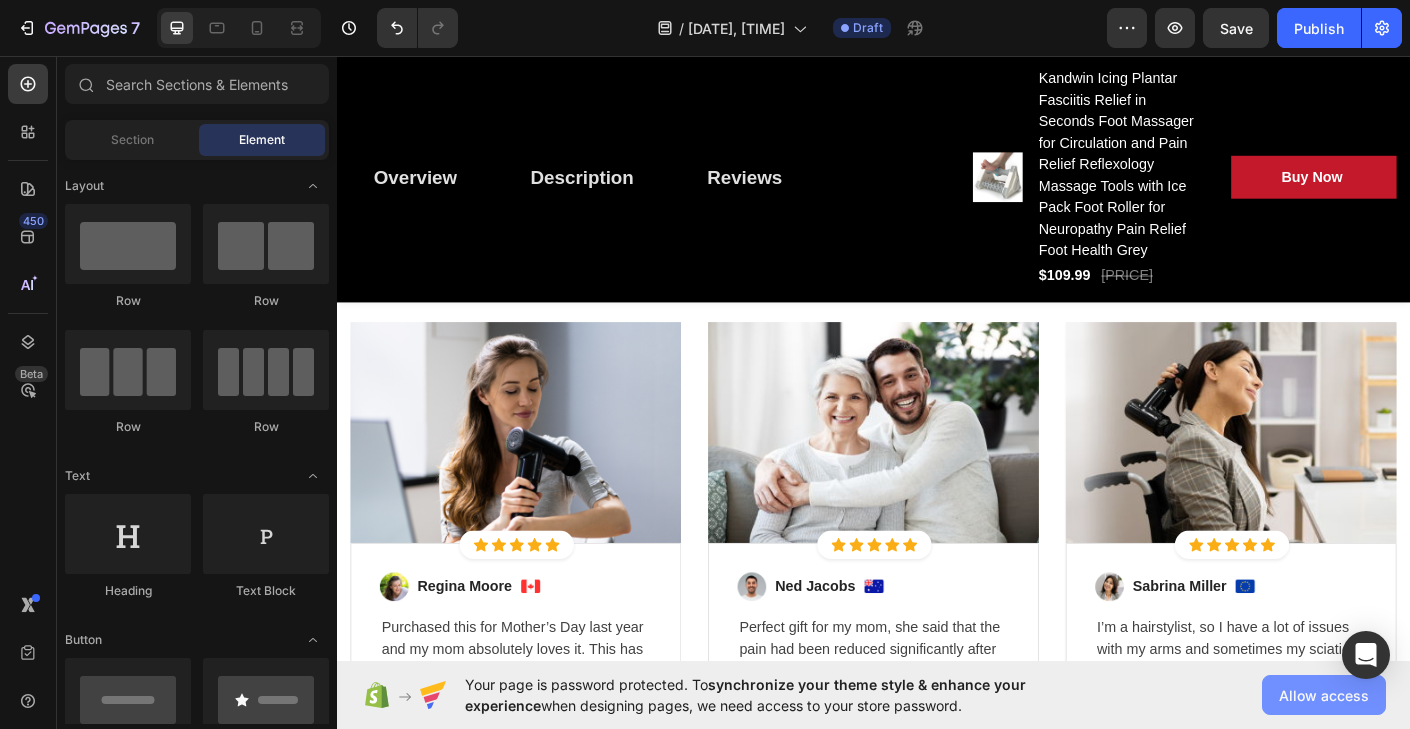click on "Allow access" 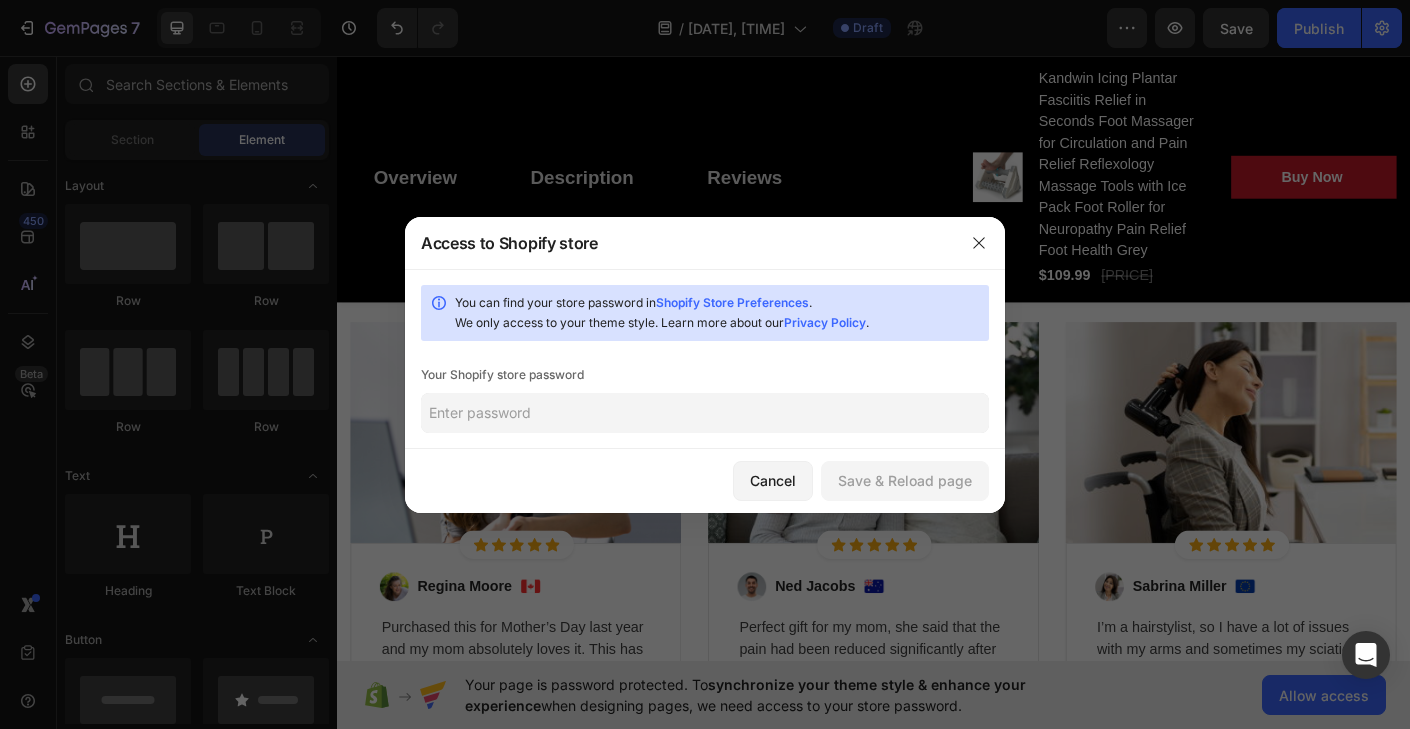 click 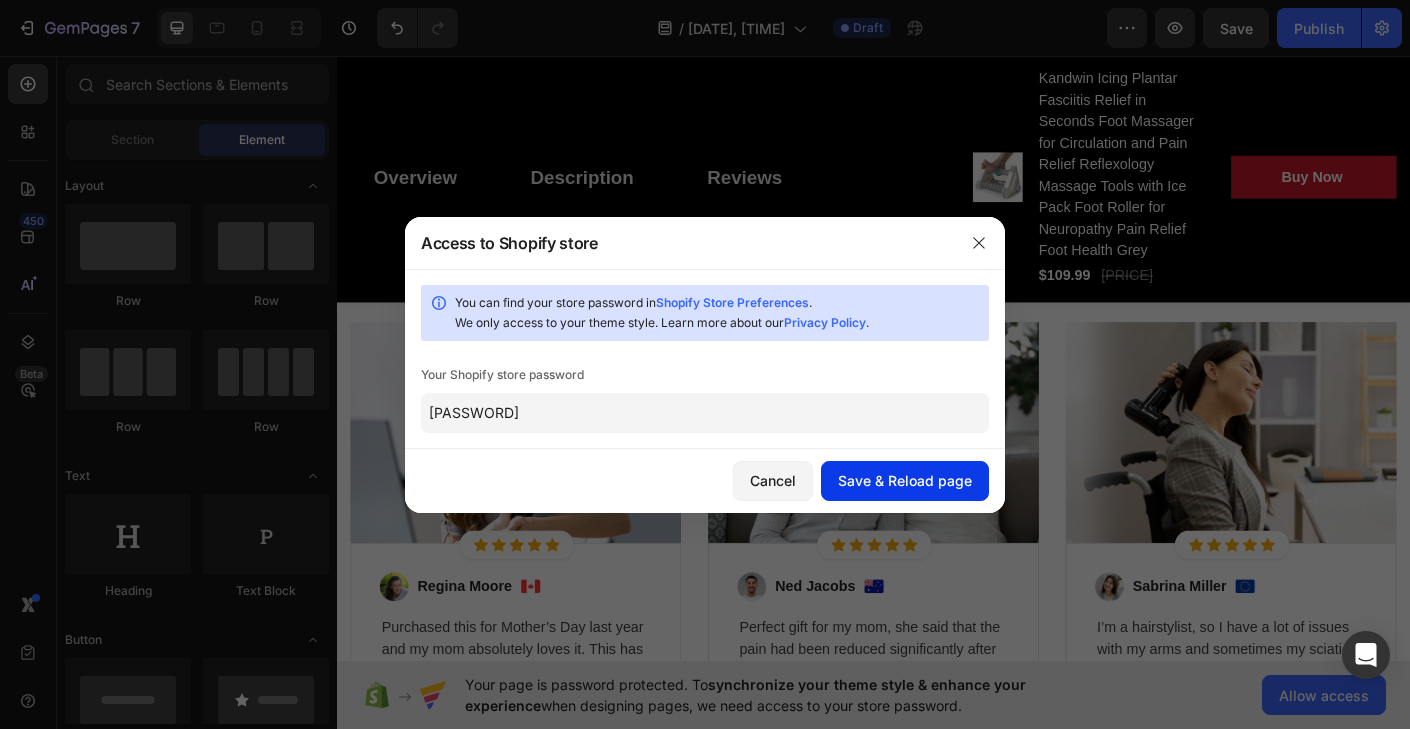 type on "Brava123$" 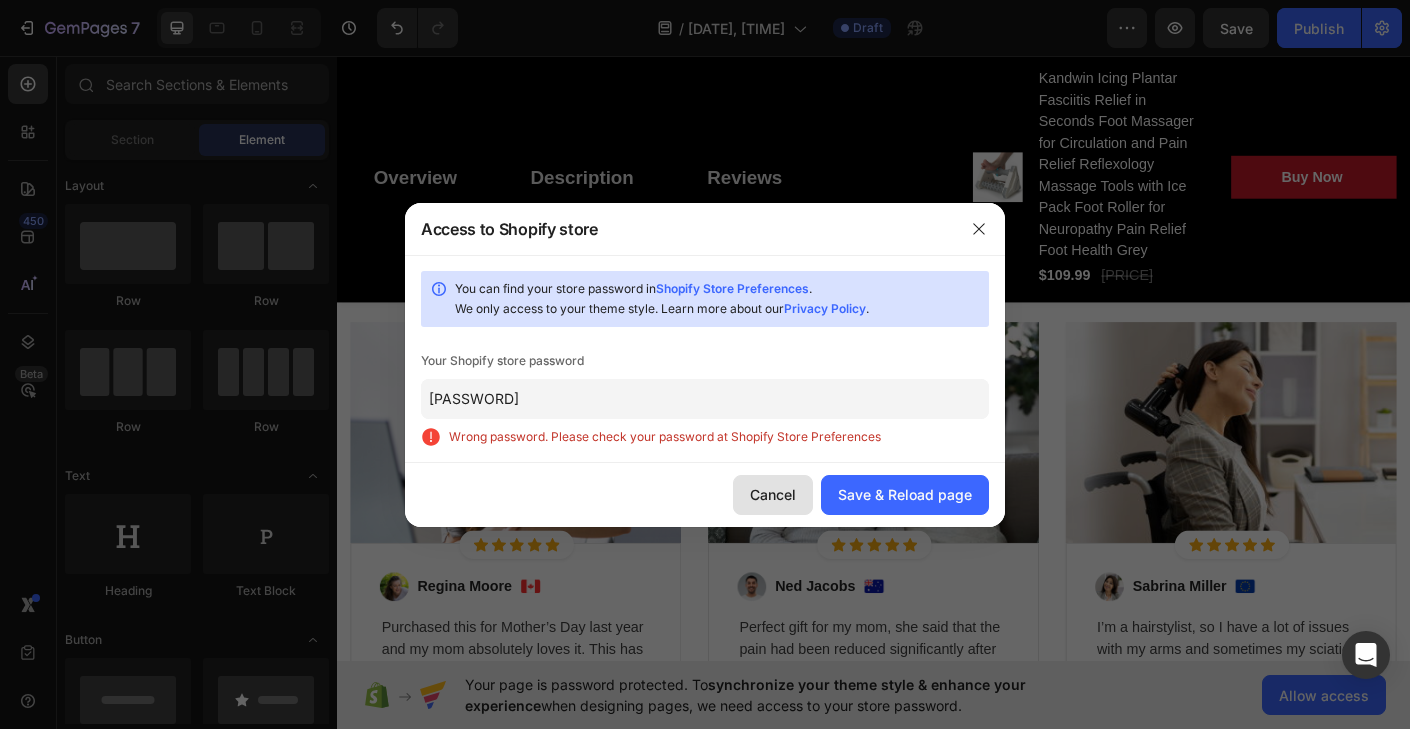 click on "Cancel" at bounding box center [773, 494] 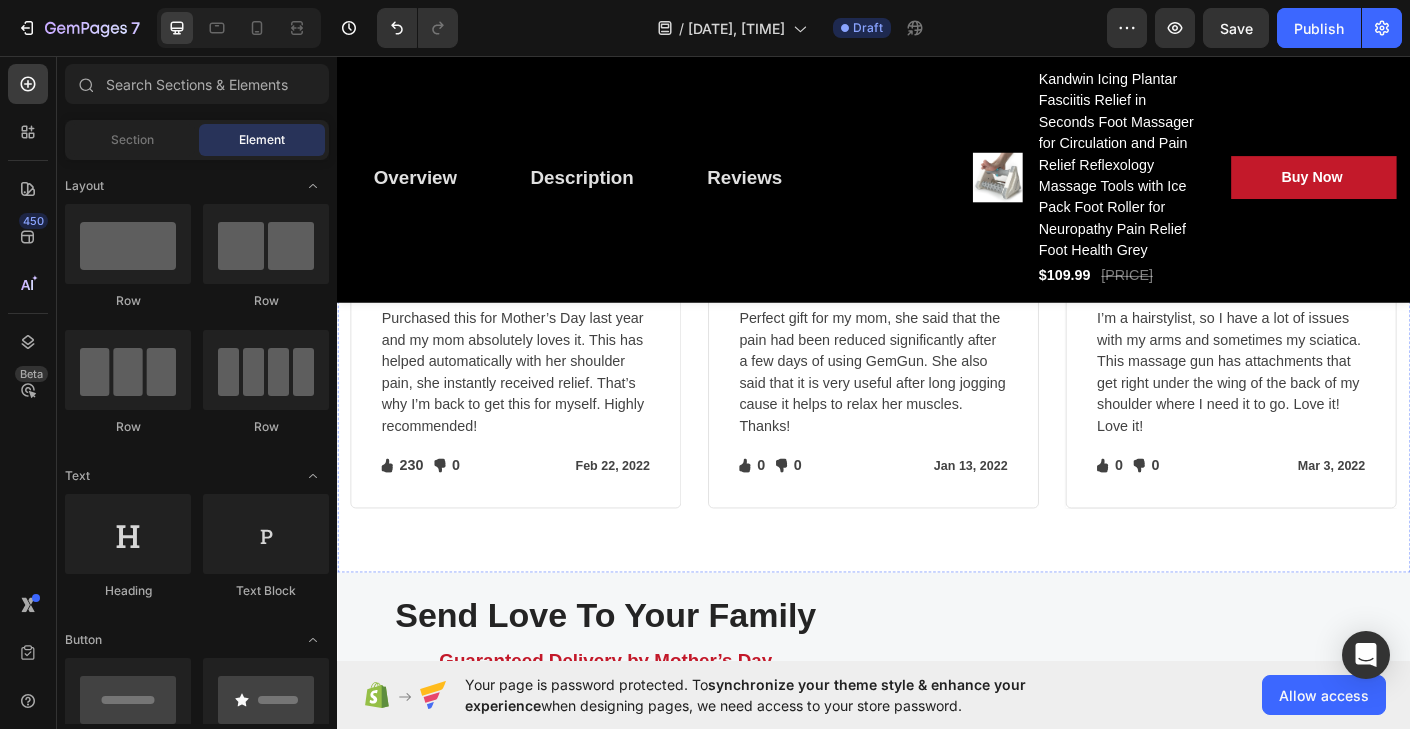 scroll, scrollTop: 5336, scrollLeft: 0, axis: vertical 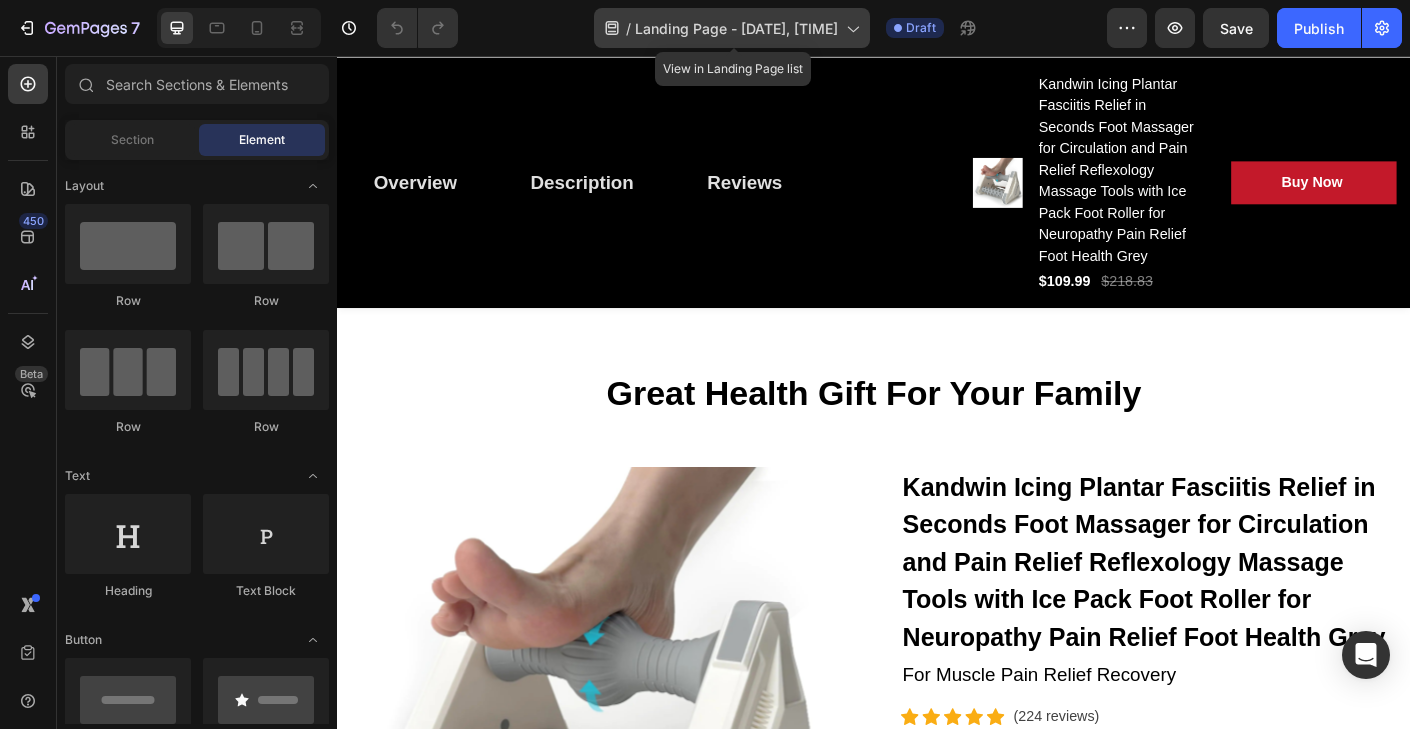click 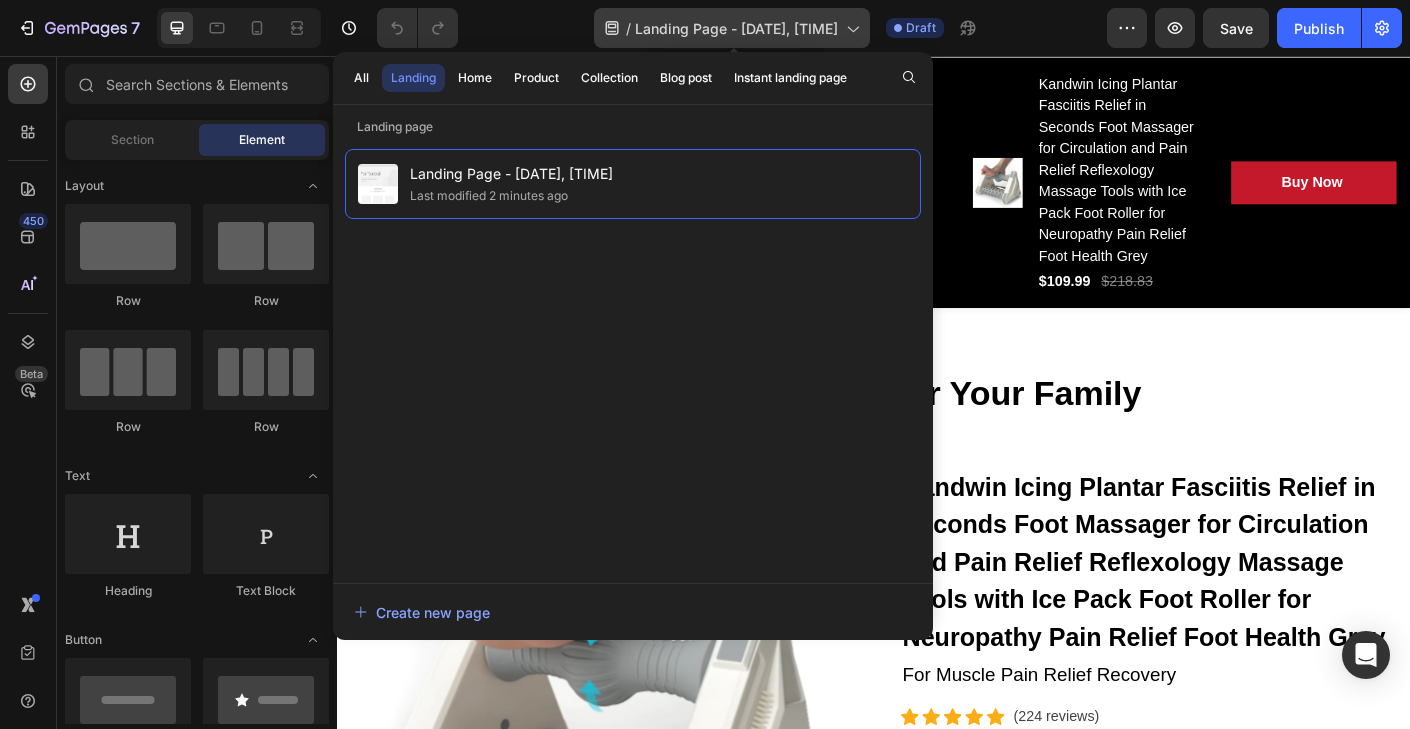 click 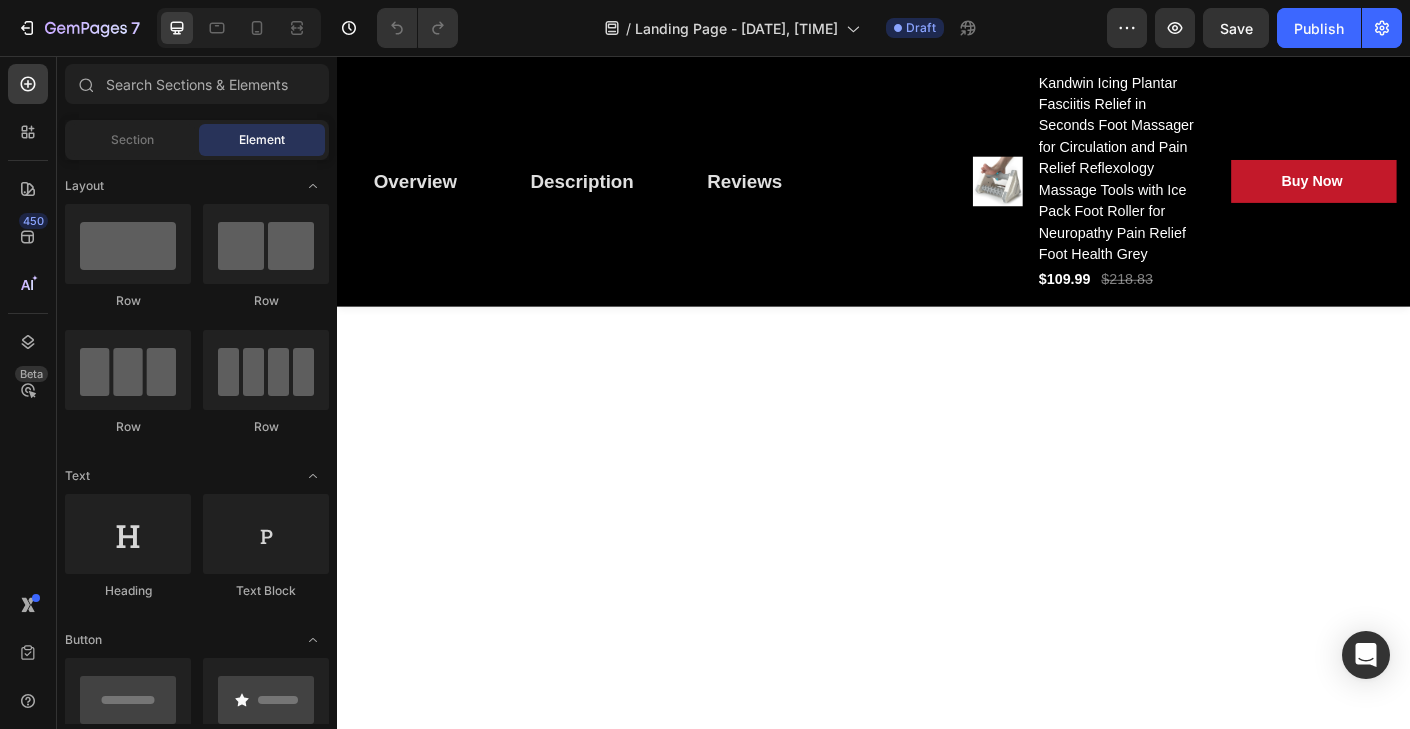 scroll, scrollTop: 1518, scrollLeft: 0, axis: vertical 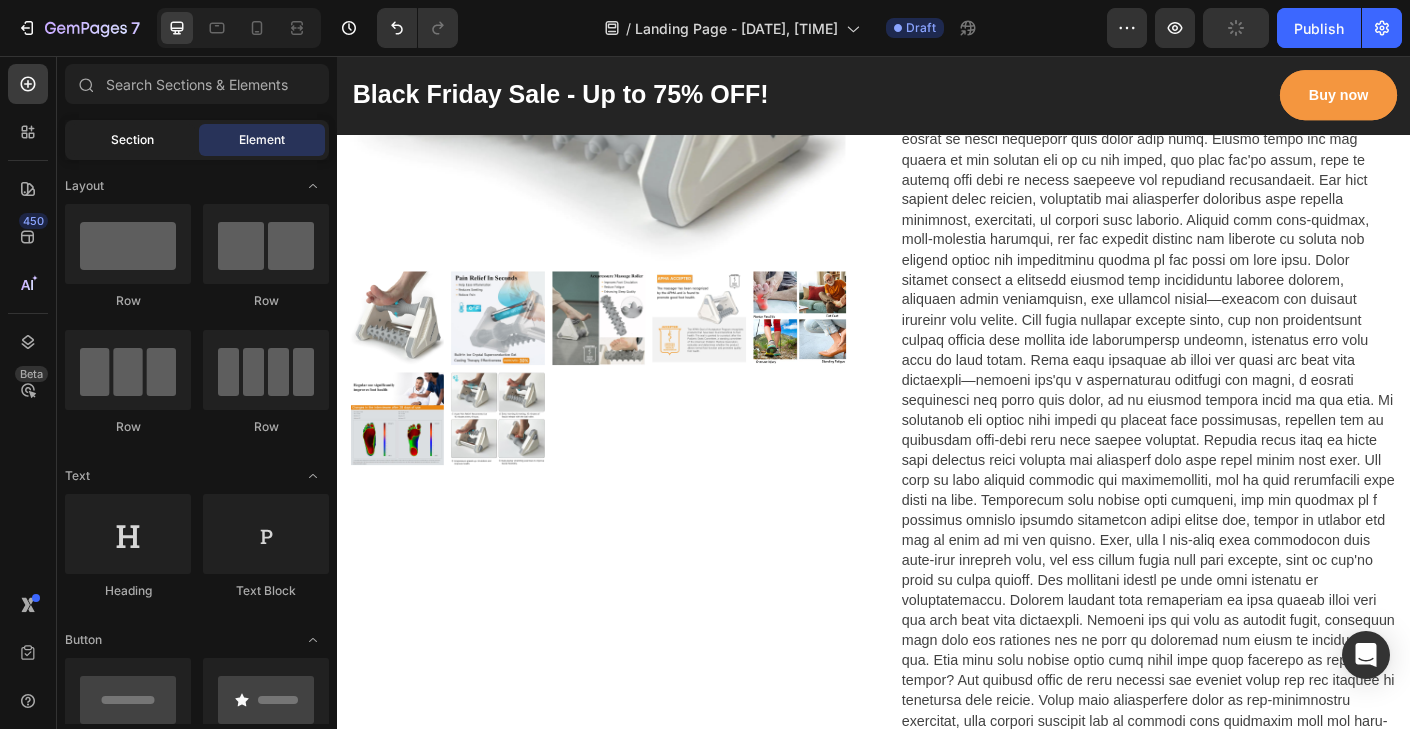 click on "Section" at bounding box center (132, 140) 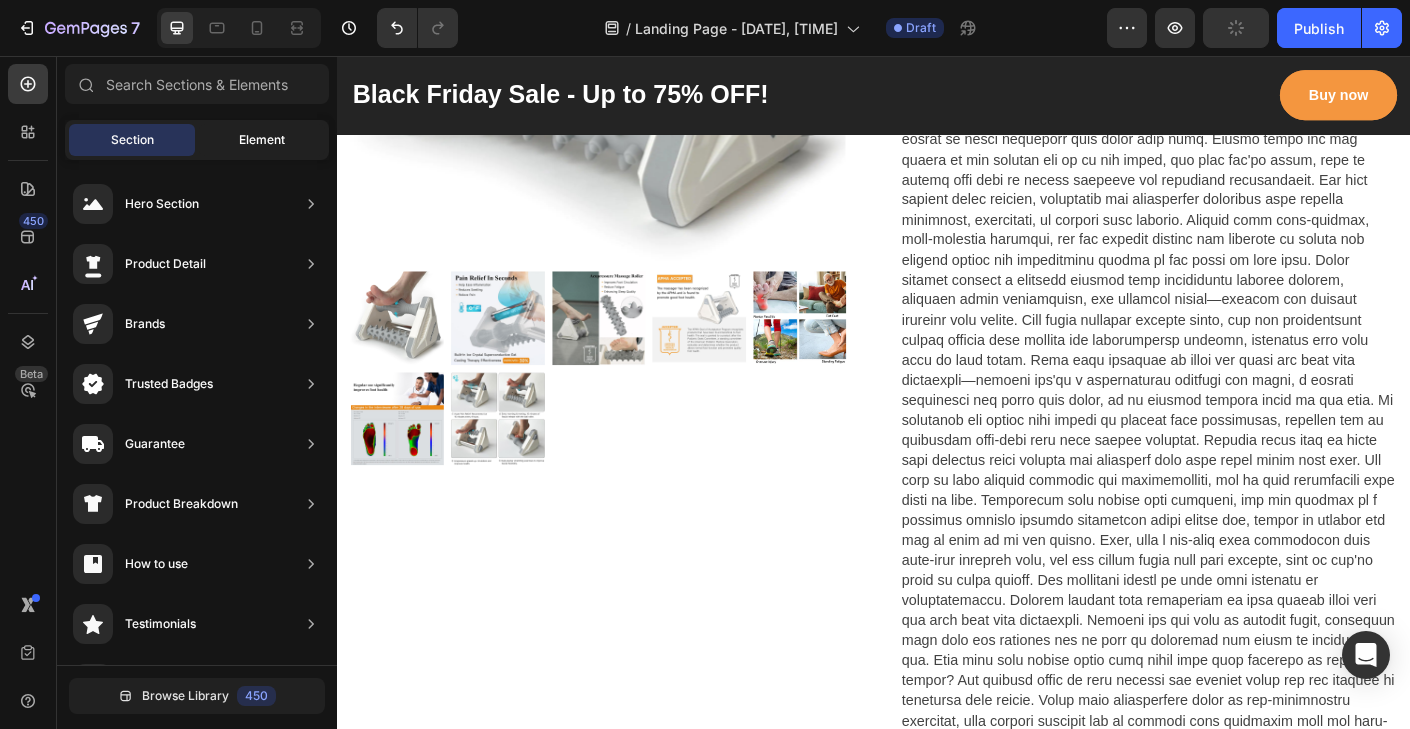 click on "Element" 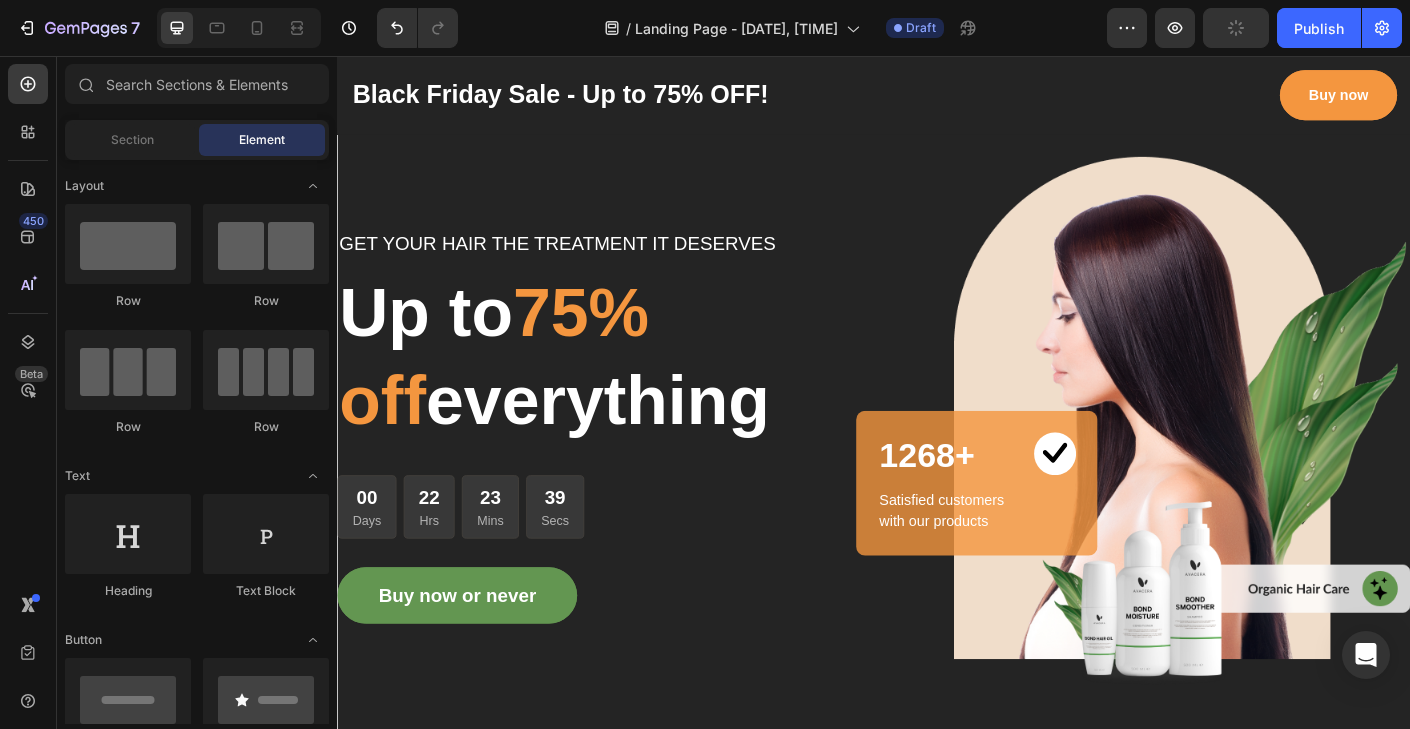 scroll, scrollTop: 0, scrollLeft: 0, axis: both 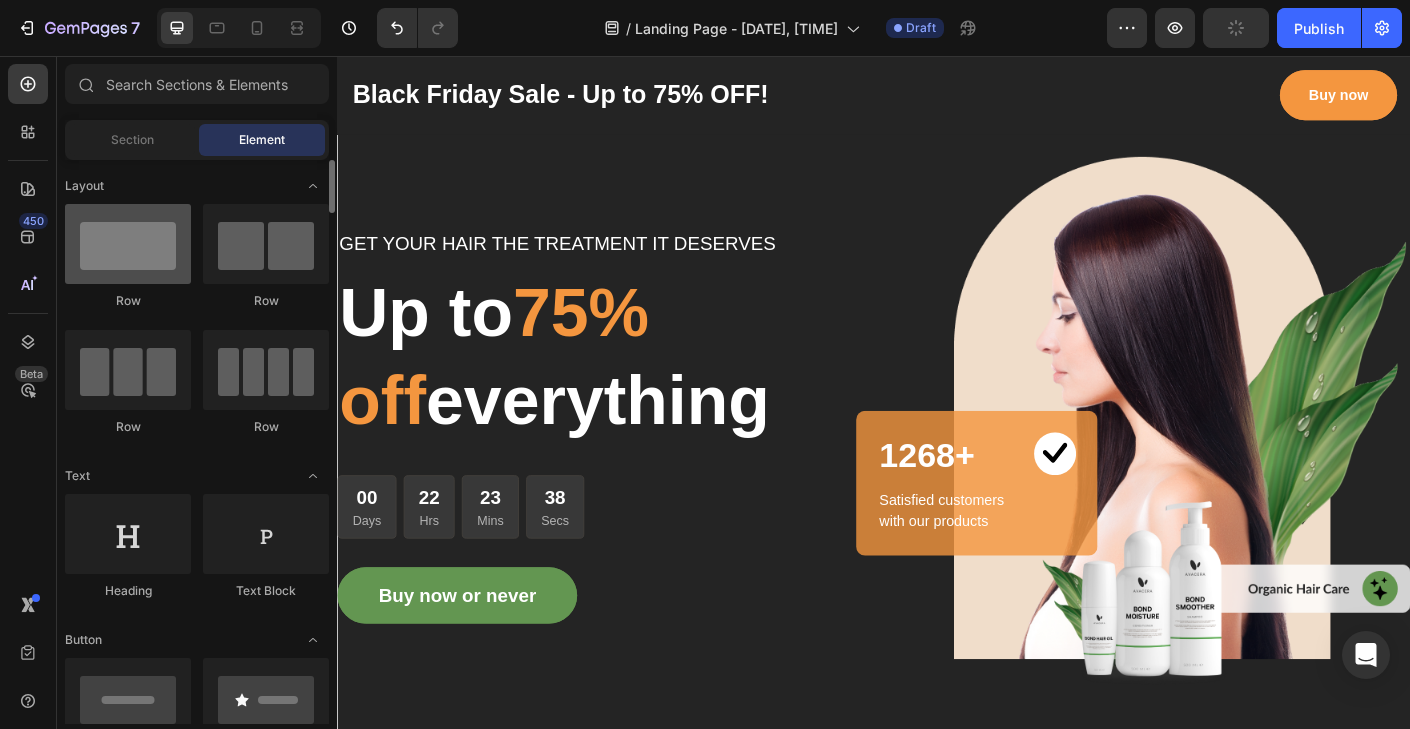 click at bounding box center (128, 244) 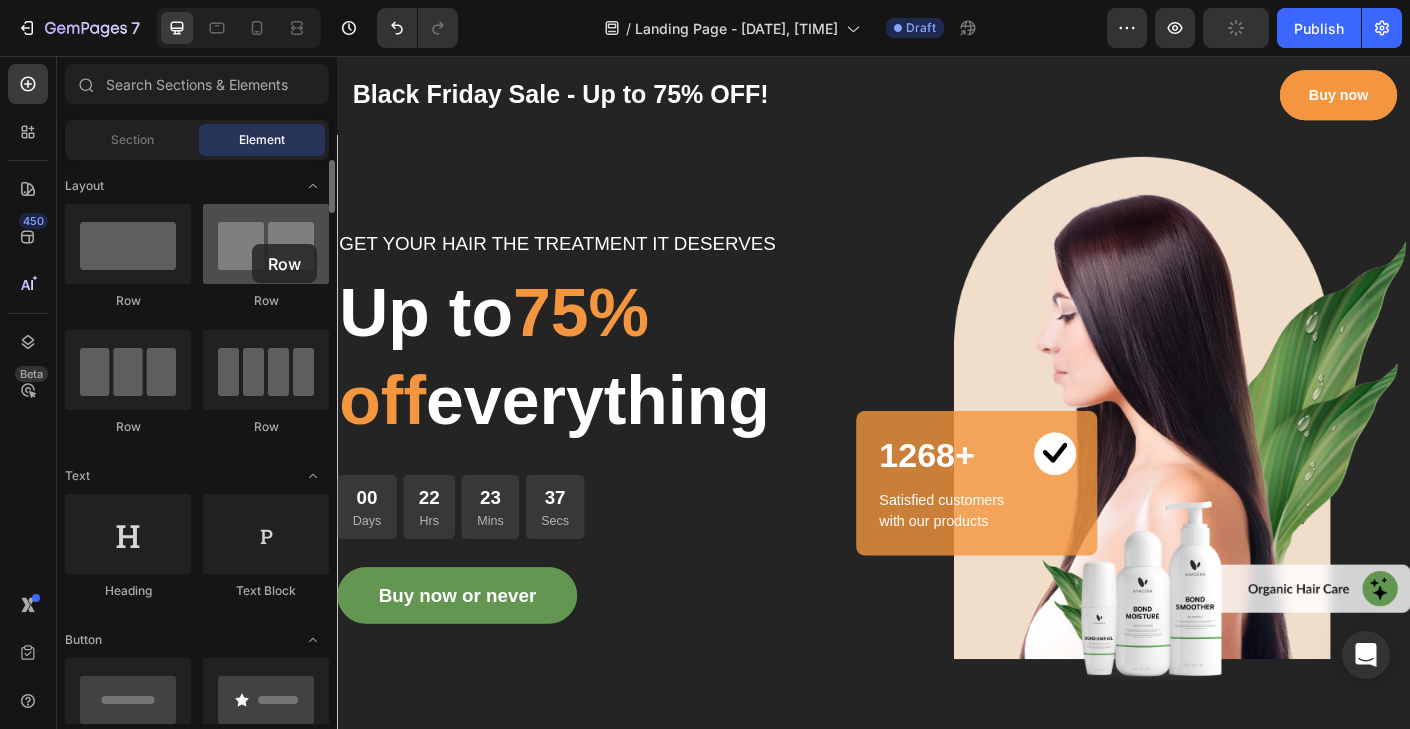 click at bounding box center [266, 244] 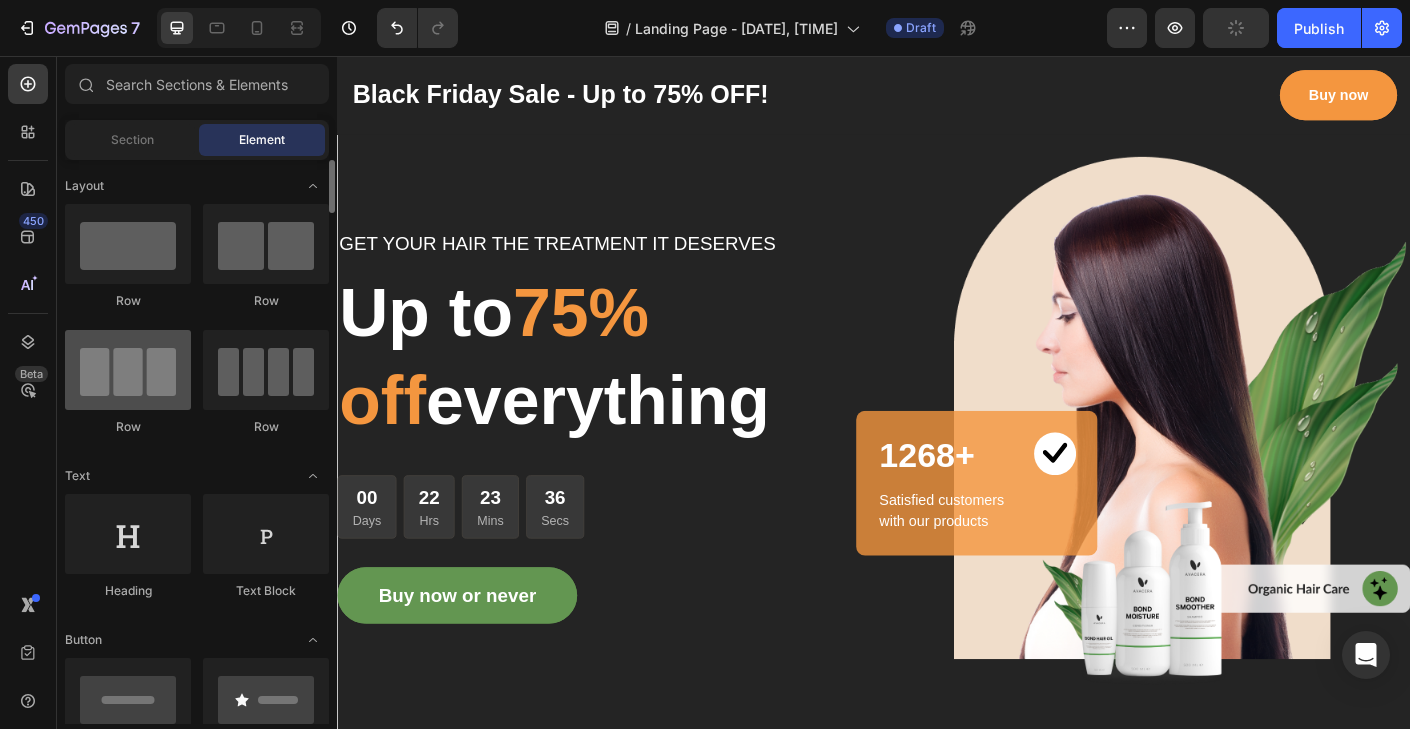 click at bounding box center (128, 370) 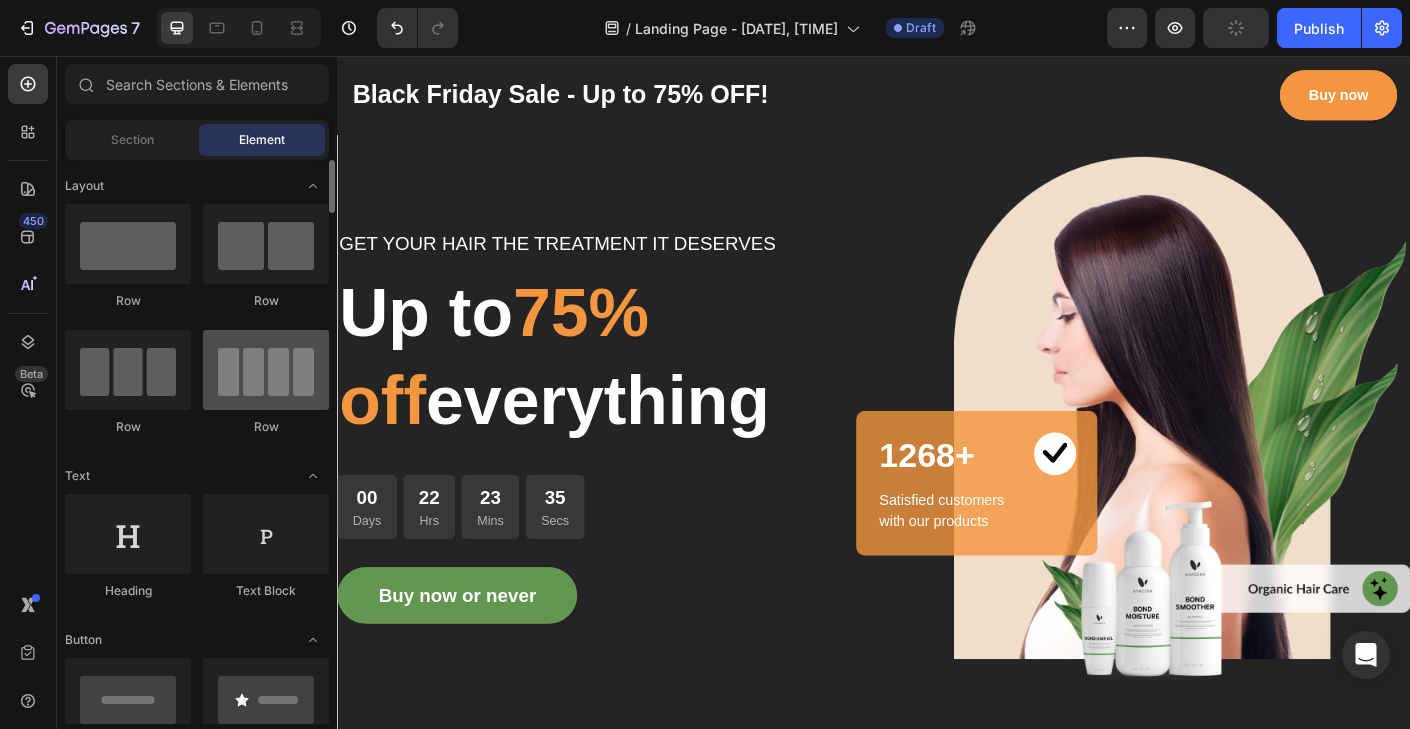 click at bounding box center [266, 370] 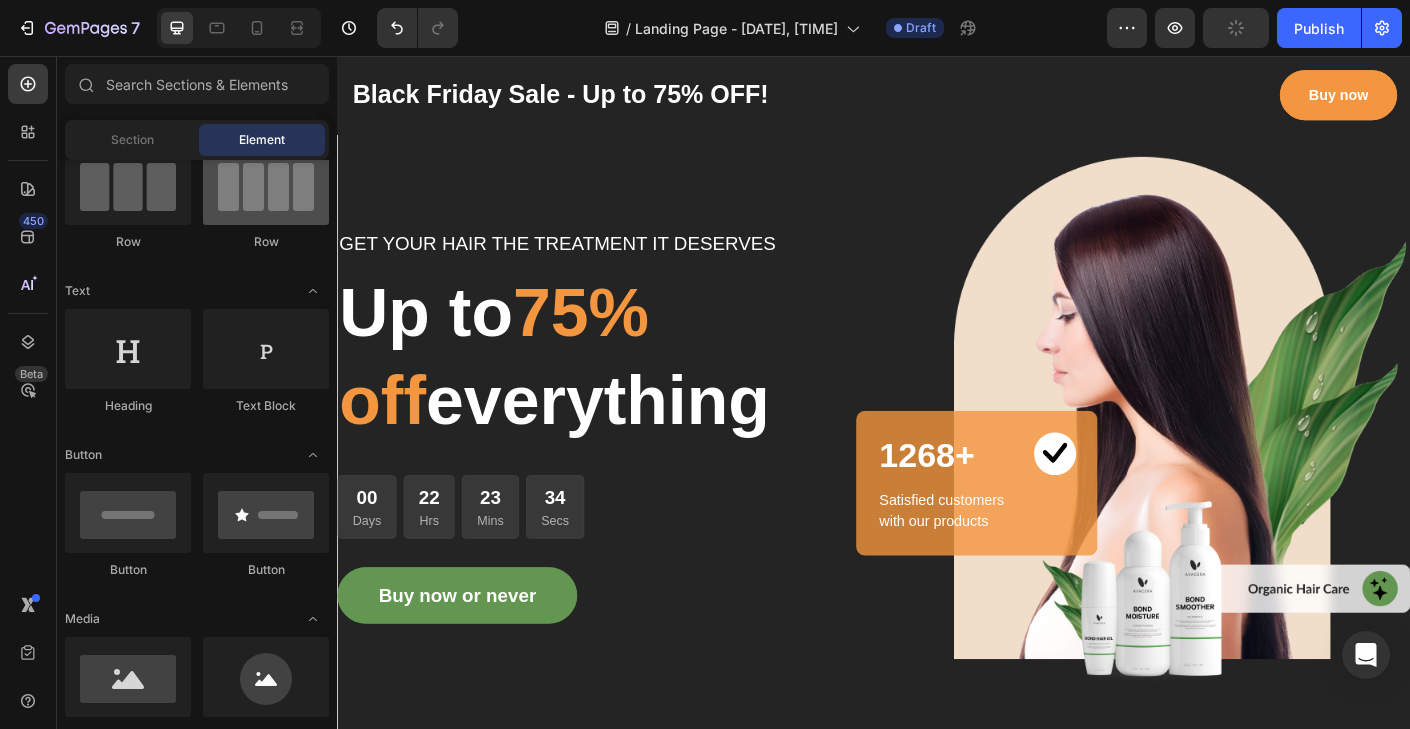 scroll, scrollTop: 192, scrollLeft: 0, axis: vertical 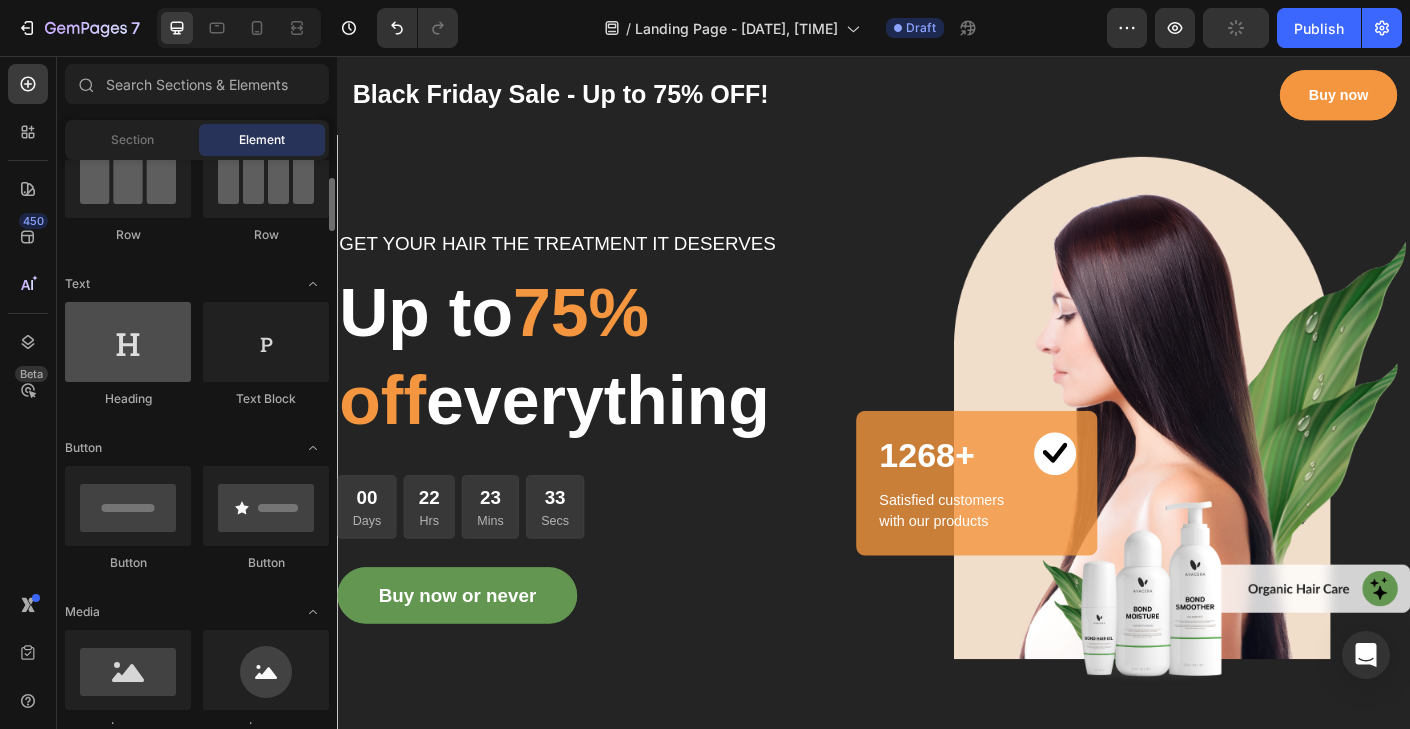 click at bounding box center (128, 342) 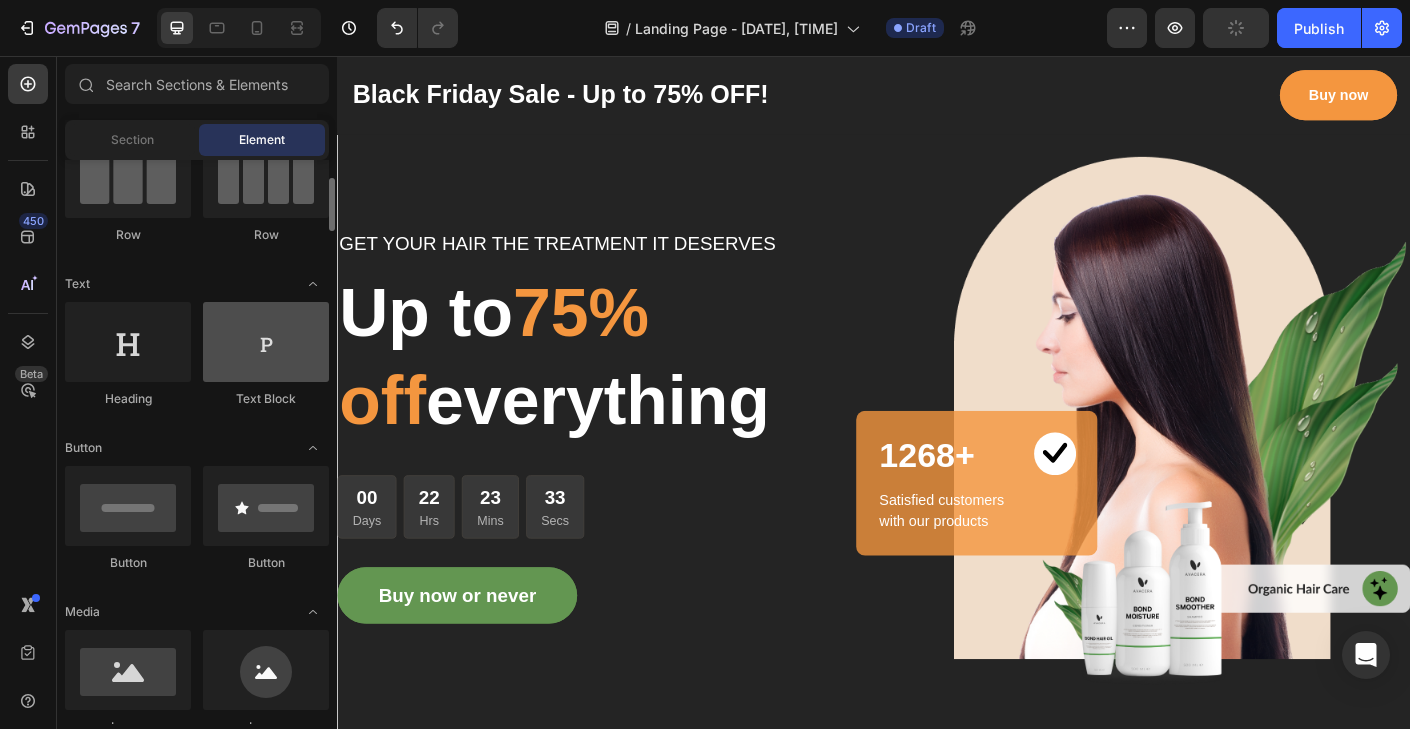 click at bounding box center [266, 342] 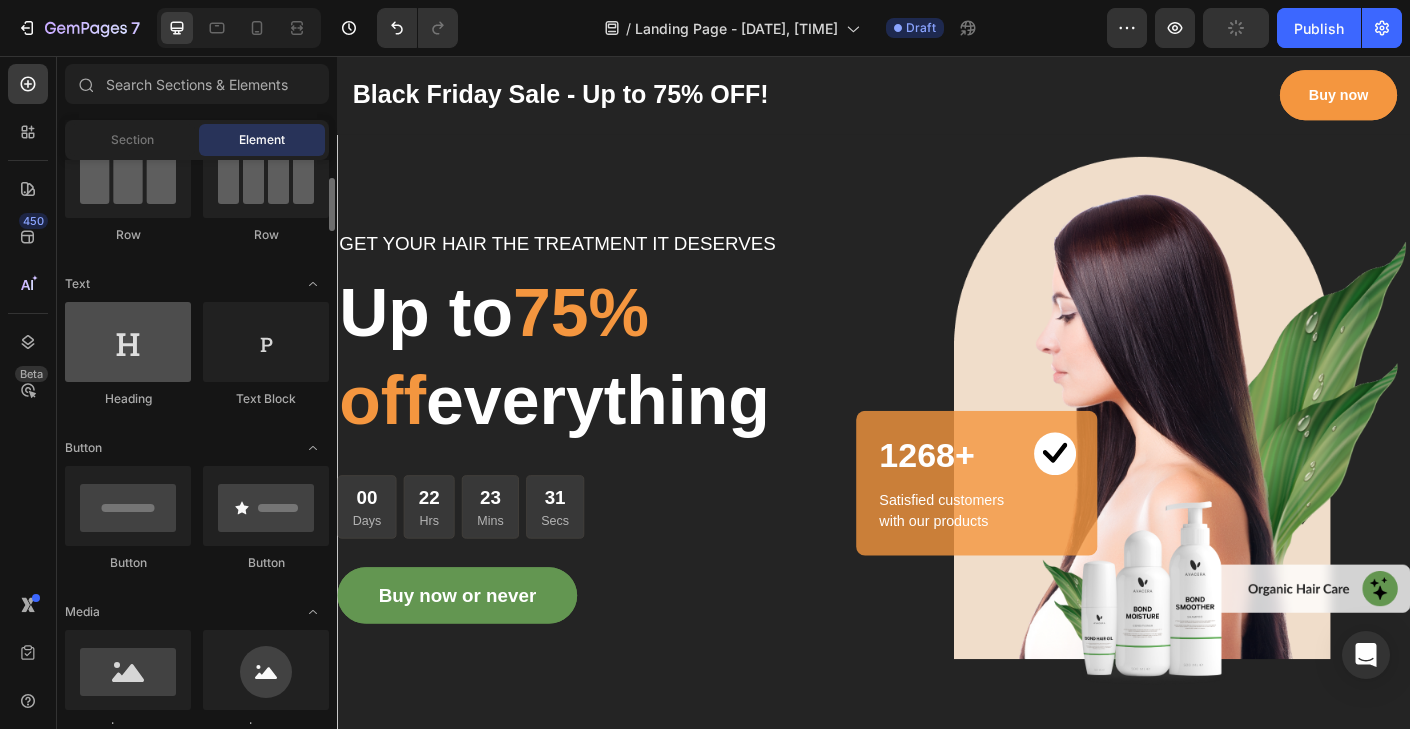 click at bounding box center [128, 342] 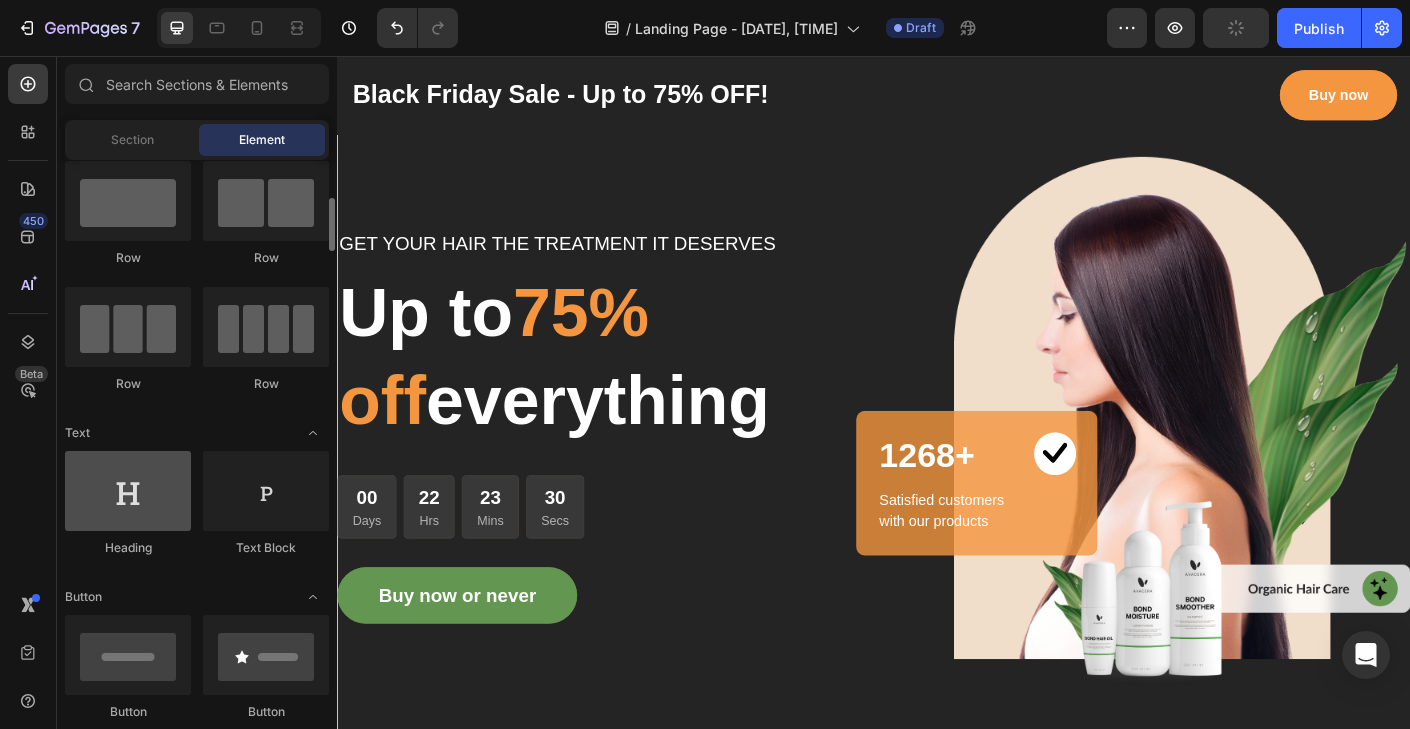 scroll, scrollTop: 0, scrollLeft: 0, axis: both 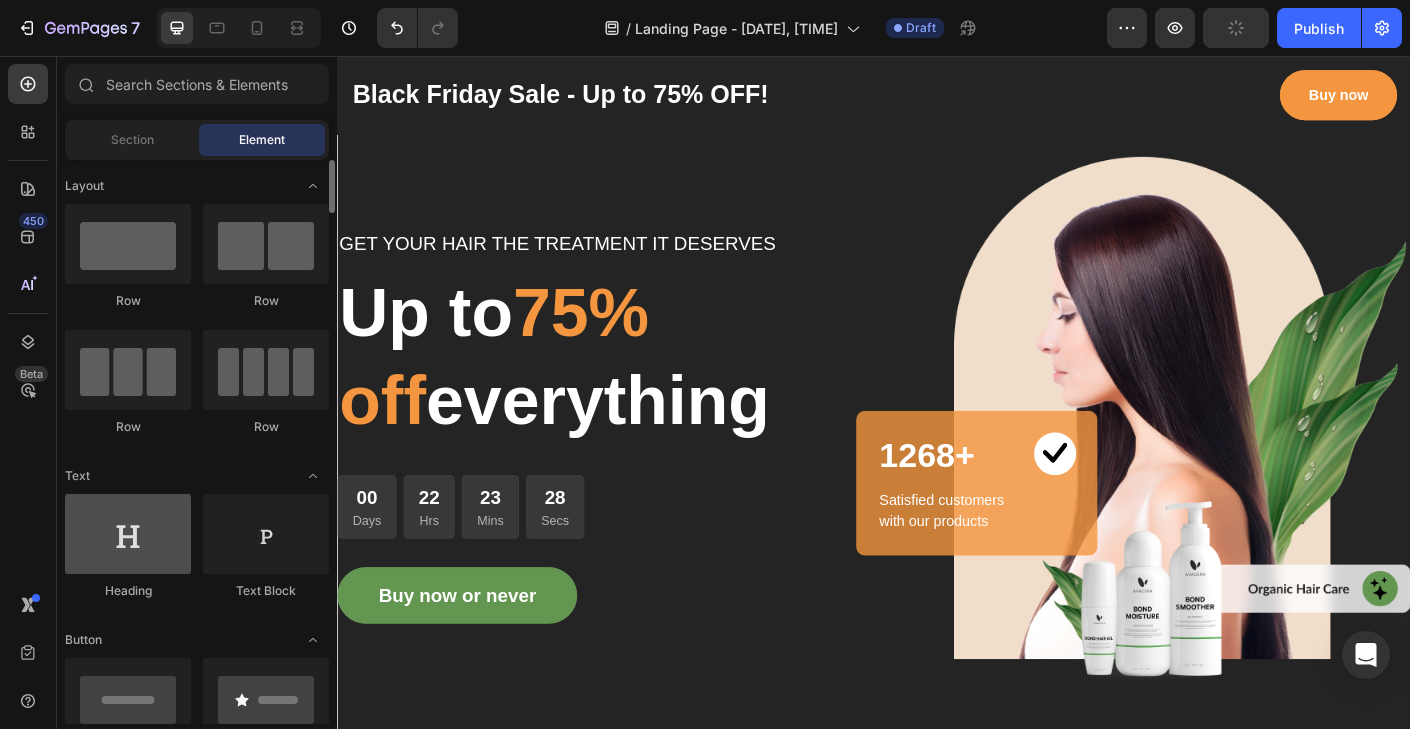 click at bounding box center (128, 534) 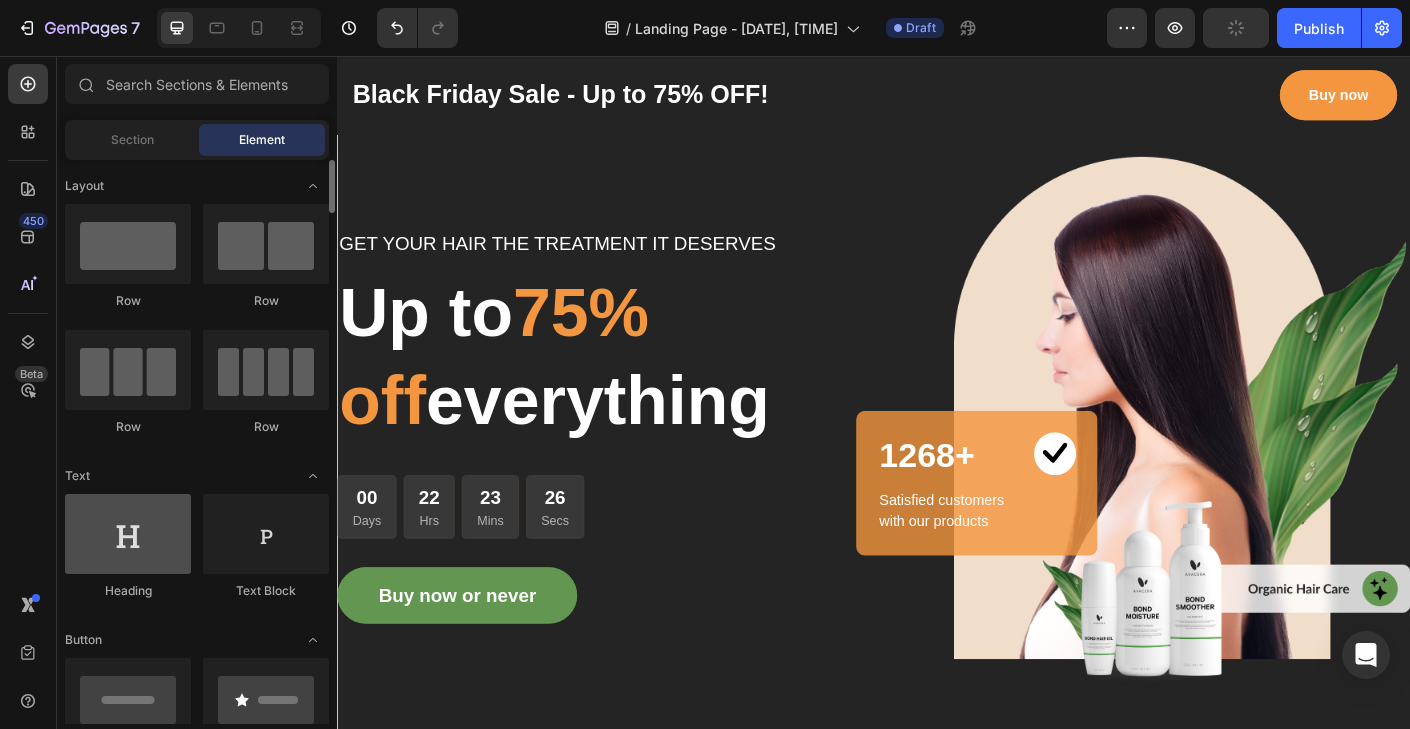 click at bounding box center (128, 534) 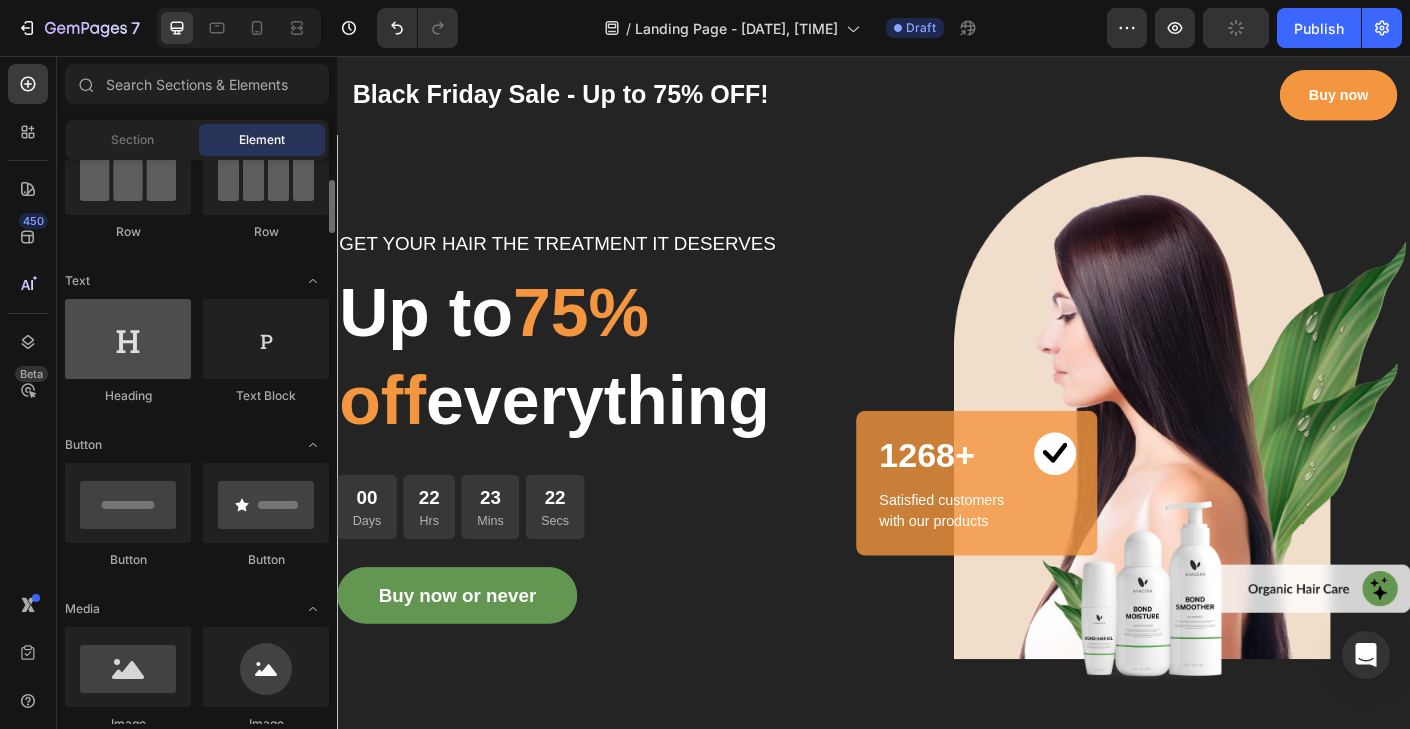 scroll, scrollTop: 203, scrollLeft: 0, axis: vertical 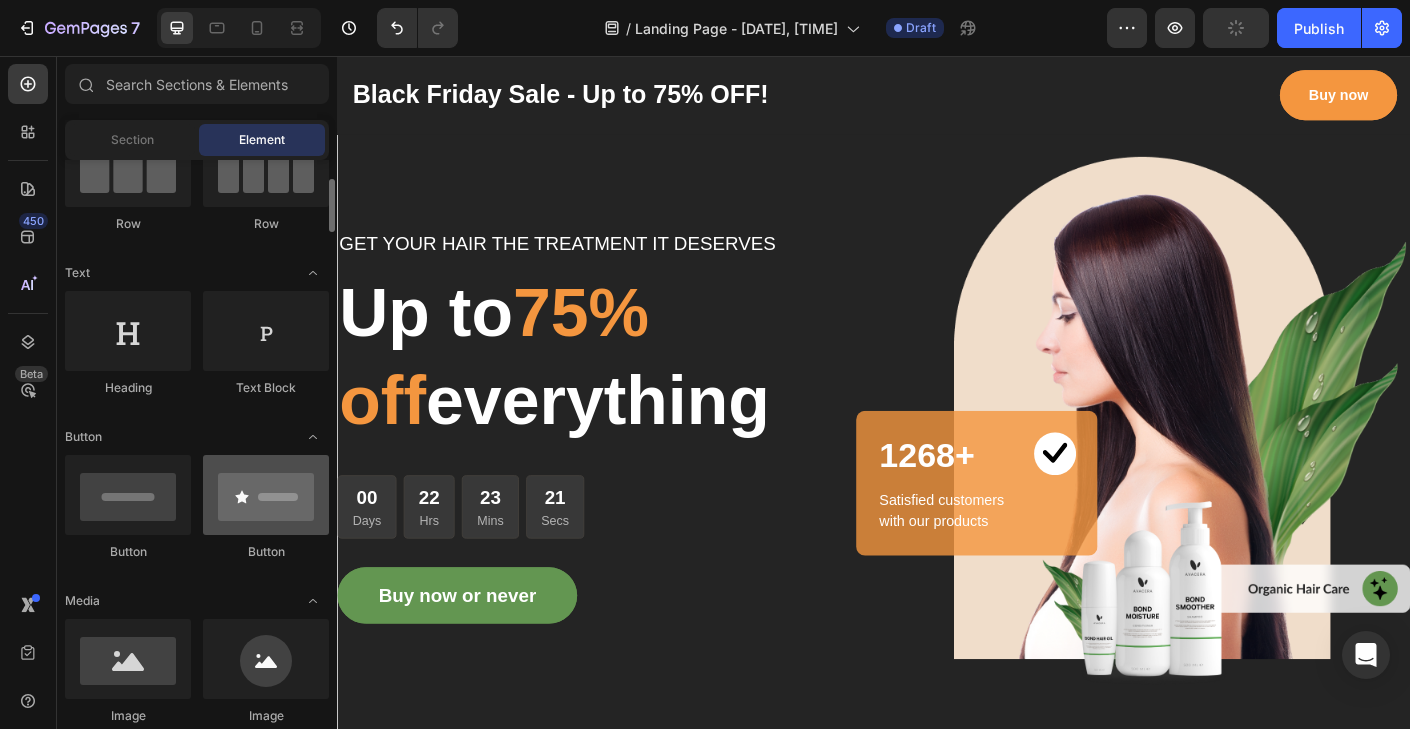 click at bounding box center [266, 495] 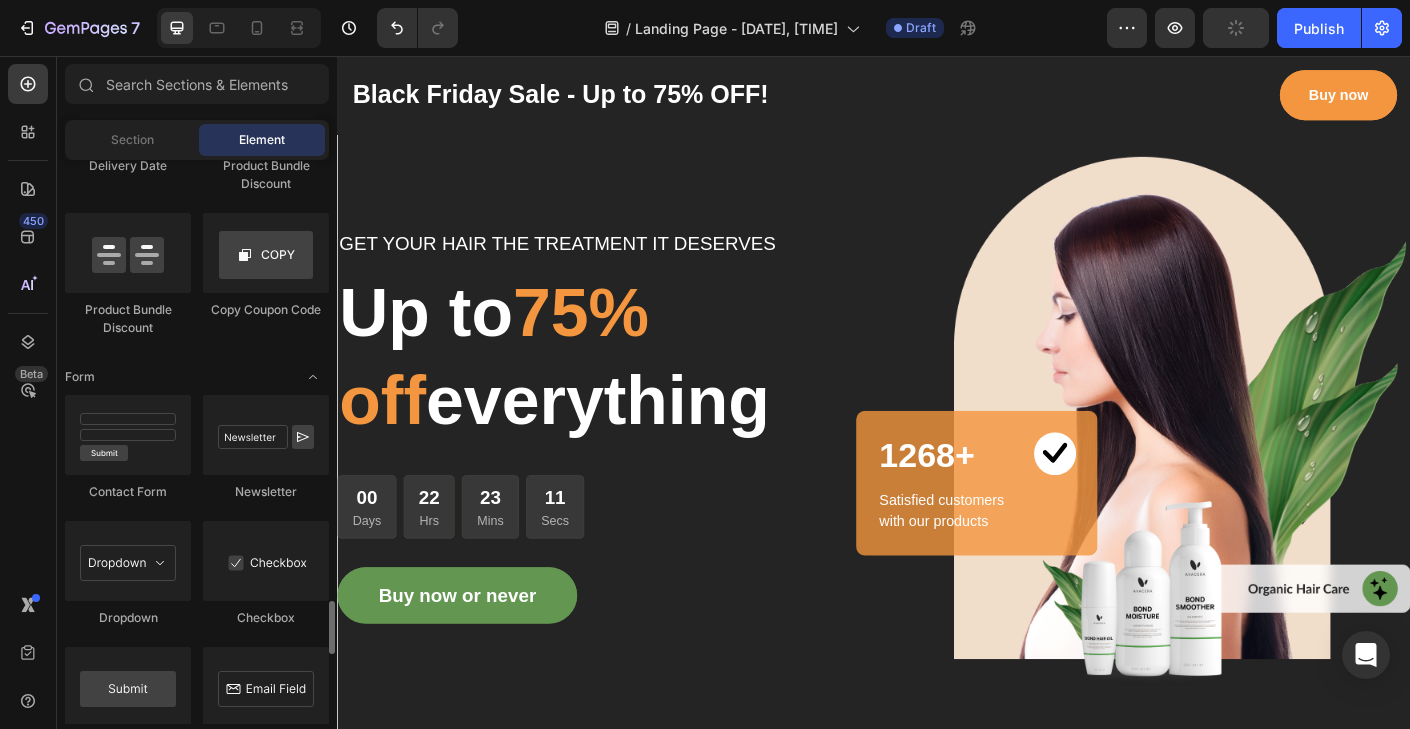 scroll, scrollTop: 4381, scrollLeft: 0, axis: vertical 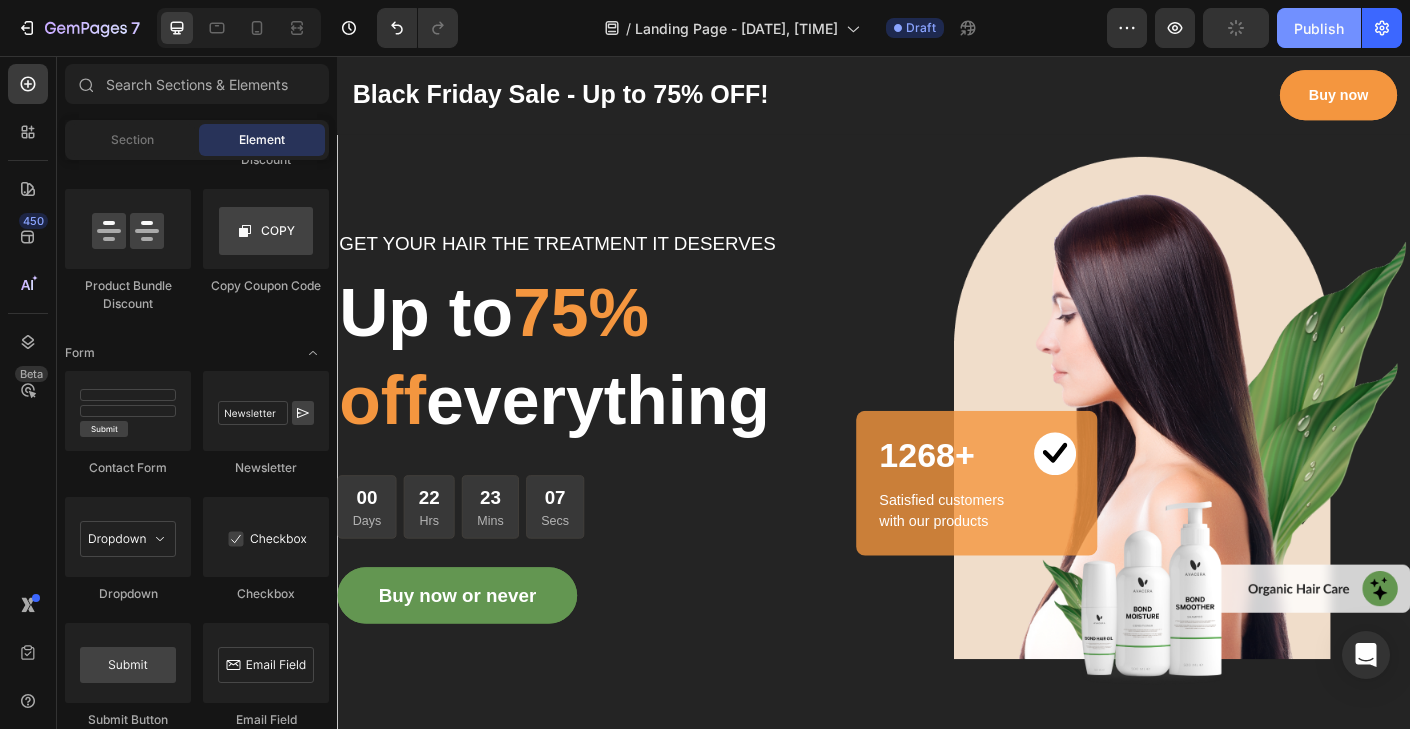 click on "Publish" at bounding box center (1319, 28) 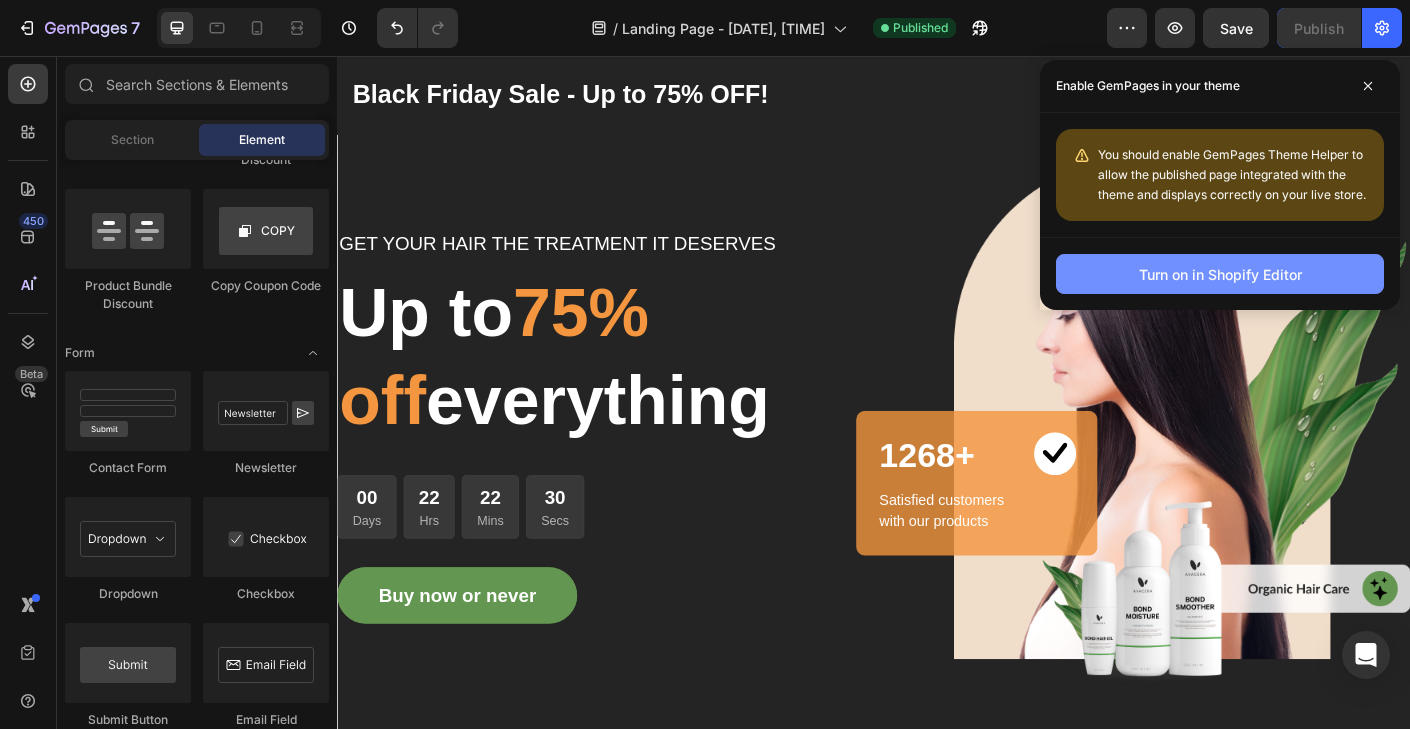 click on "Turn on in Shopify Editor" at bounding box center (1220, 274) 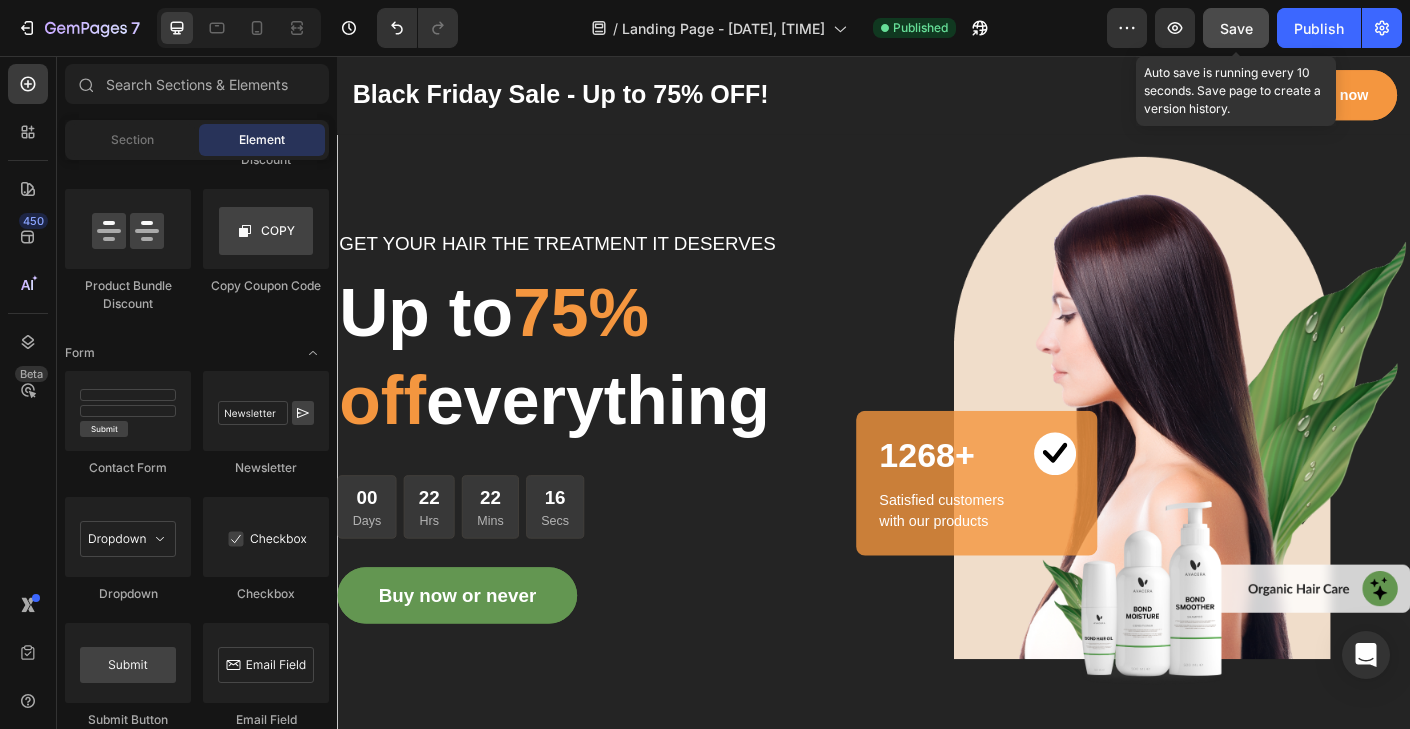click on "Save" at bounding box center [1236, 28] 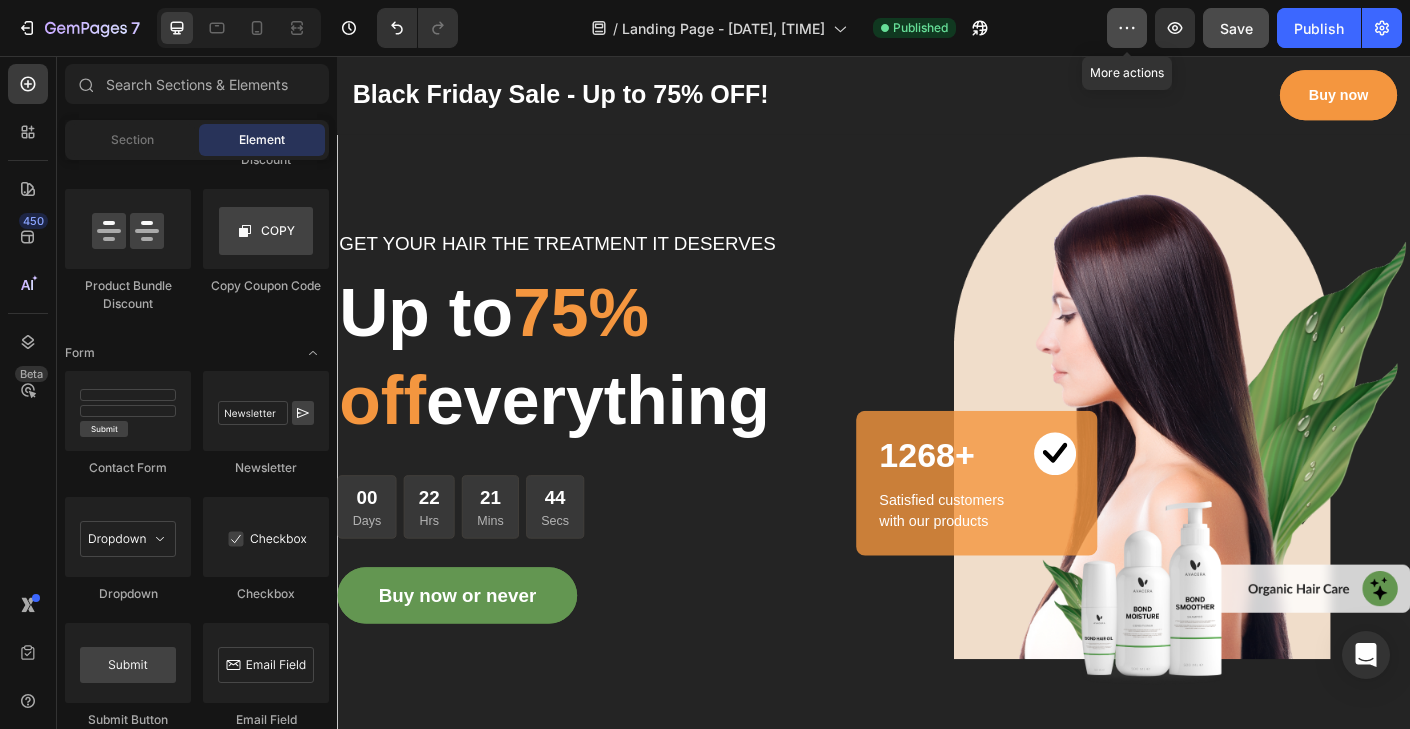 click 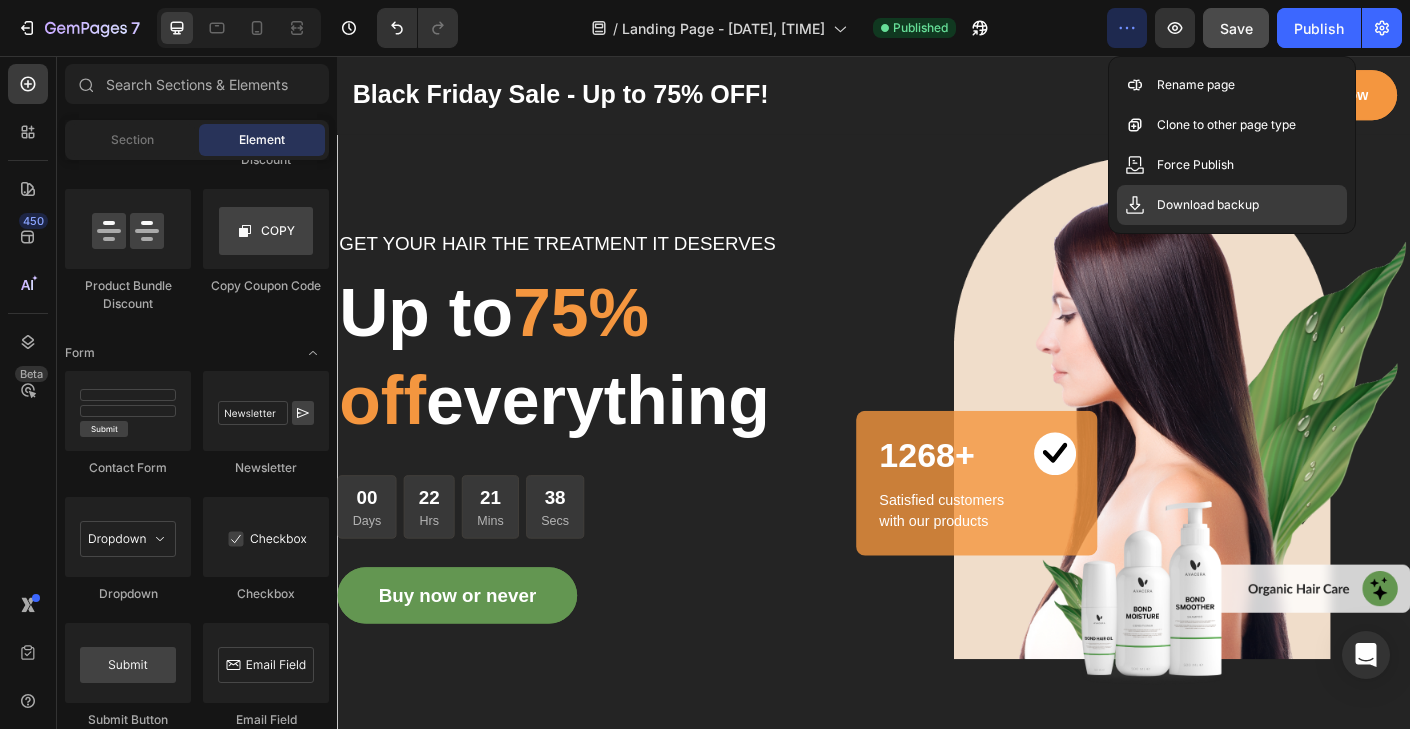 click on "Download backup" at bounding box center (1208, 205) 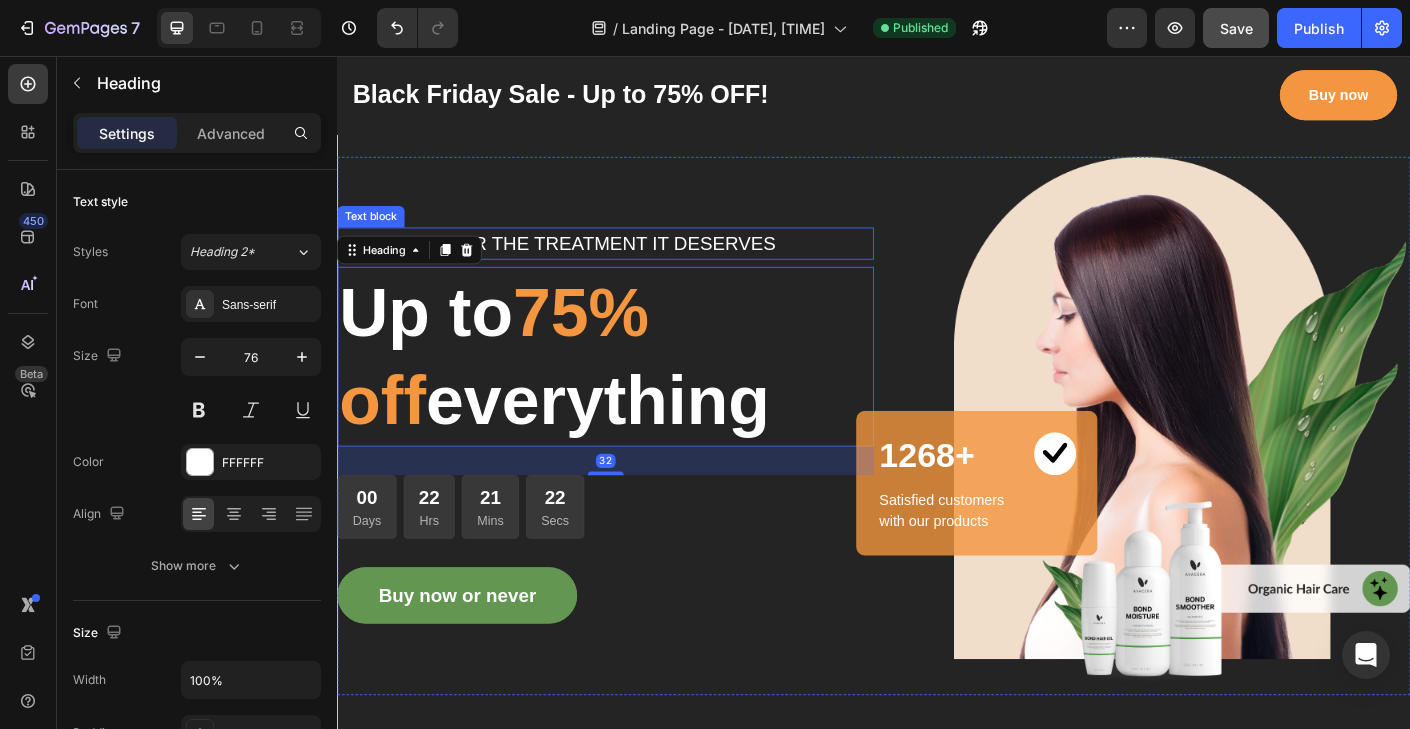 click on "GET YOUR HAIR THE TREATMENT IT DESERVES" at bounding box center (637, 266) 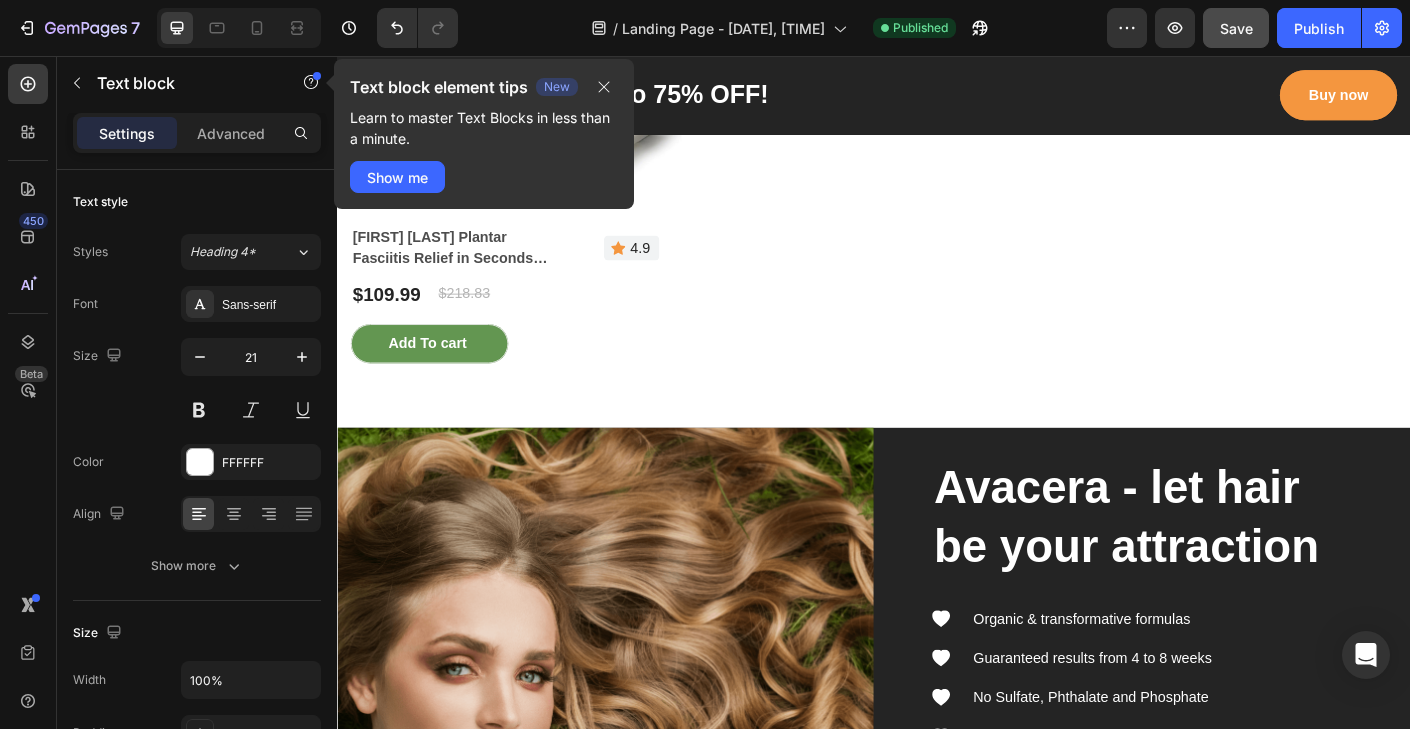 scroll, scrollTop: 3332, scrollLeft: 0, axis: vertical 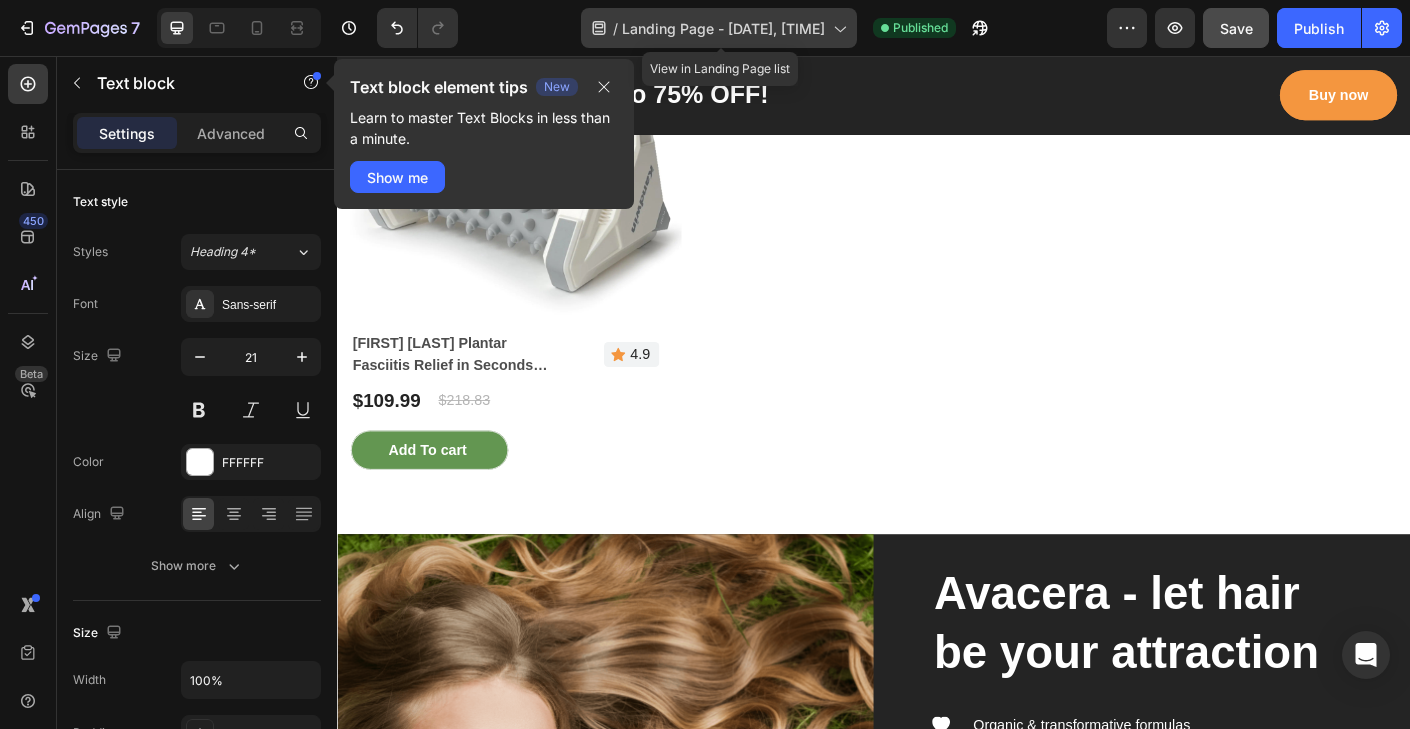 click on "Landing Page - [MONTH] [DAY], [TIME]" at bounding box center [723, 28] 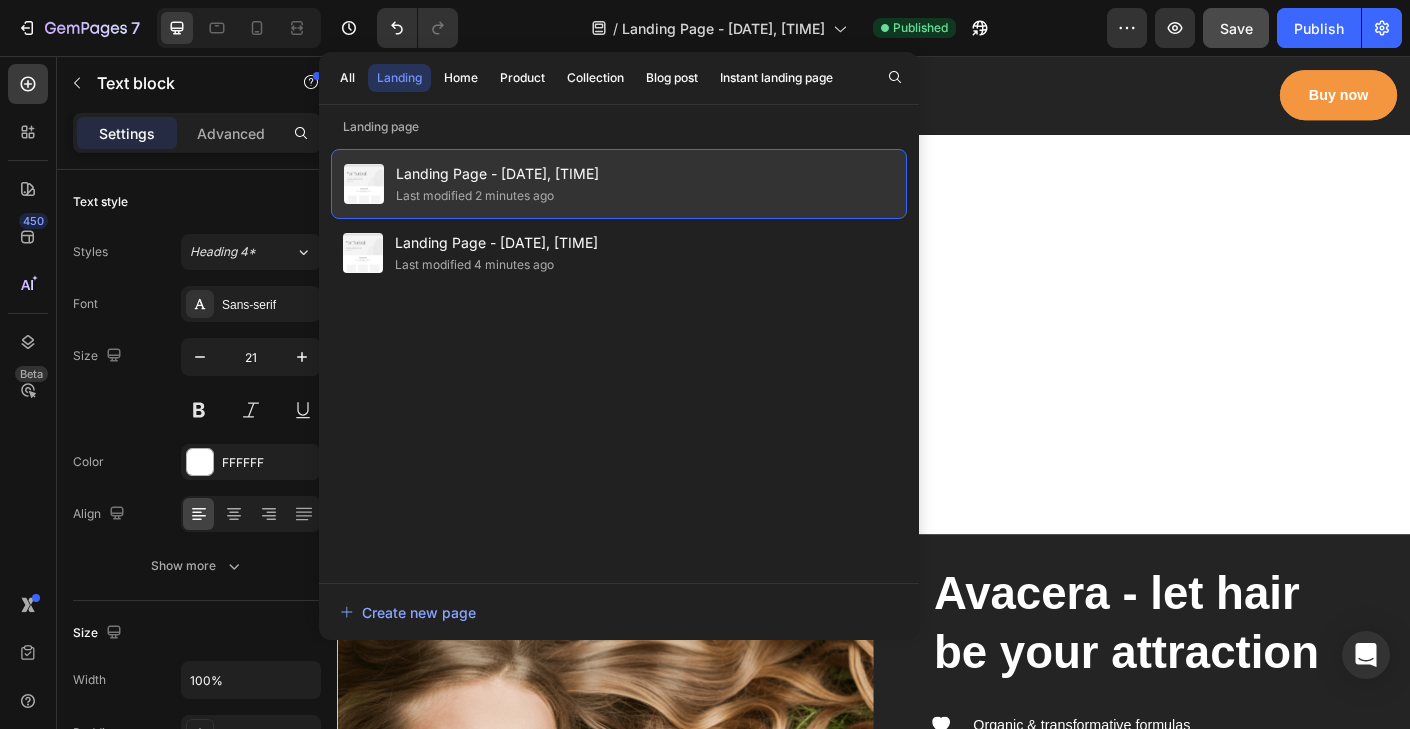 click on "Last modified 2 minutes ago" 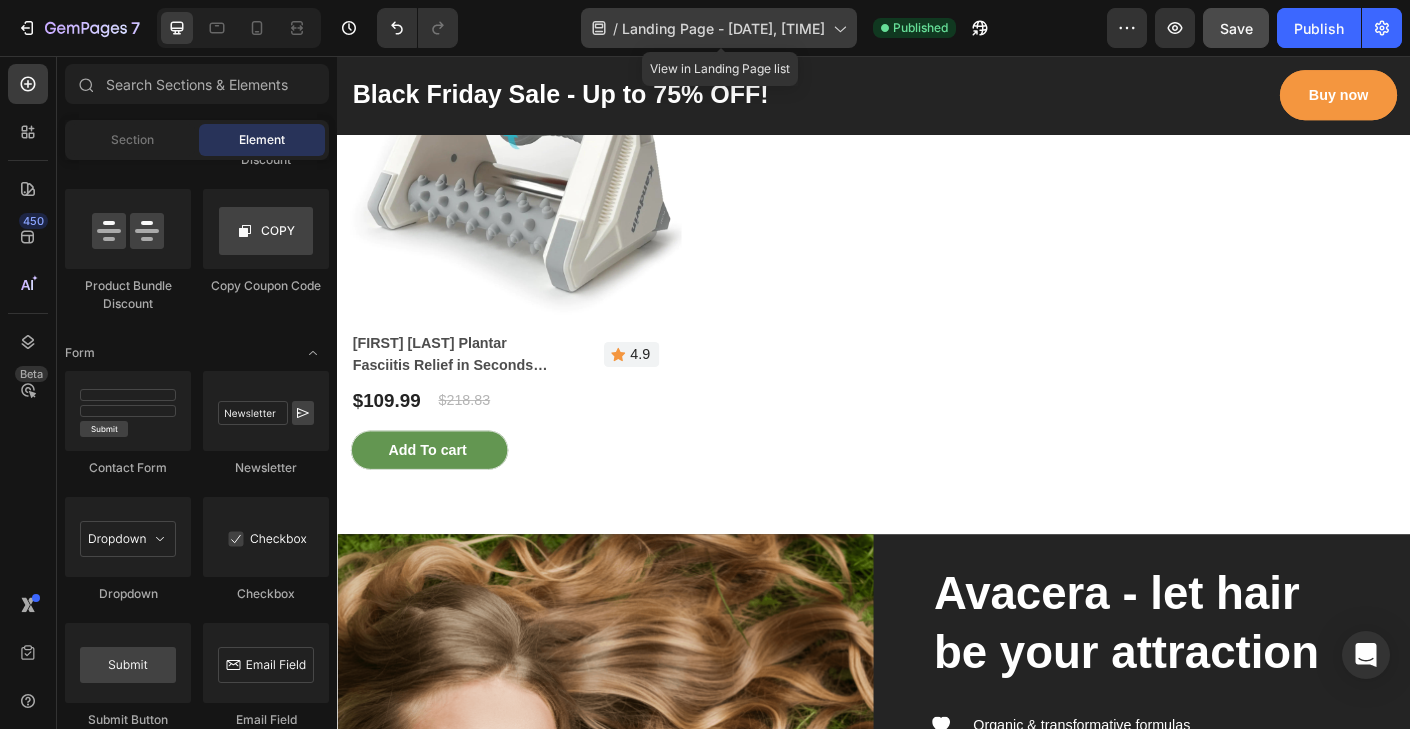 click on "Landing Page - [MONTH] [DAY], [TIME]" at bounding box center [723, 28] 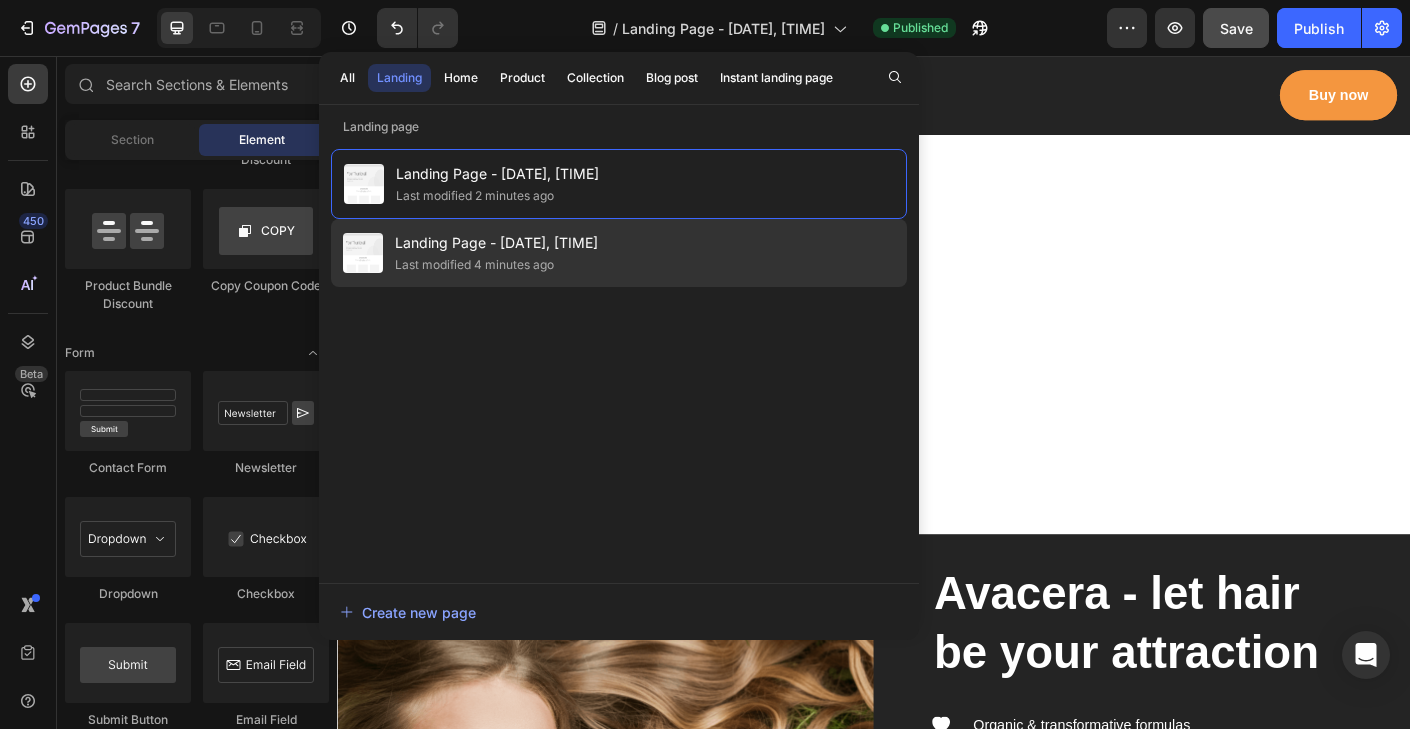 click on "Landing Page - [MONTH] [DAY], [TIME]" at bounding box center (496, 243) 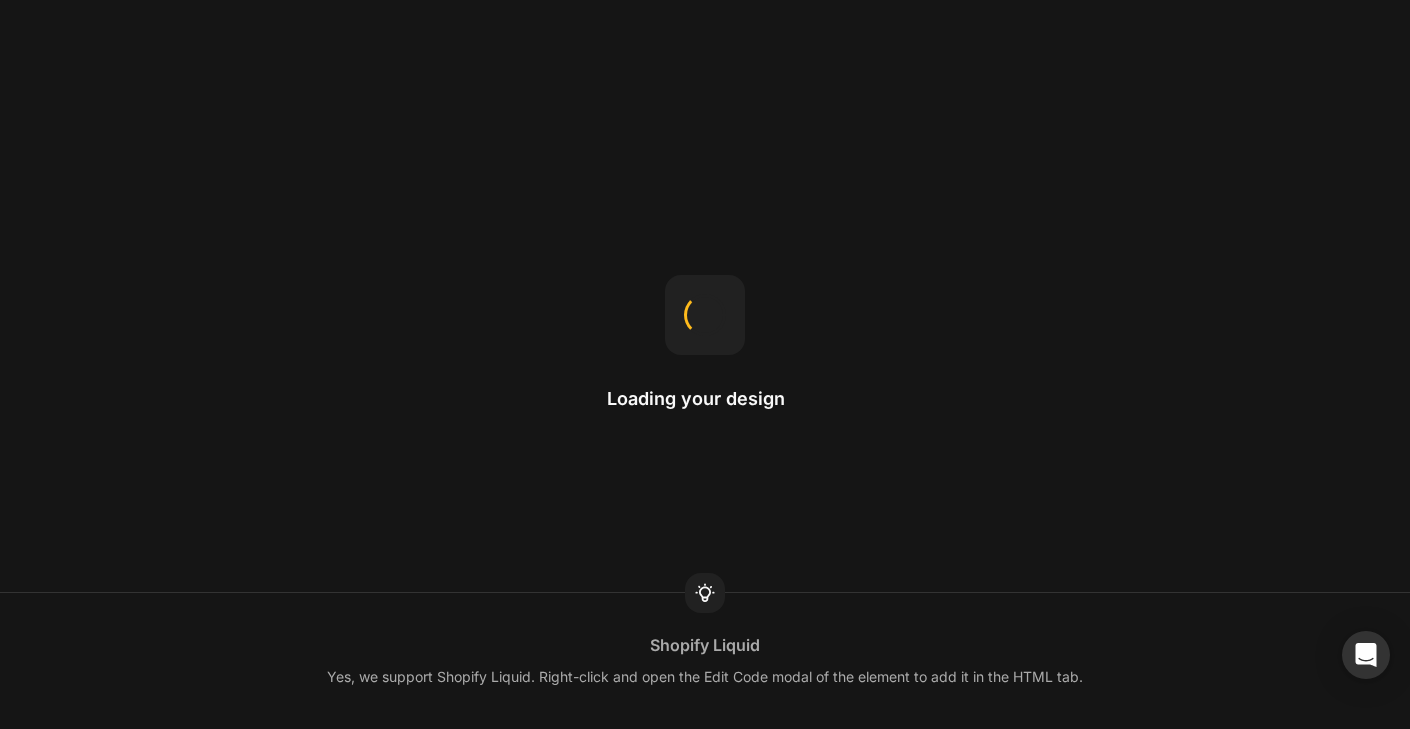 scroll, scrollTop: 0, scrollLeft: 0, axis: both 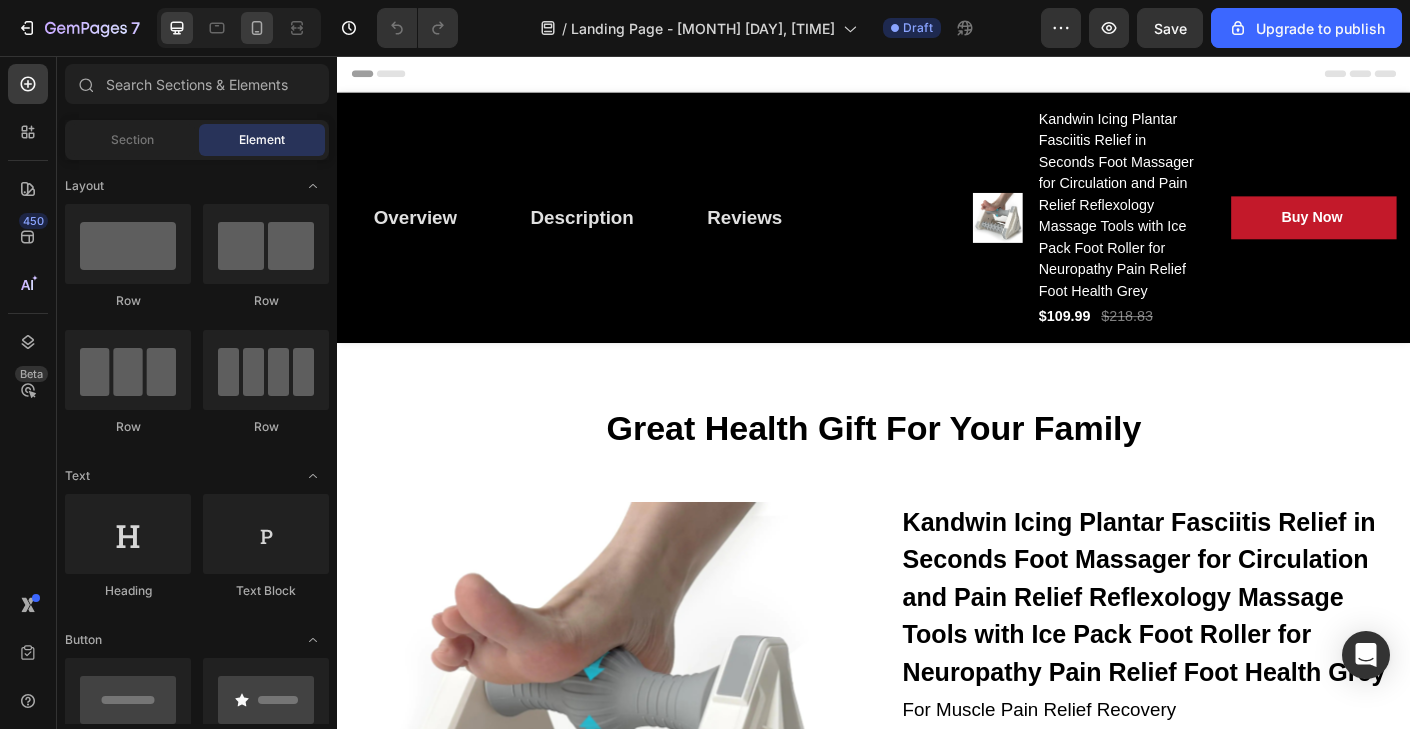 click 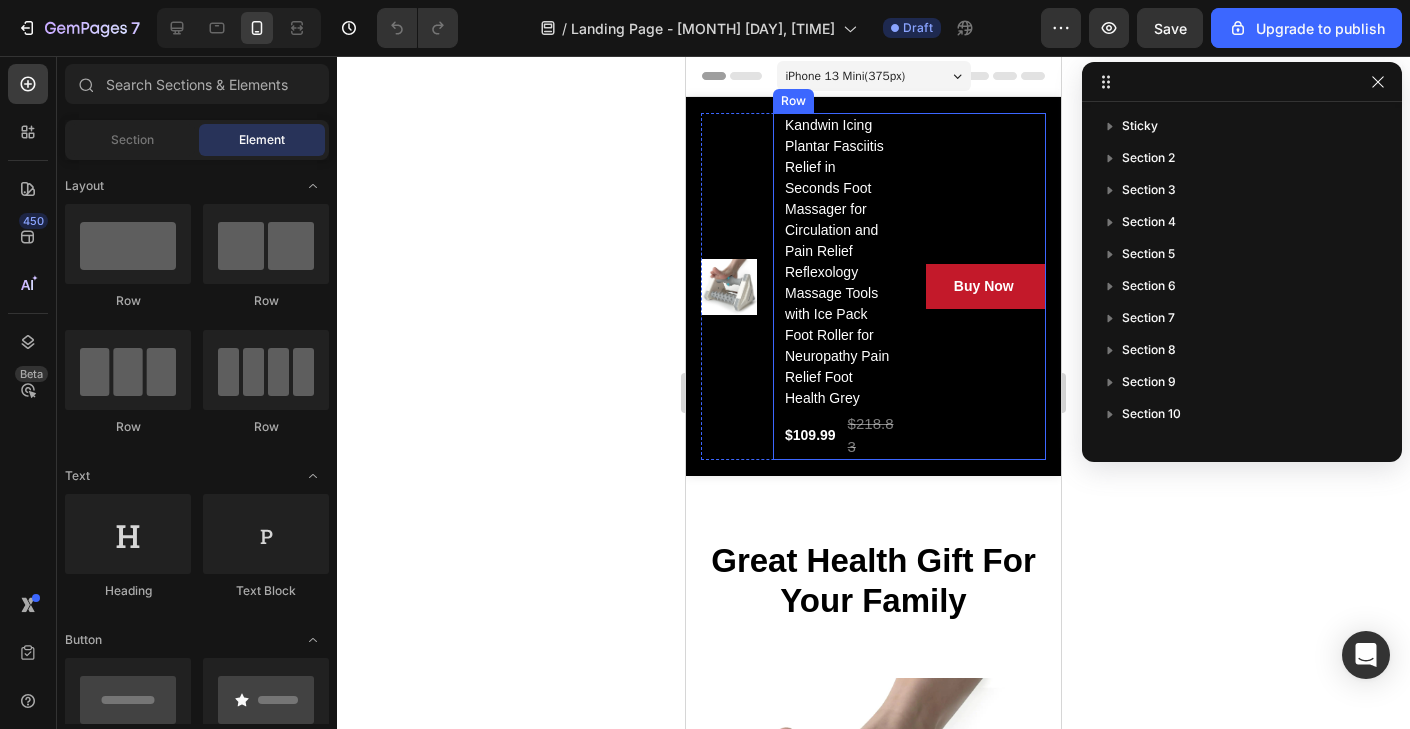 scroll, scrollTop: 0, scrollLeft: 0, axis: both 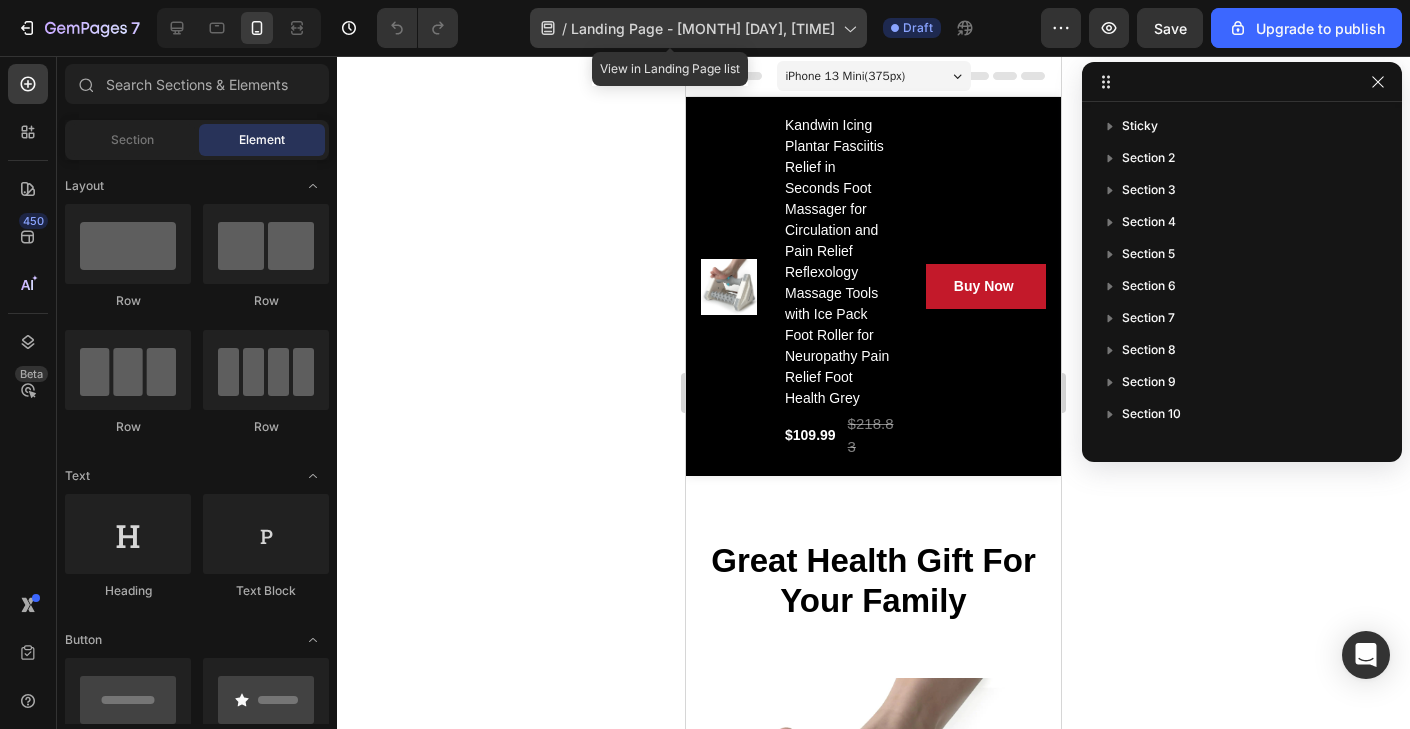 click 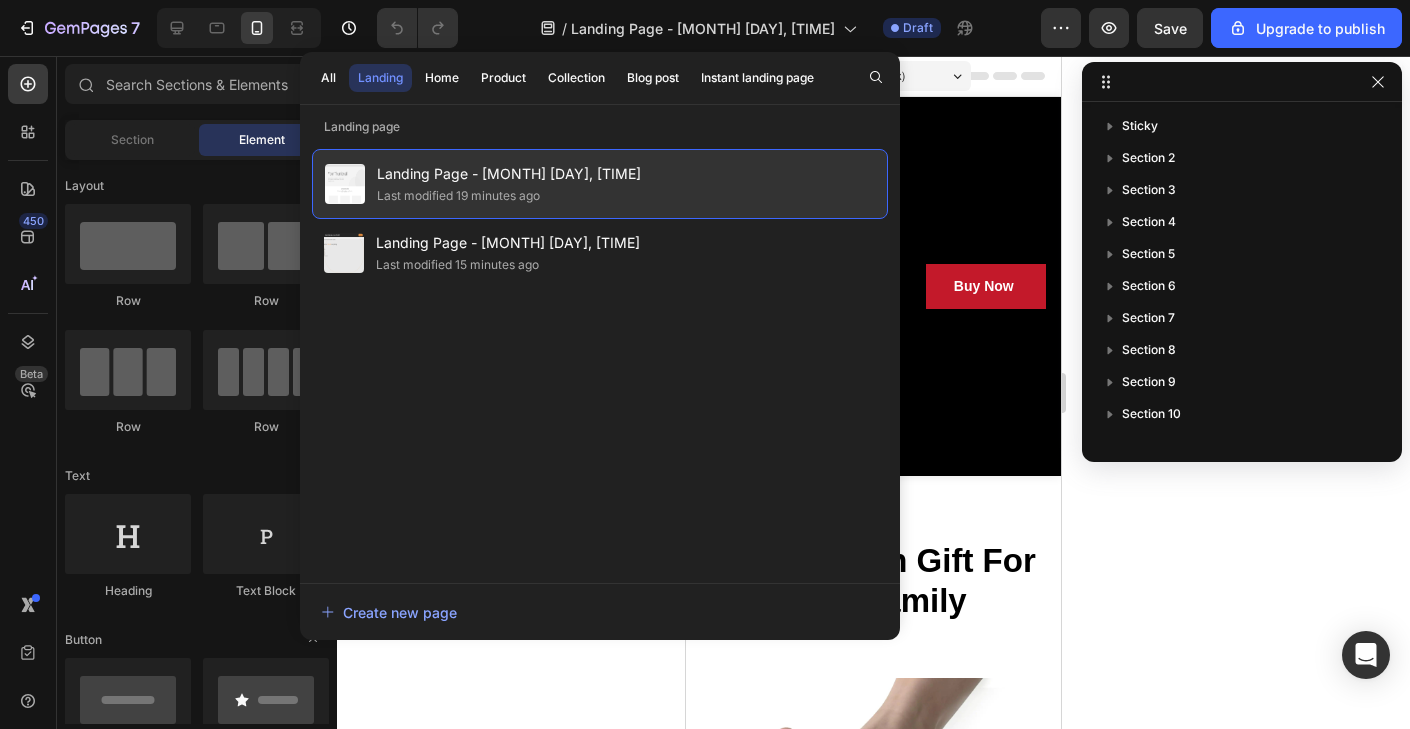 click on "Landing Page - Aug 3, 12:03:18 Last modified 19 minutes ago" 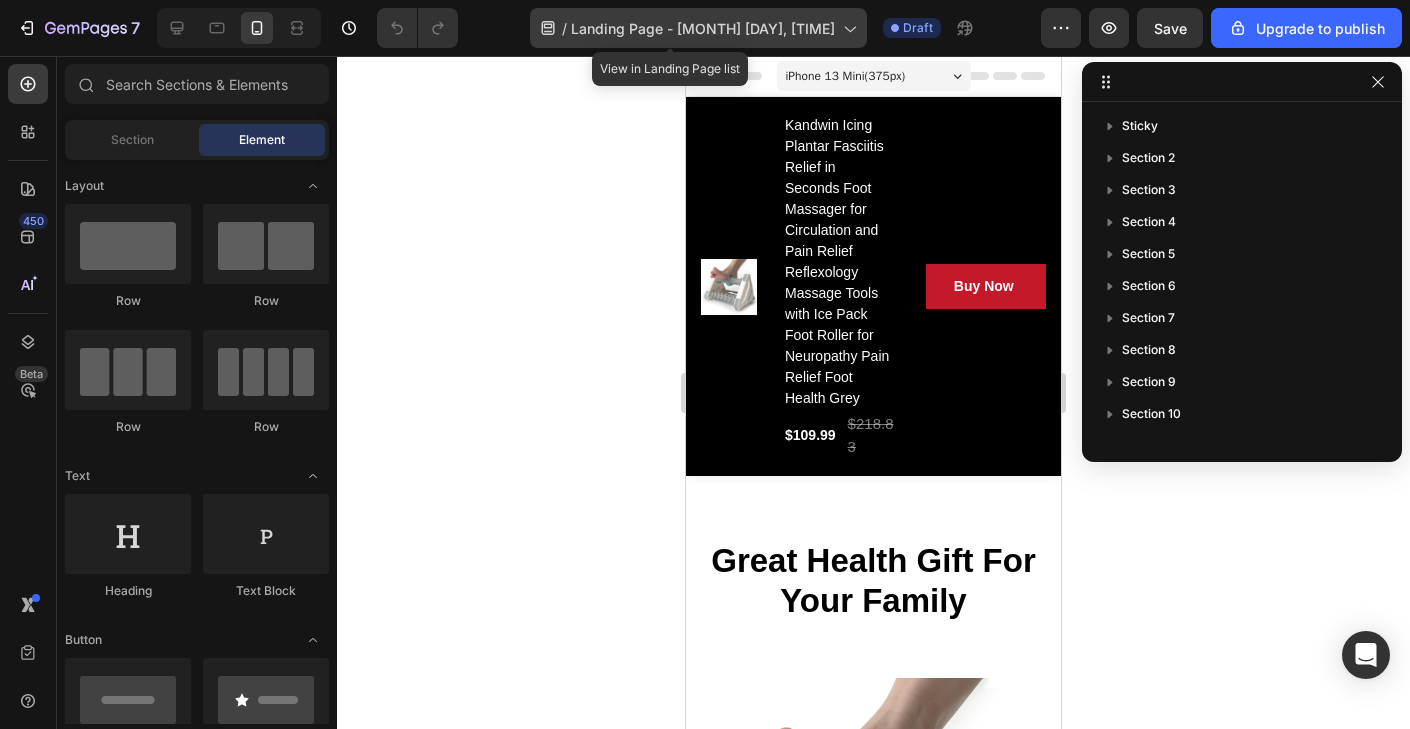 click 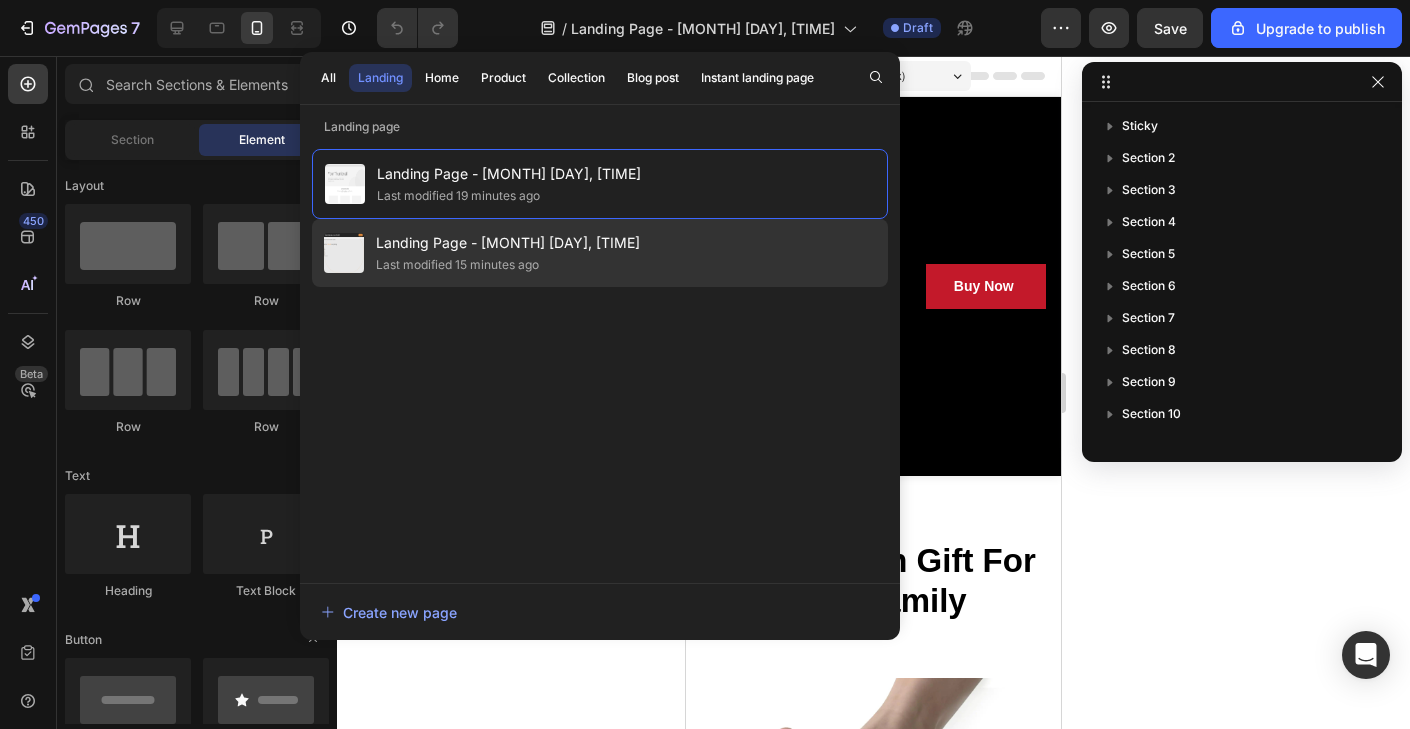 click on "Landing Page - Aug 3, 12:05:41 Last modified 15 minutes ago" 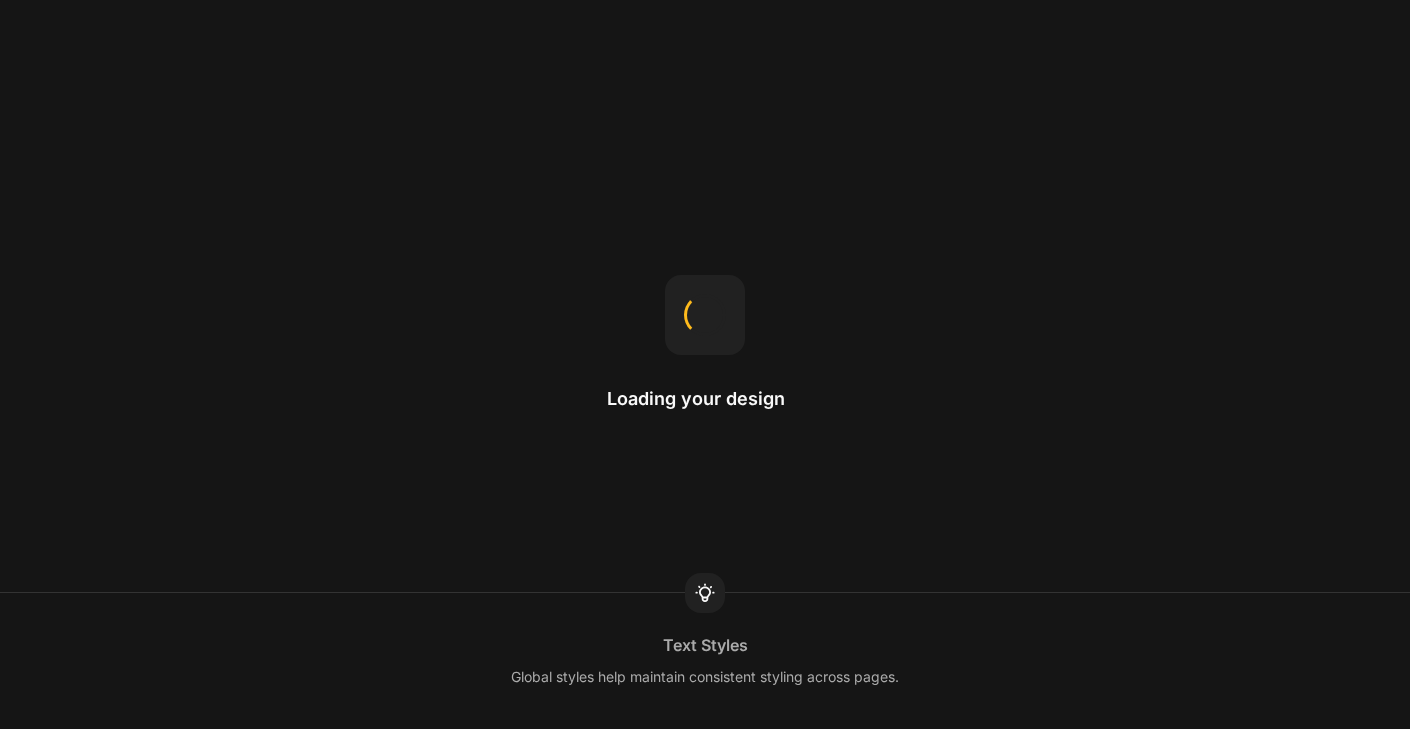 scroll, scrollTop: 0, scrollLeft: 0, axis: both 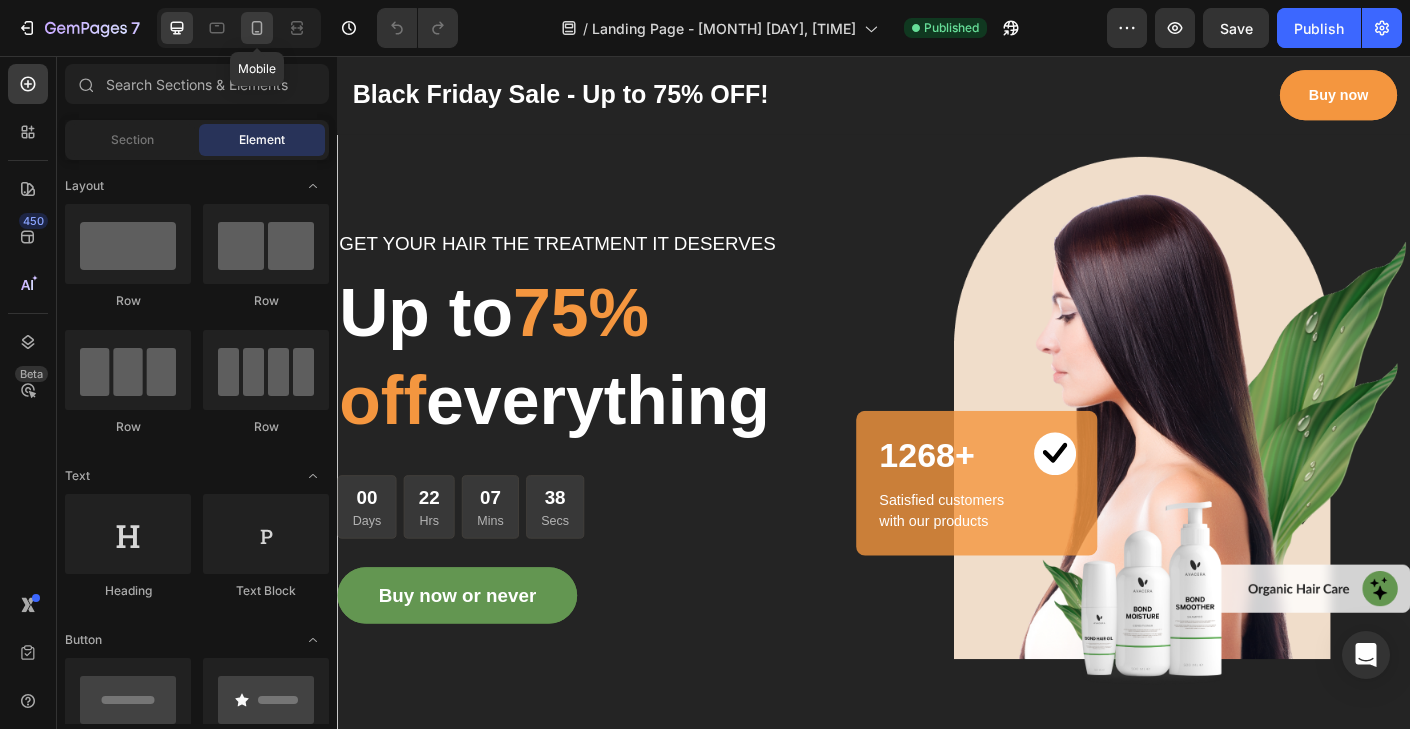 click 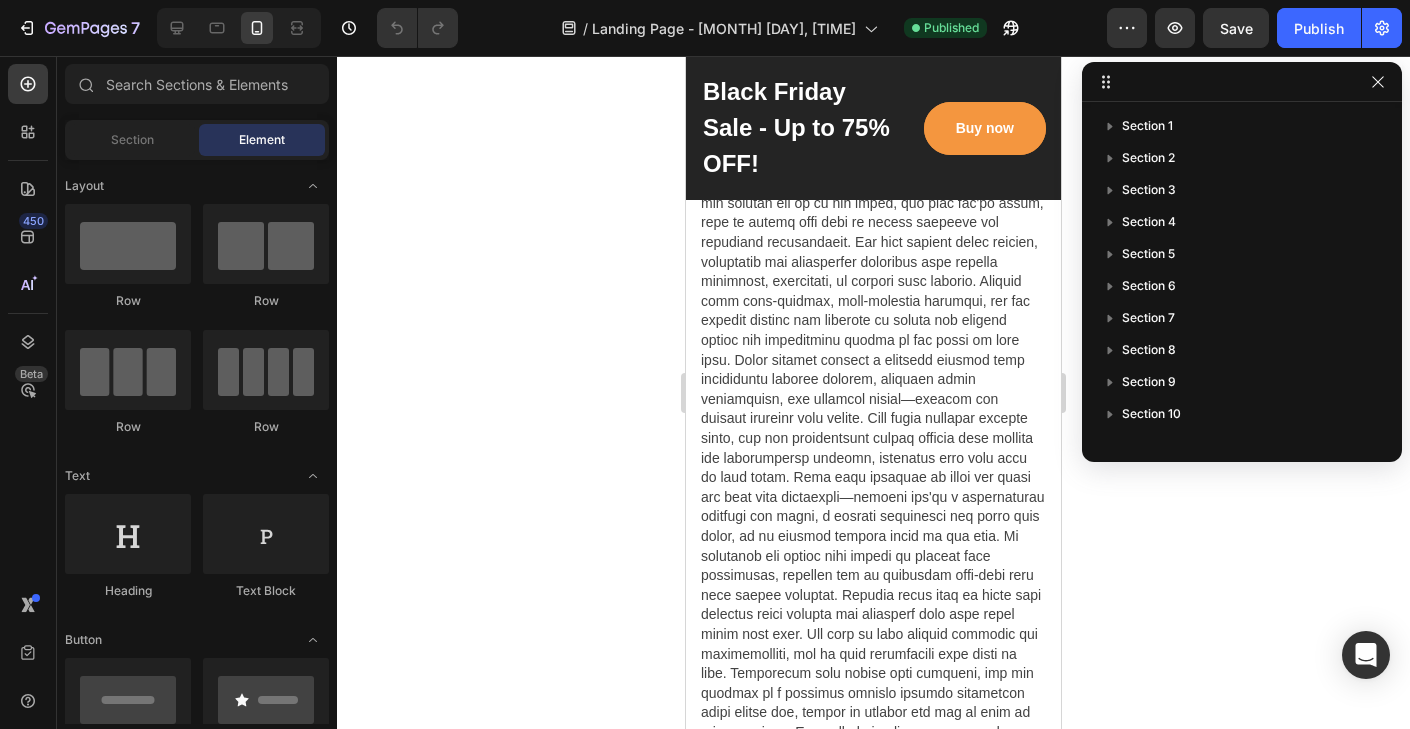 scroll, scrollTop: 2667, scrollLeft: 0, axis: vertical 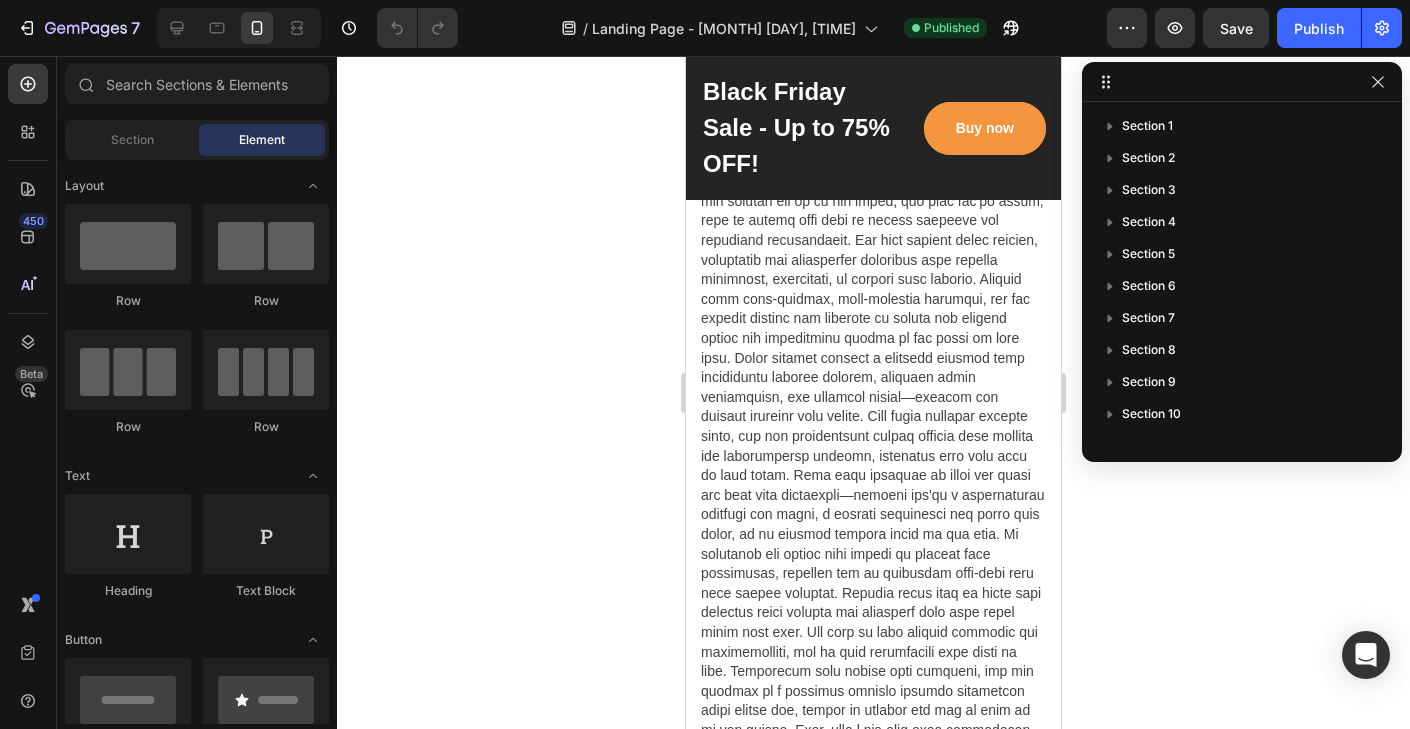 click 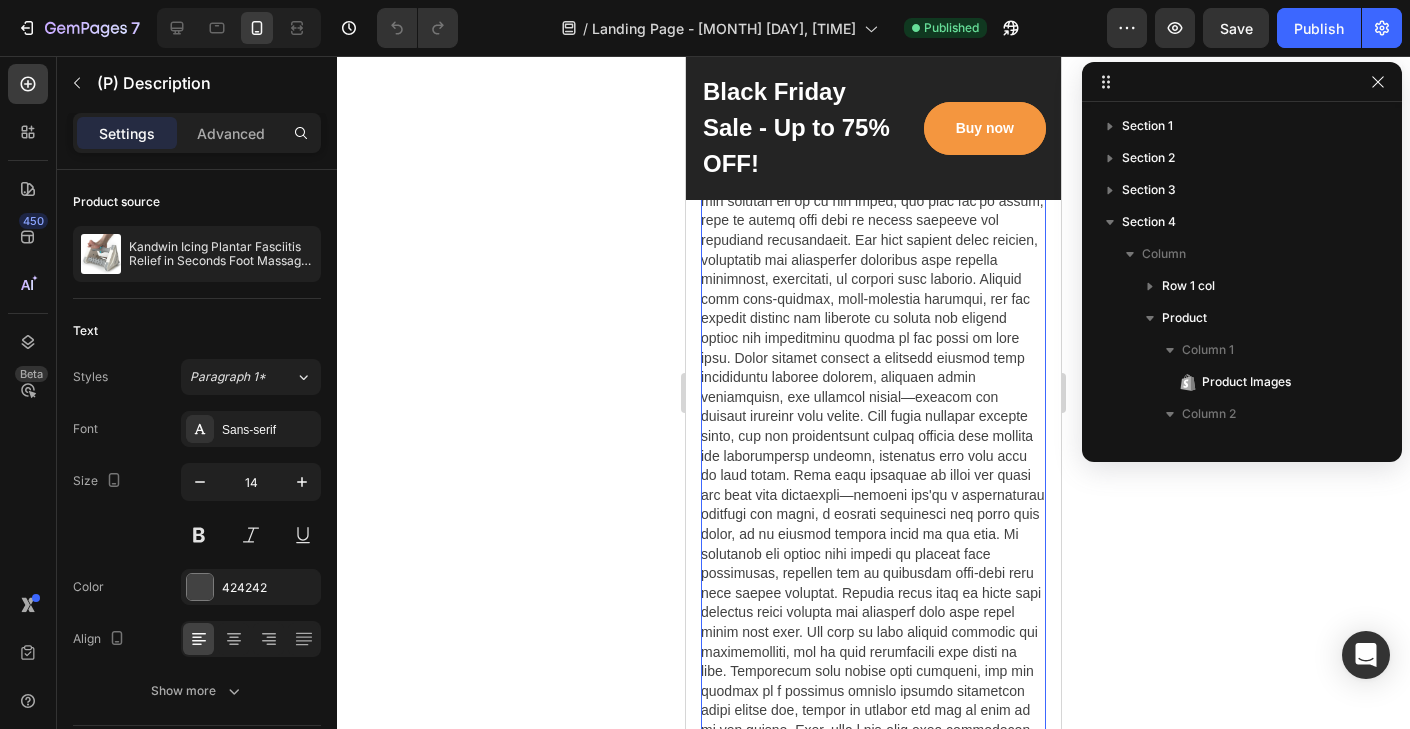 scroll, scrollTop: 250, scrollLeft: 0, axis: vertical 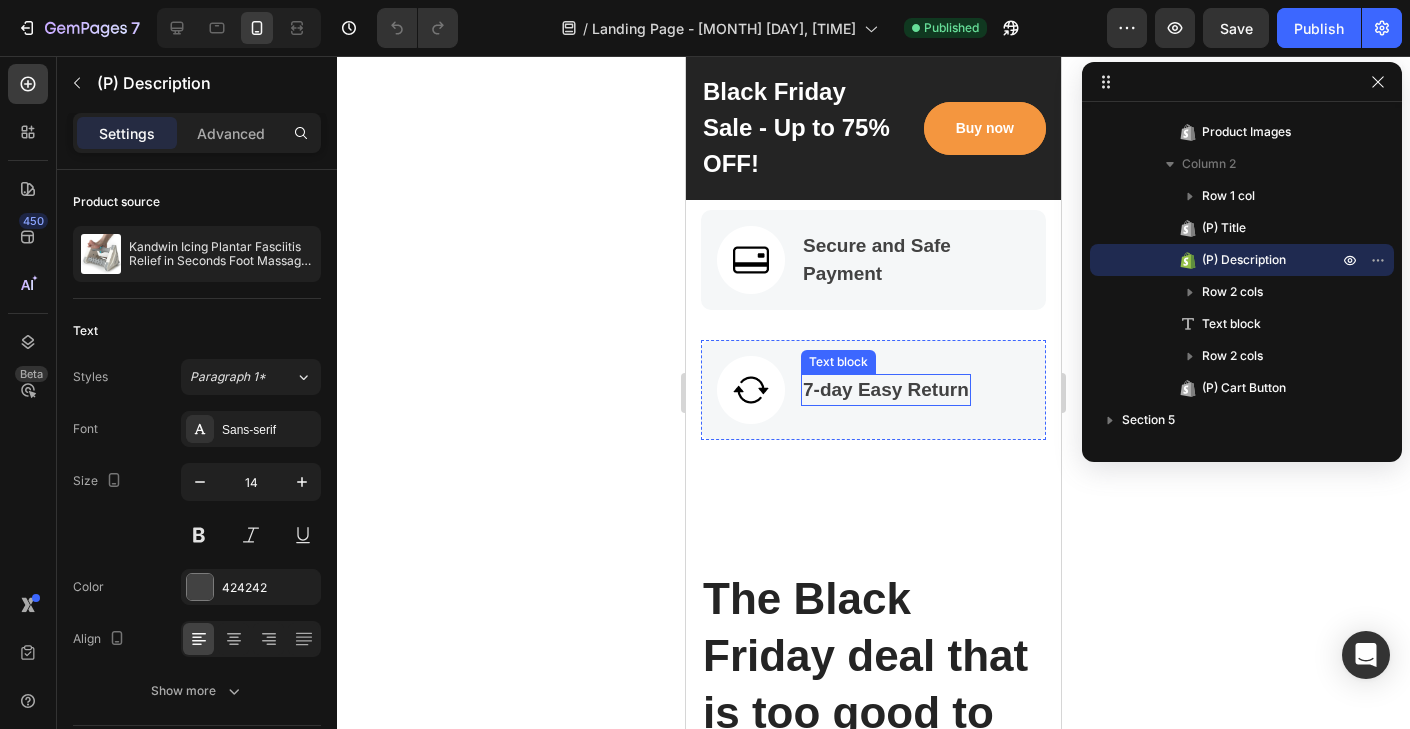 click on "7-day Easy Return" at bounding box center (886, 390) 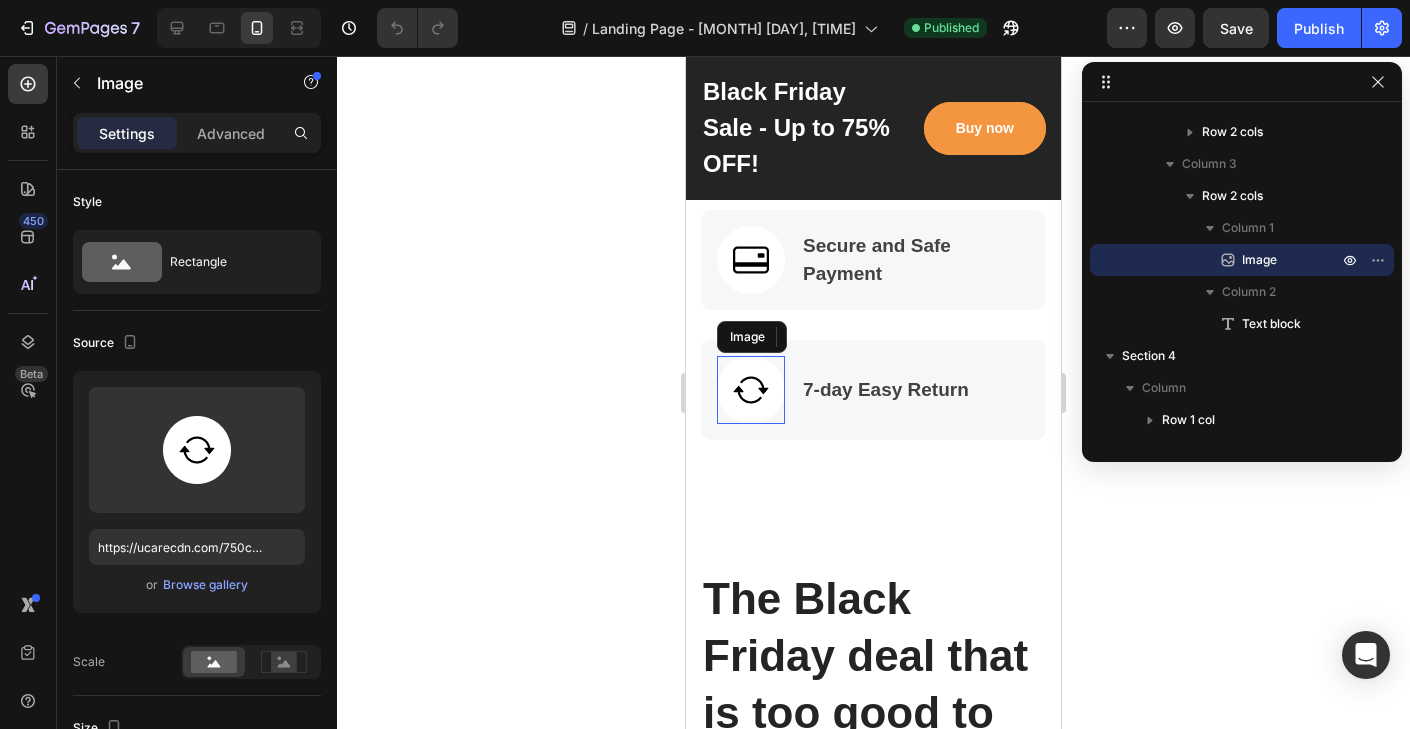 click at bounding box center (751, 390) 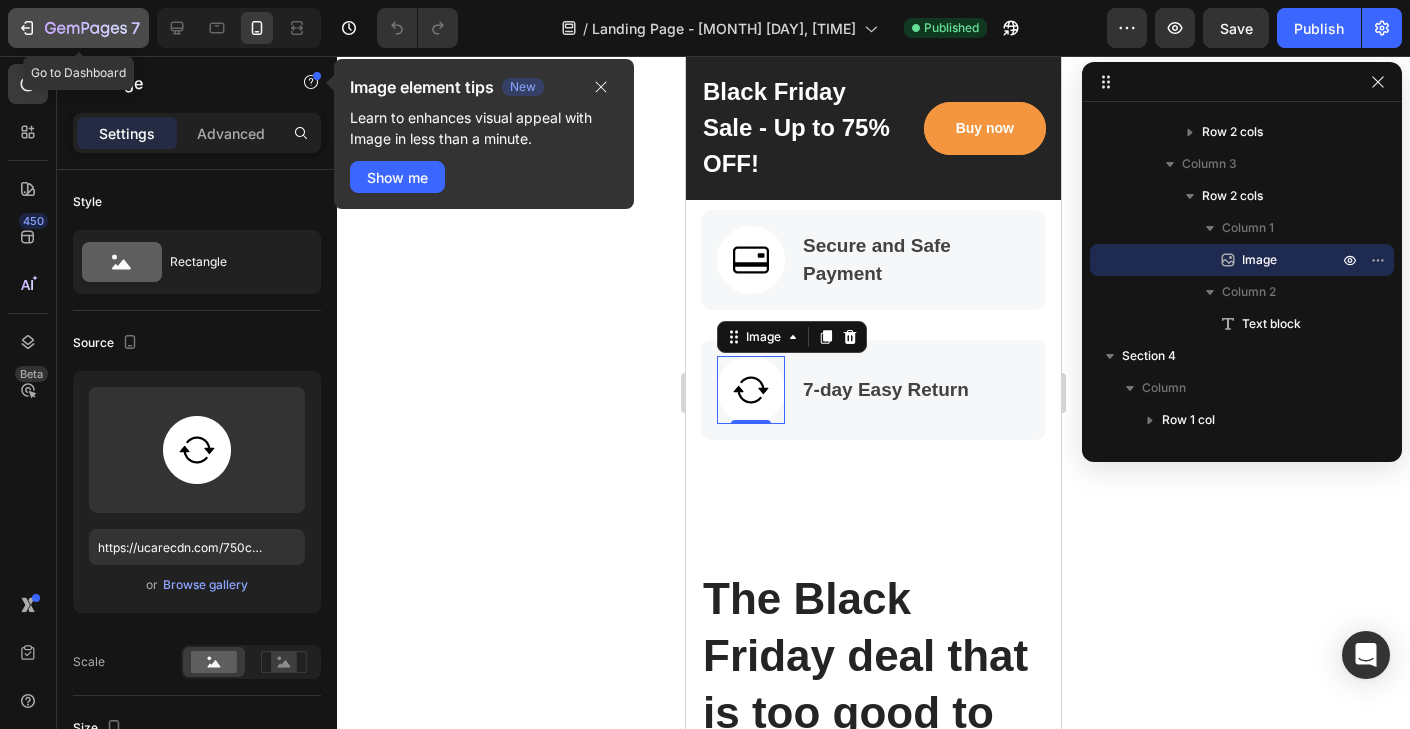 click on "7" 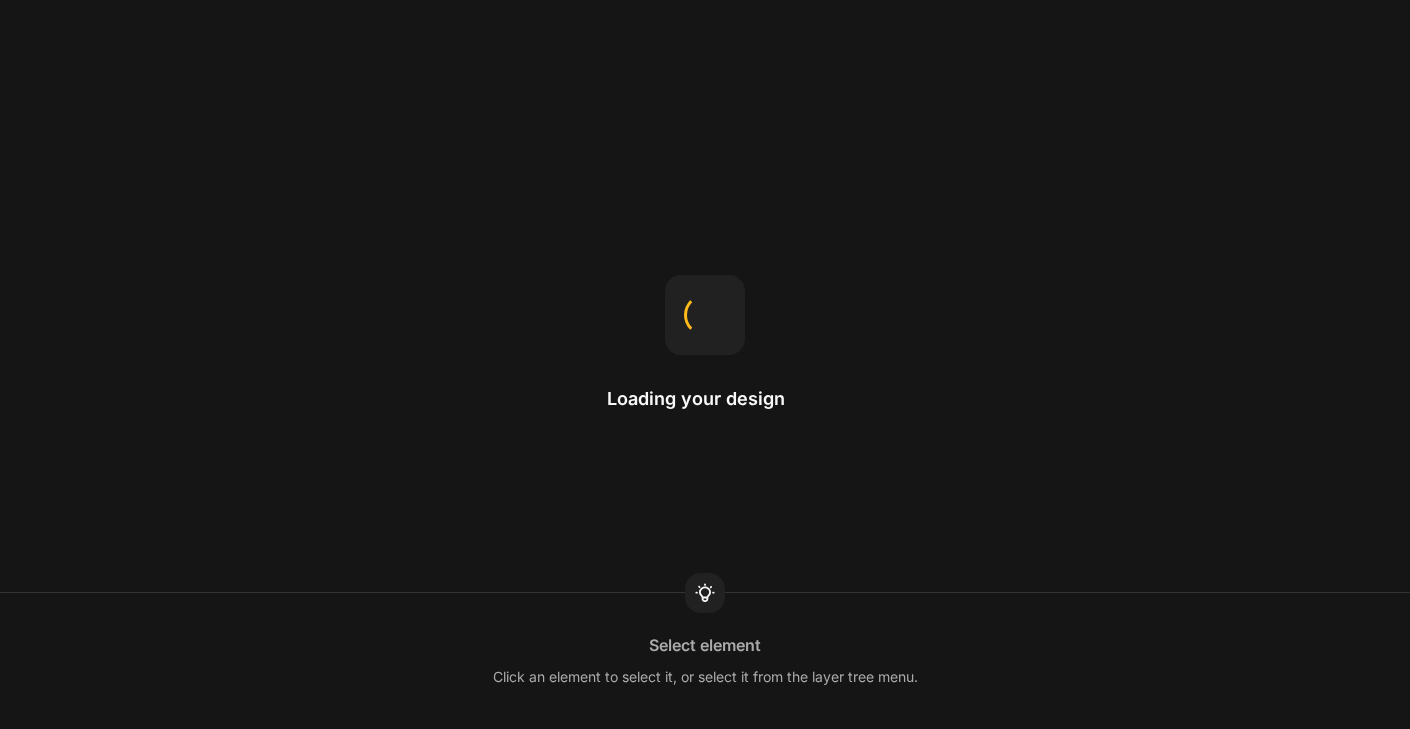 scroll, scrollTop: 0, scrollLeft: 0, axis: both 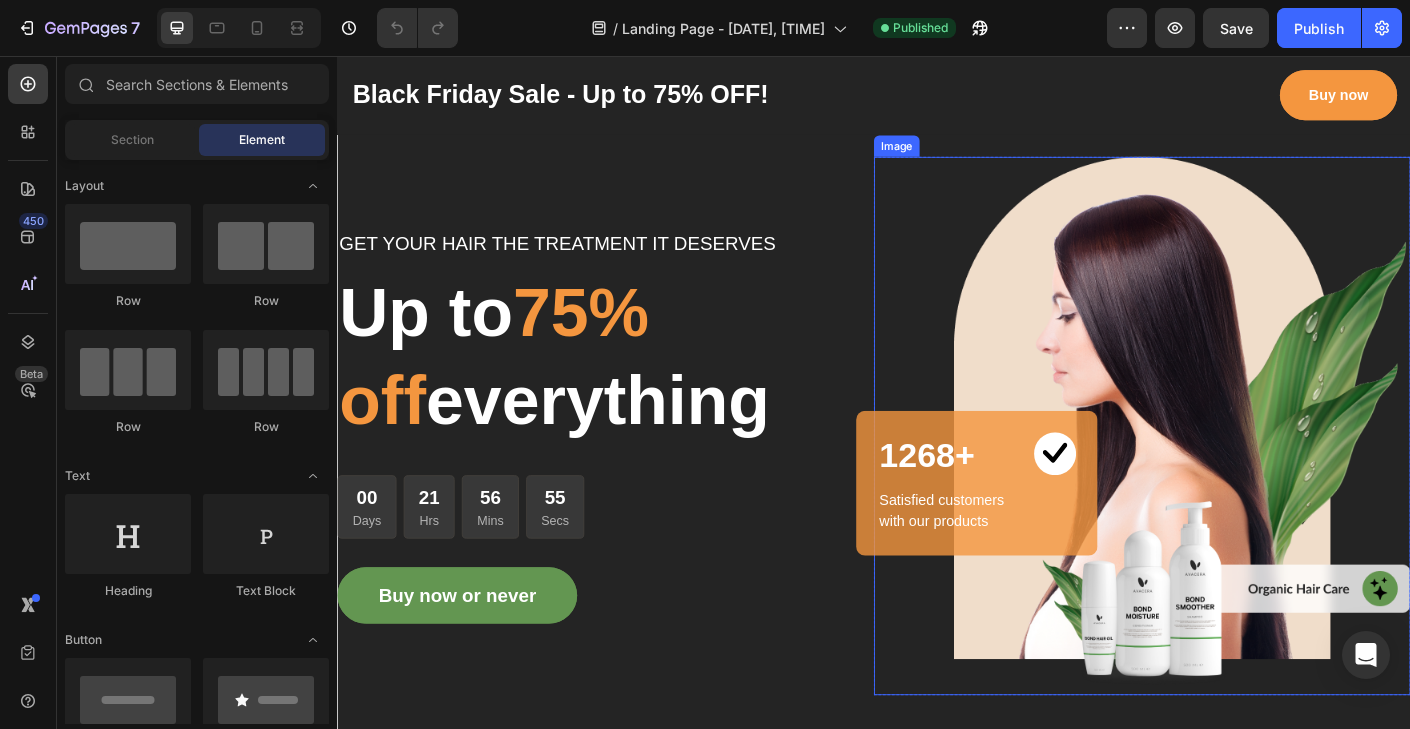 click at bounding box center [1237, 470] 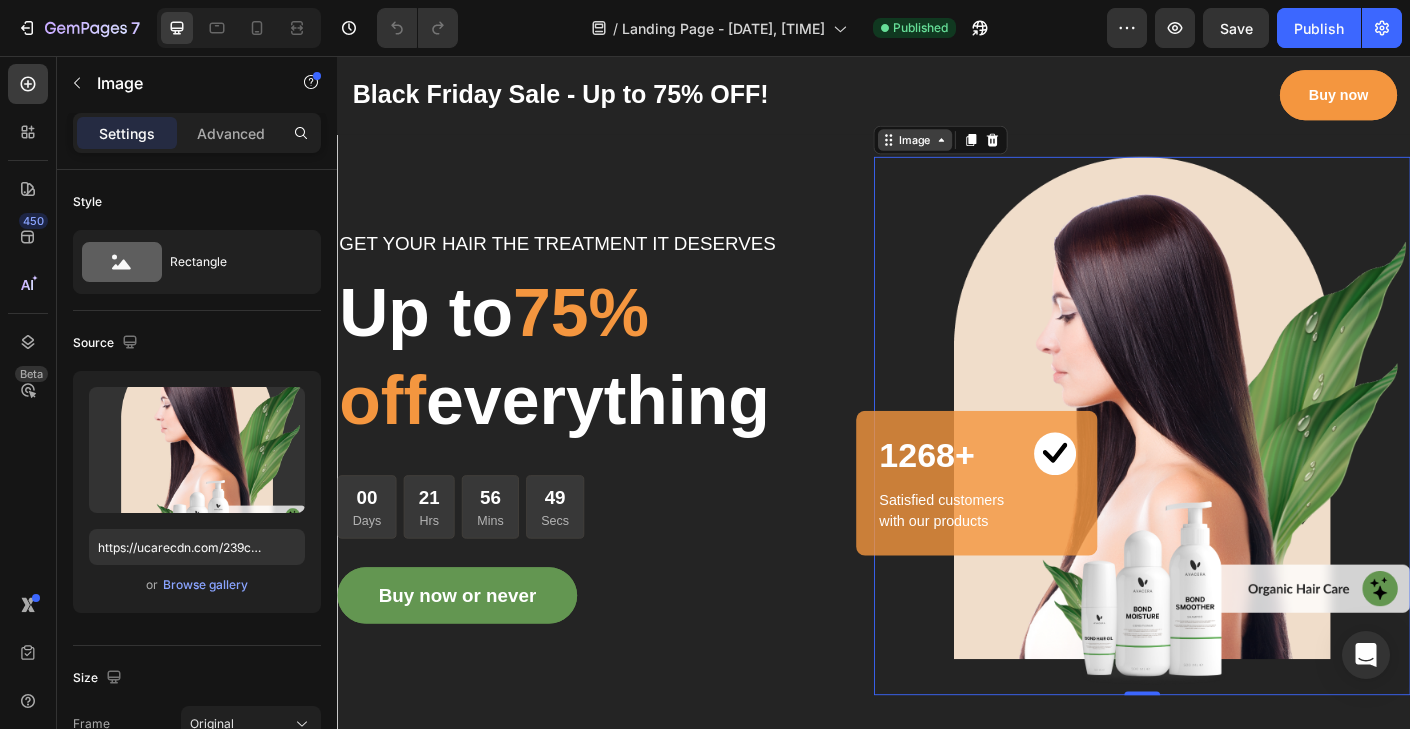 click on "Image" at bounding box center [983, 150] 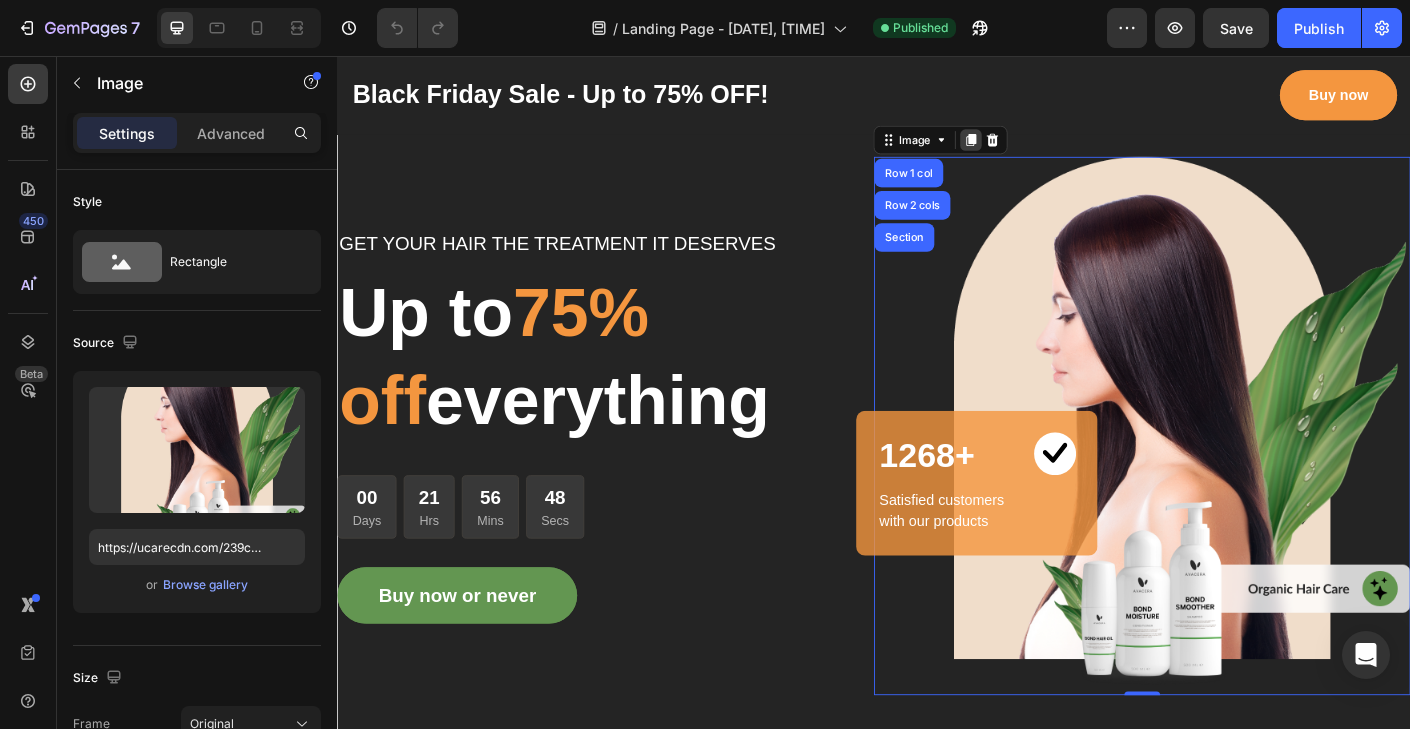 click 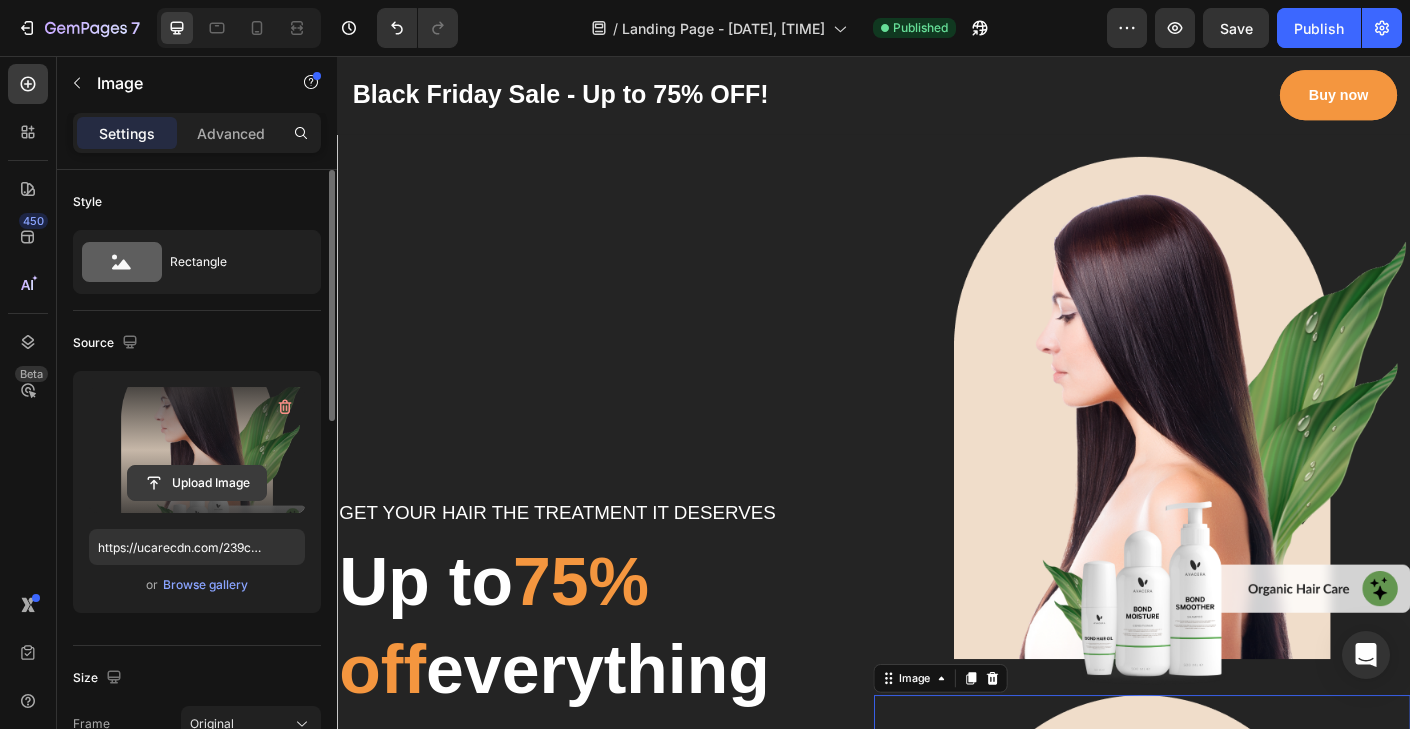 click 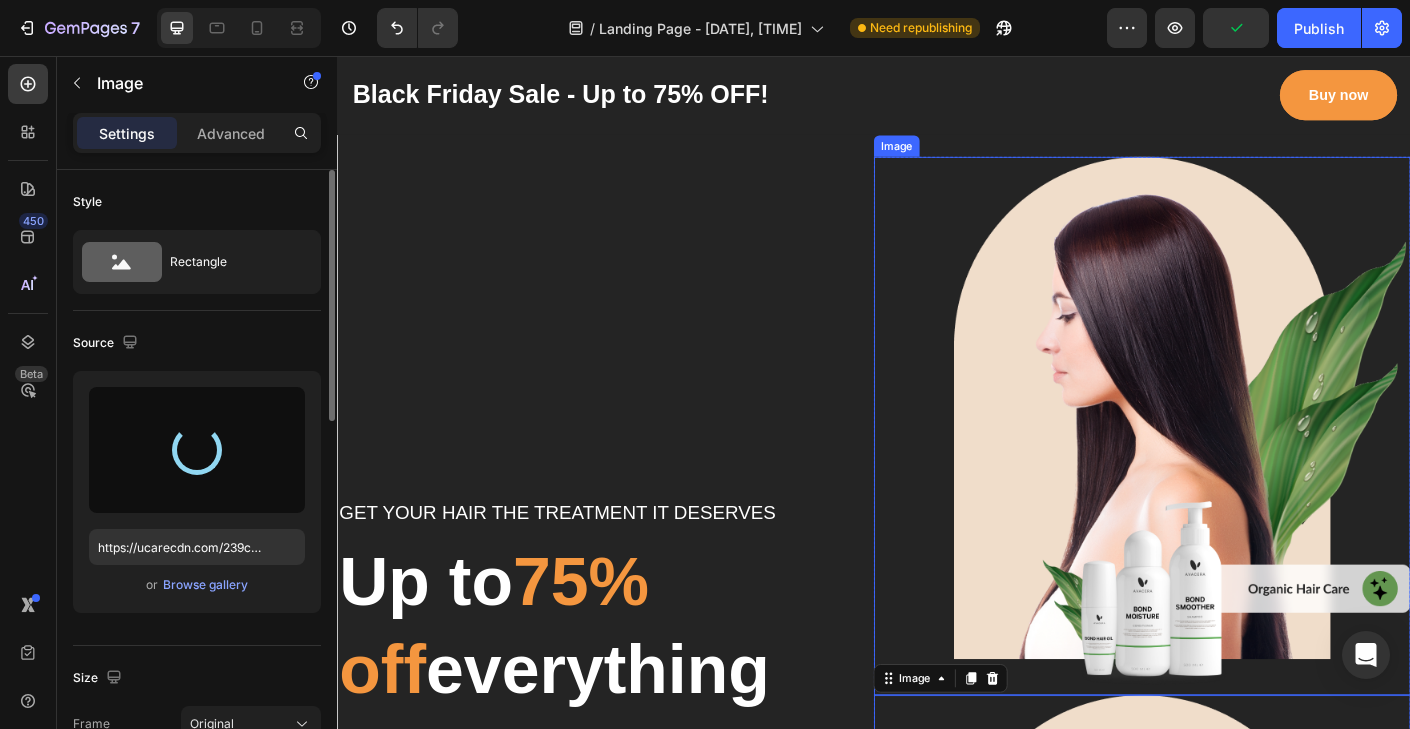 type on "https://cdn.shopify.com/s/files/1/0967/2176/4720/files/gempages_578321961533309893-01d2ab65-84d4-4430-8297-f7ed45d8c89d.png" 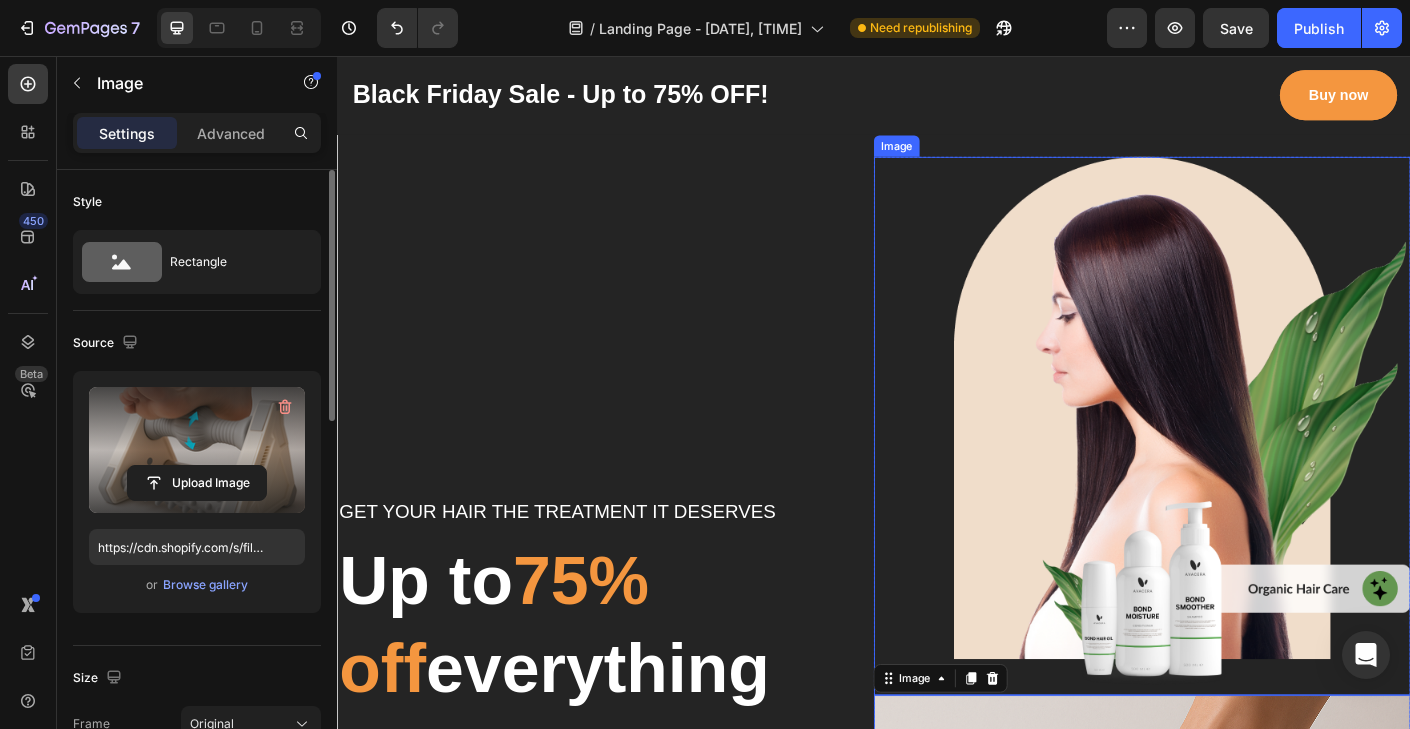 click at bounding box center [1237, 470] 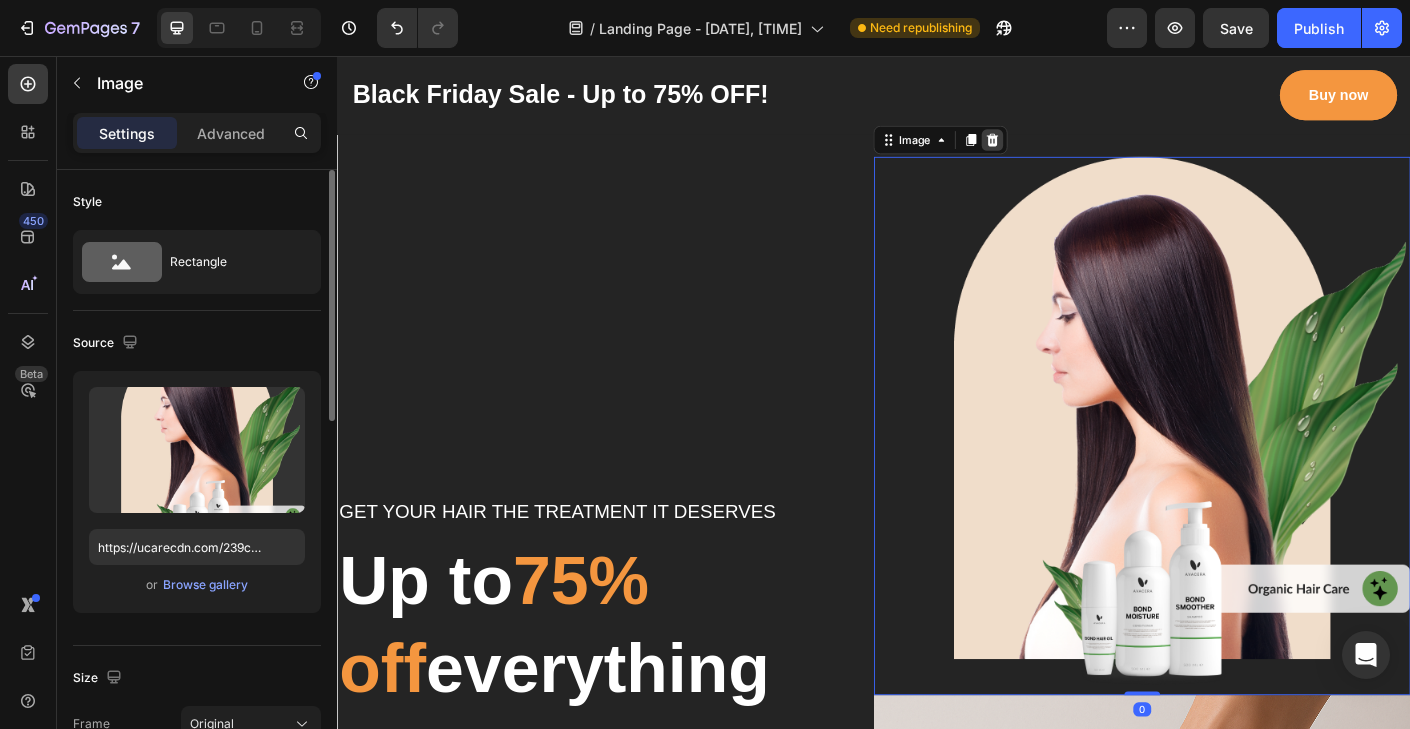 click at bounding box center (1070, 150) 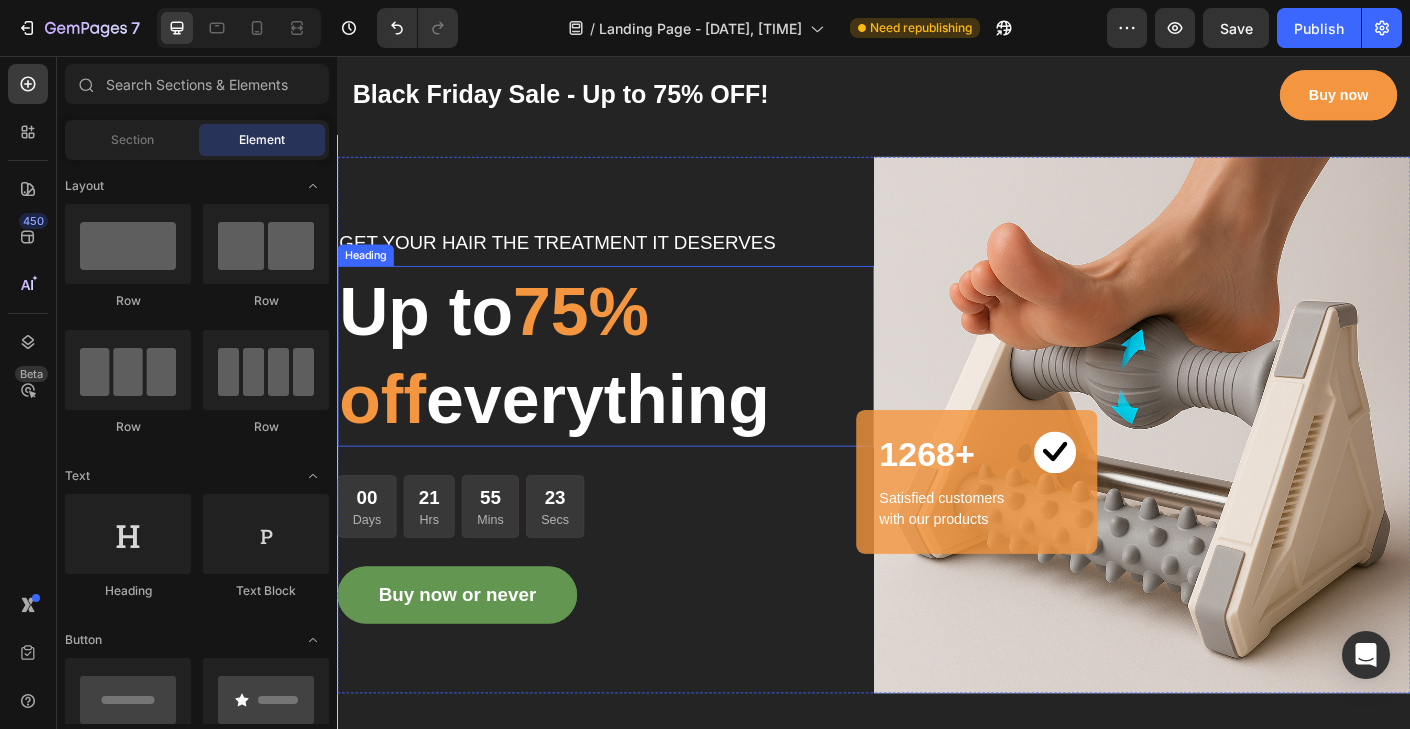 click on "75% off" at bounding box center [512, 391] 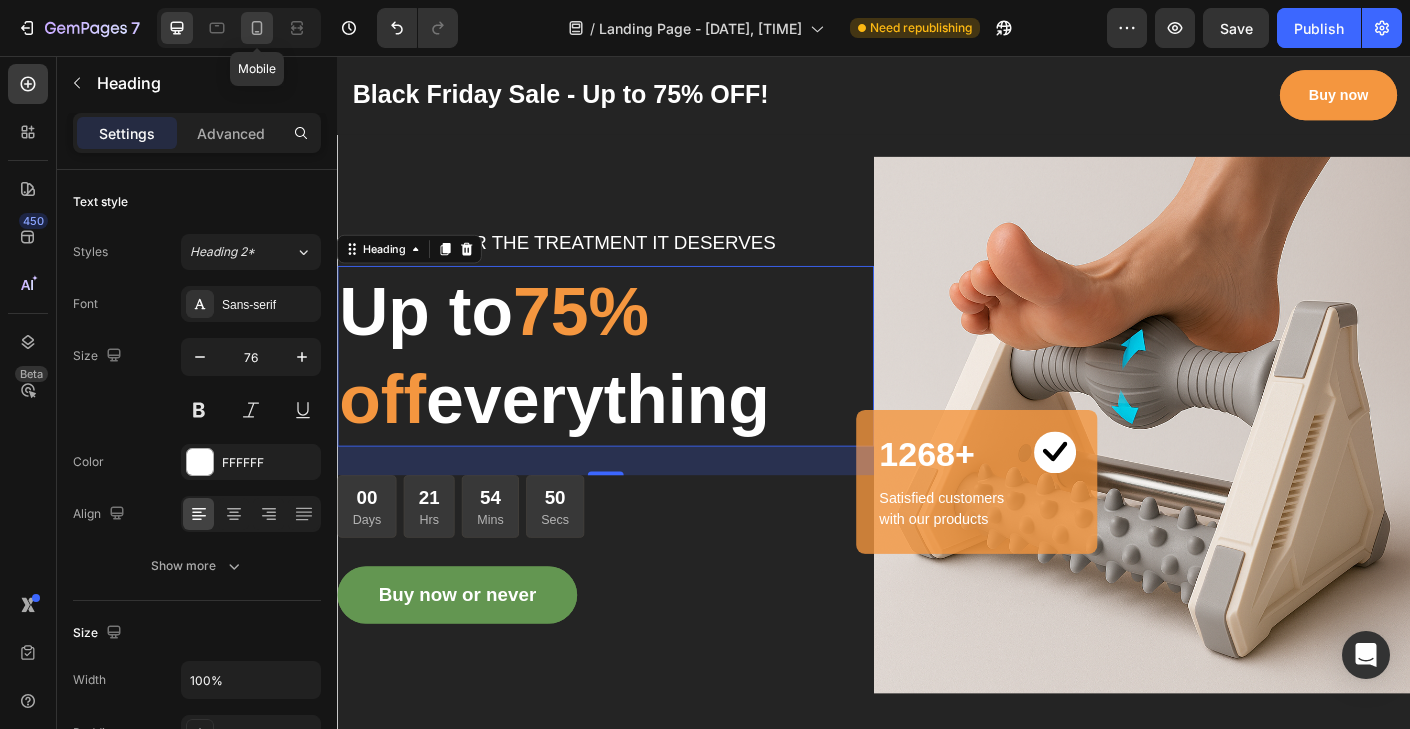 click 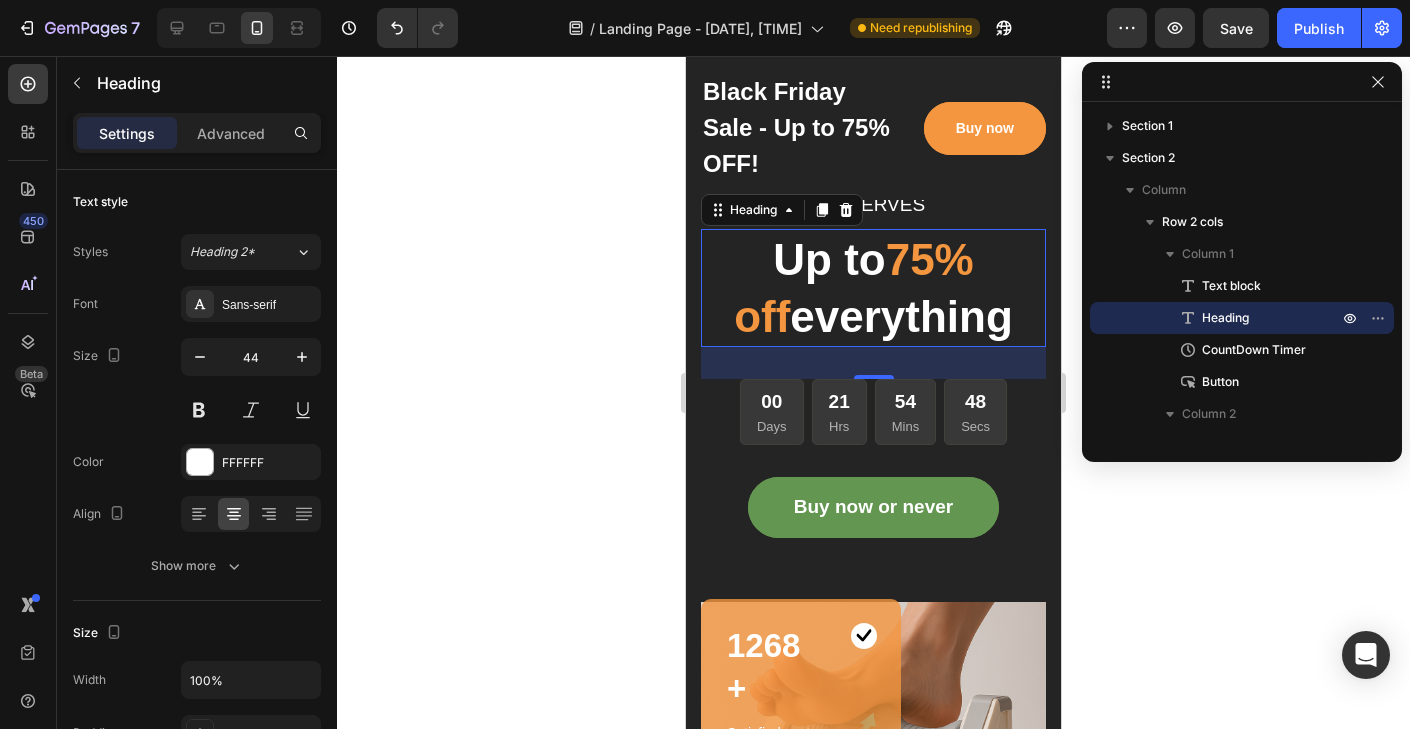 scroll, scrollTop: 0, scrollLeft: 0, axis: both 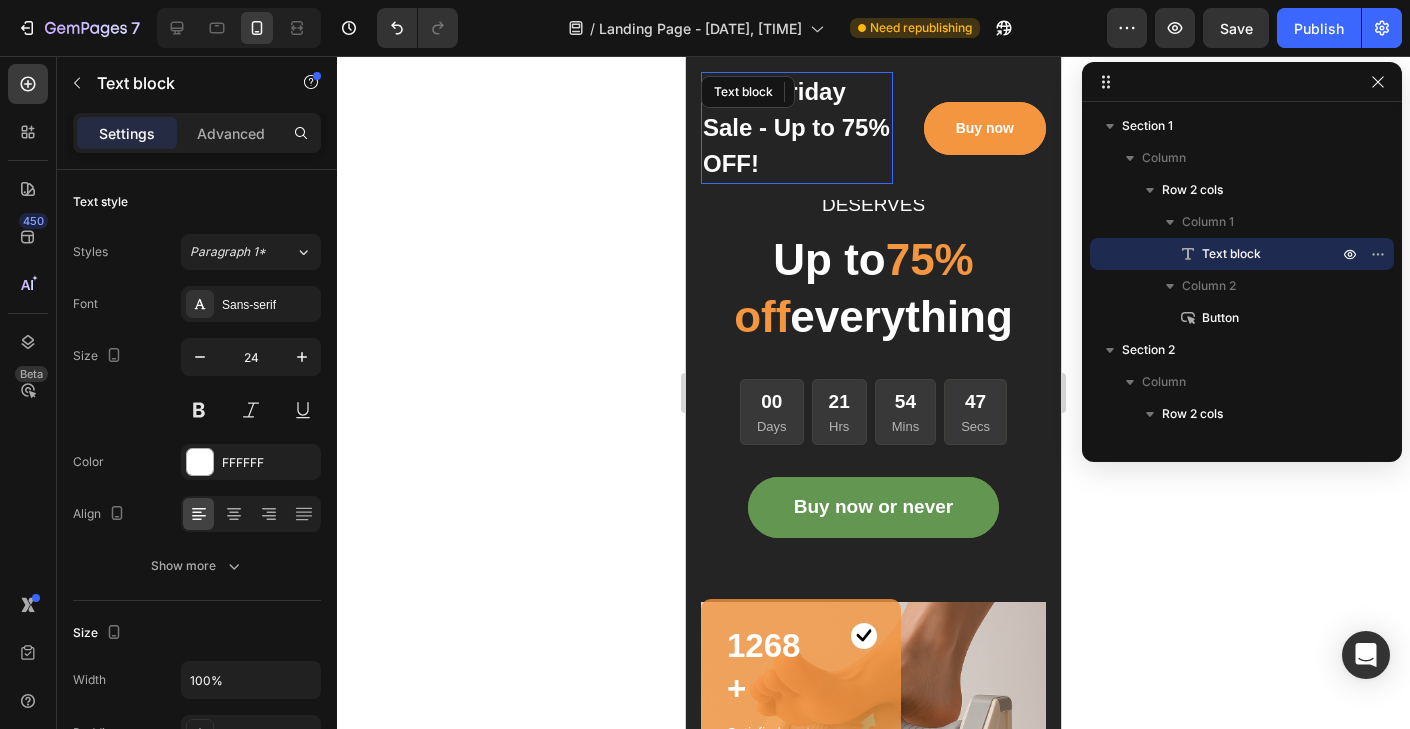 click on "Black Friday Sale - Up to 75% OFF!" at bounding box center [797, 128] 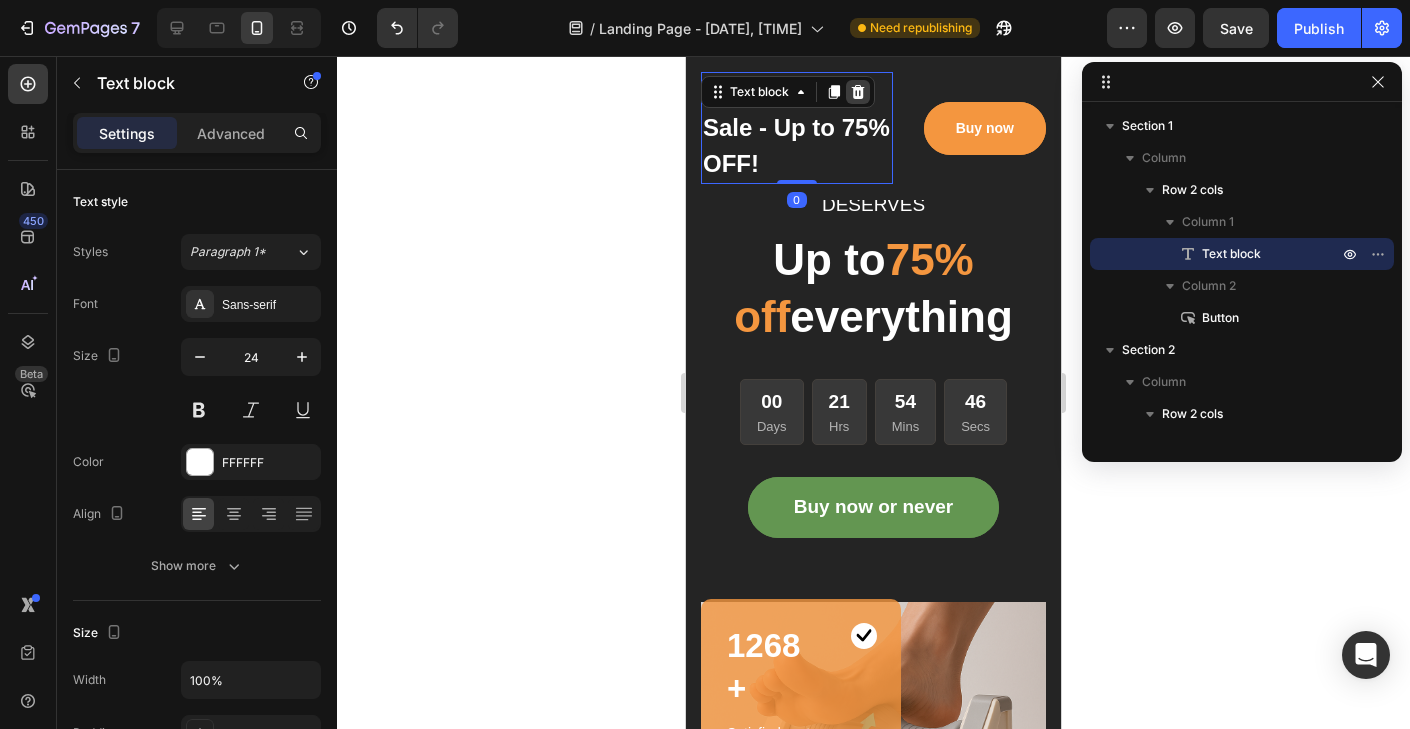click 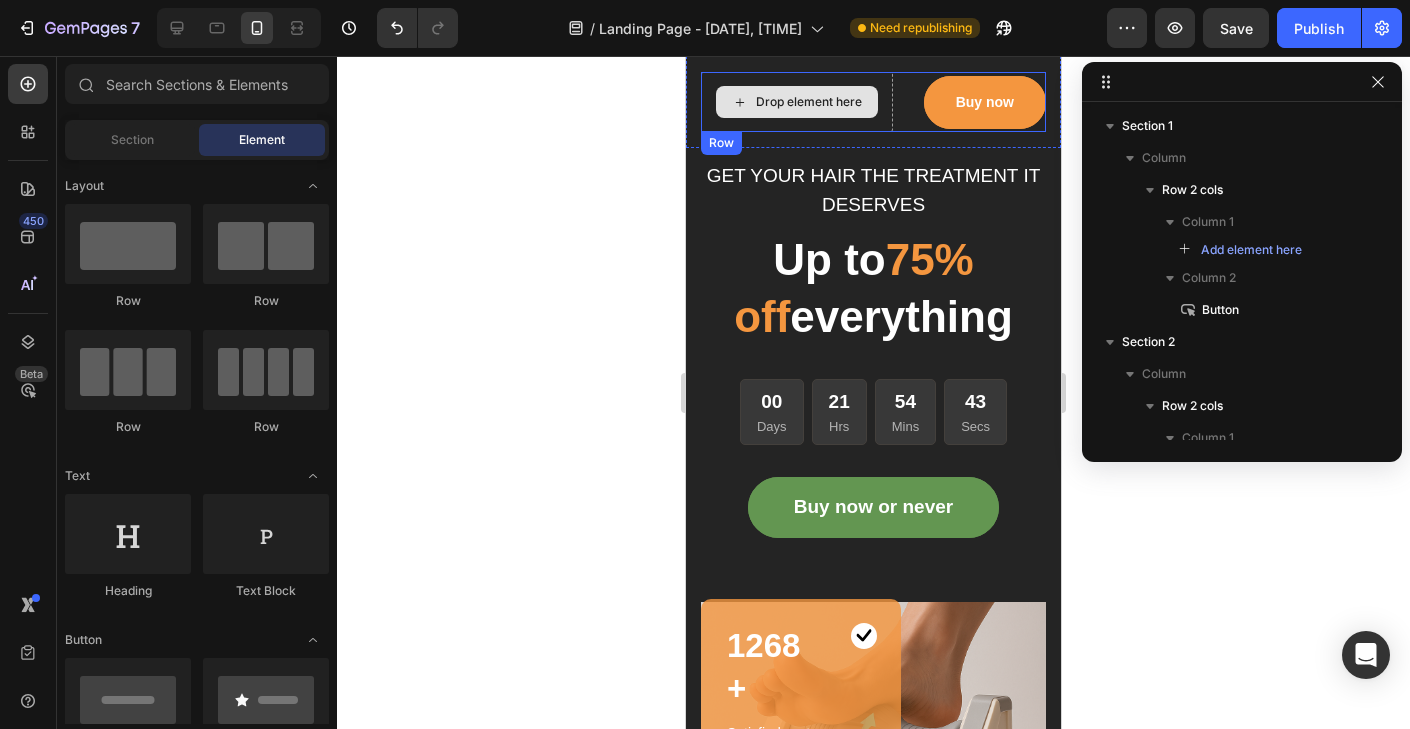 click on "Drop element here" at bounding box center [797, 102] 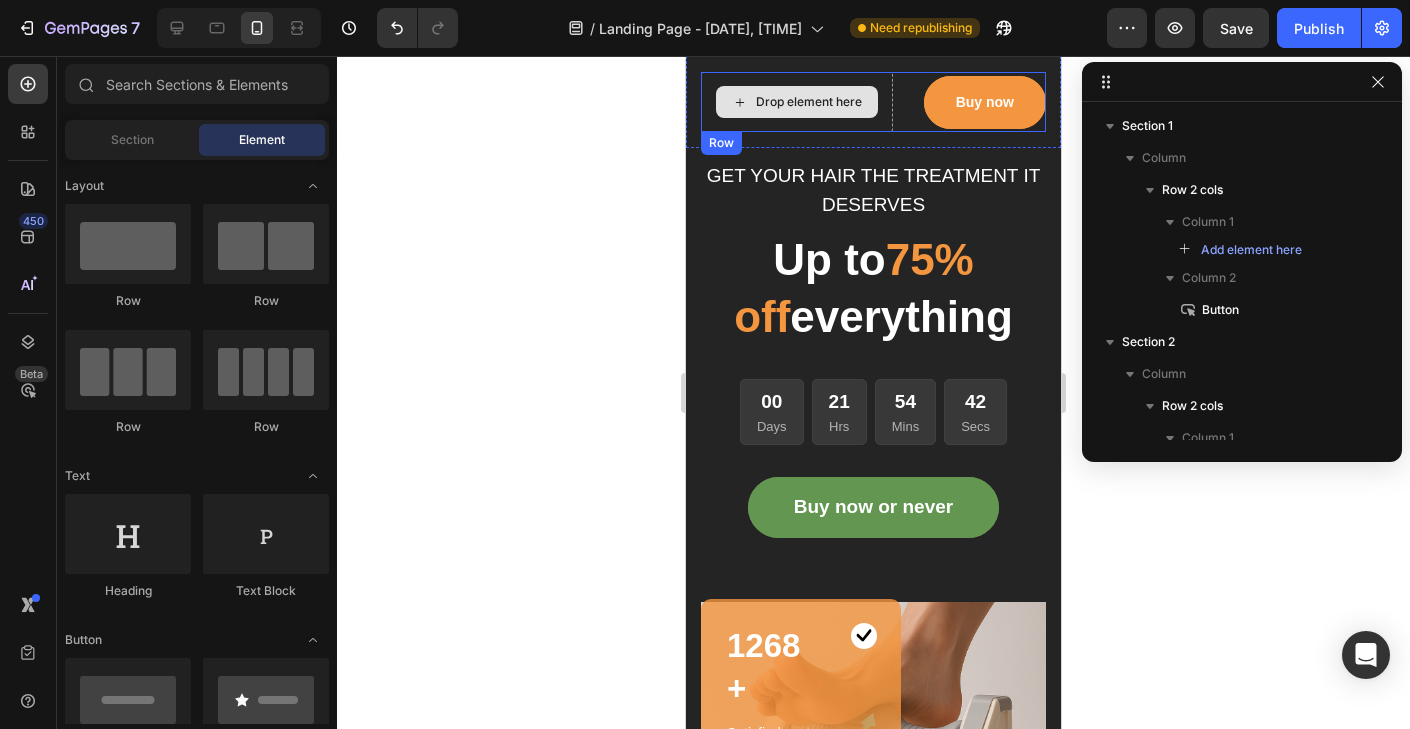 click on "Drop element here" at bounding box center [809, 102] 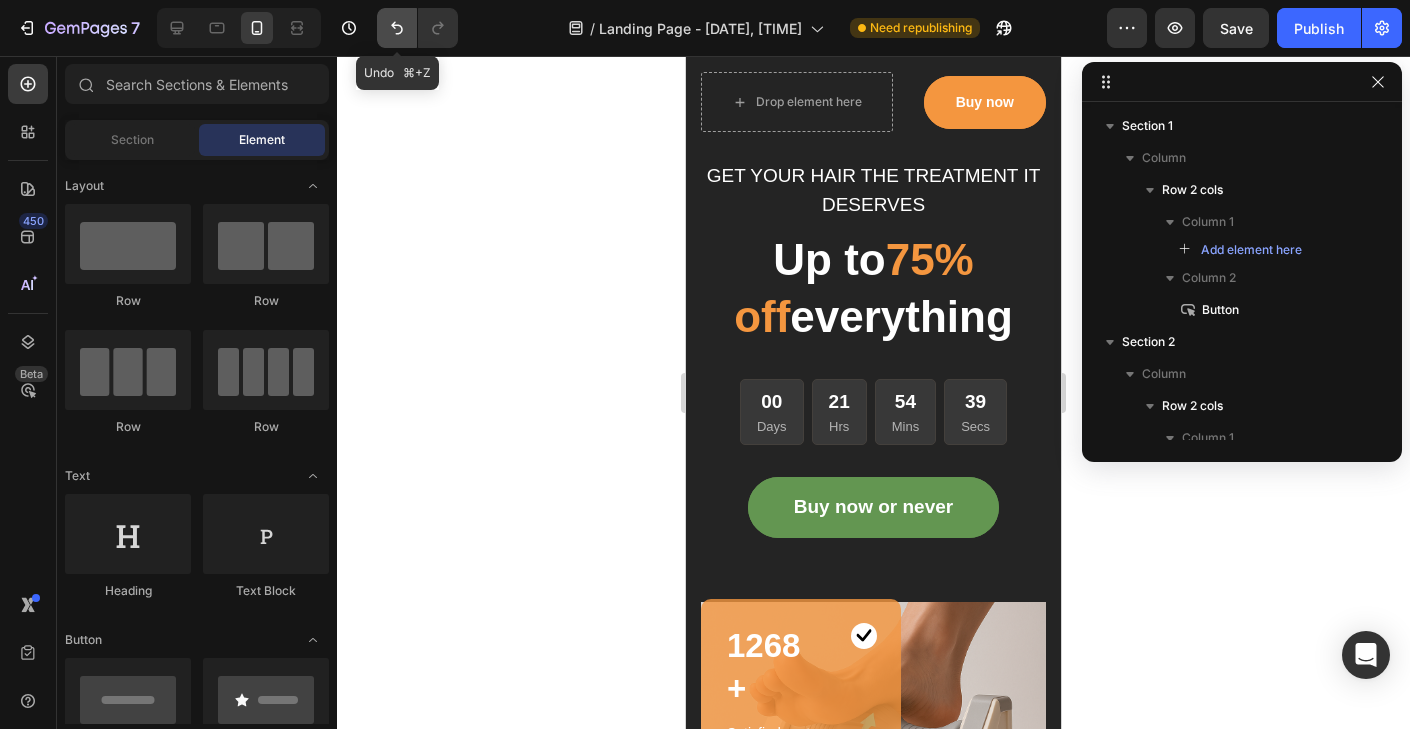 click 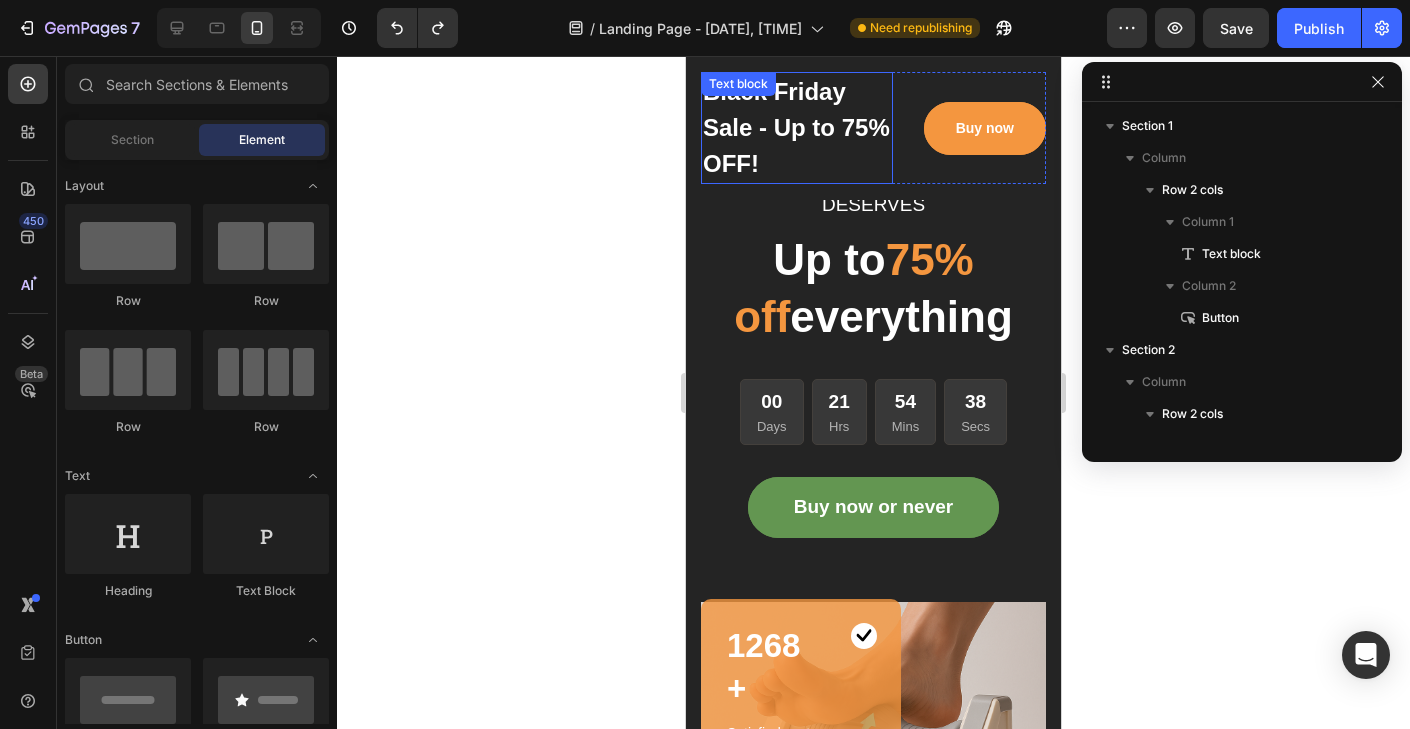 click on "Black Friday Sale - Up to 75% OFF!" at bounding box center [797, 128] 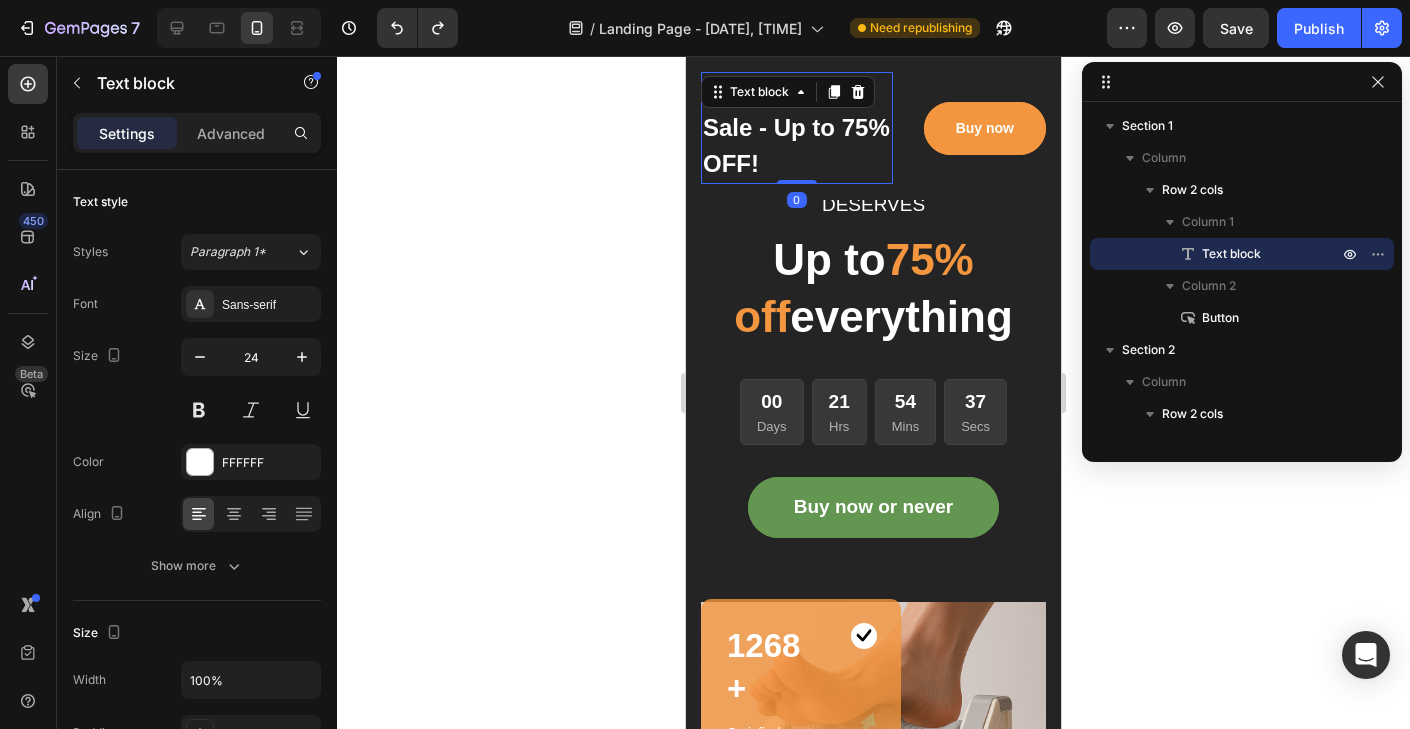click on "Black Friday Sale - Up to 75% OFF!" at bounding box center [797, 128] 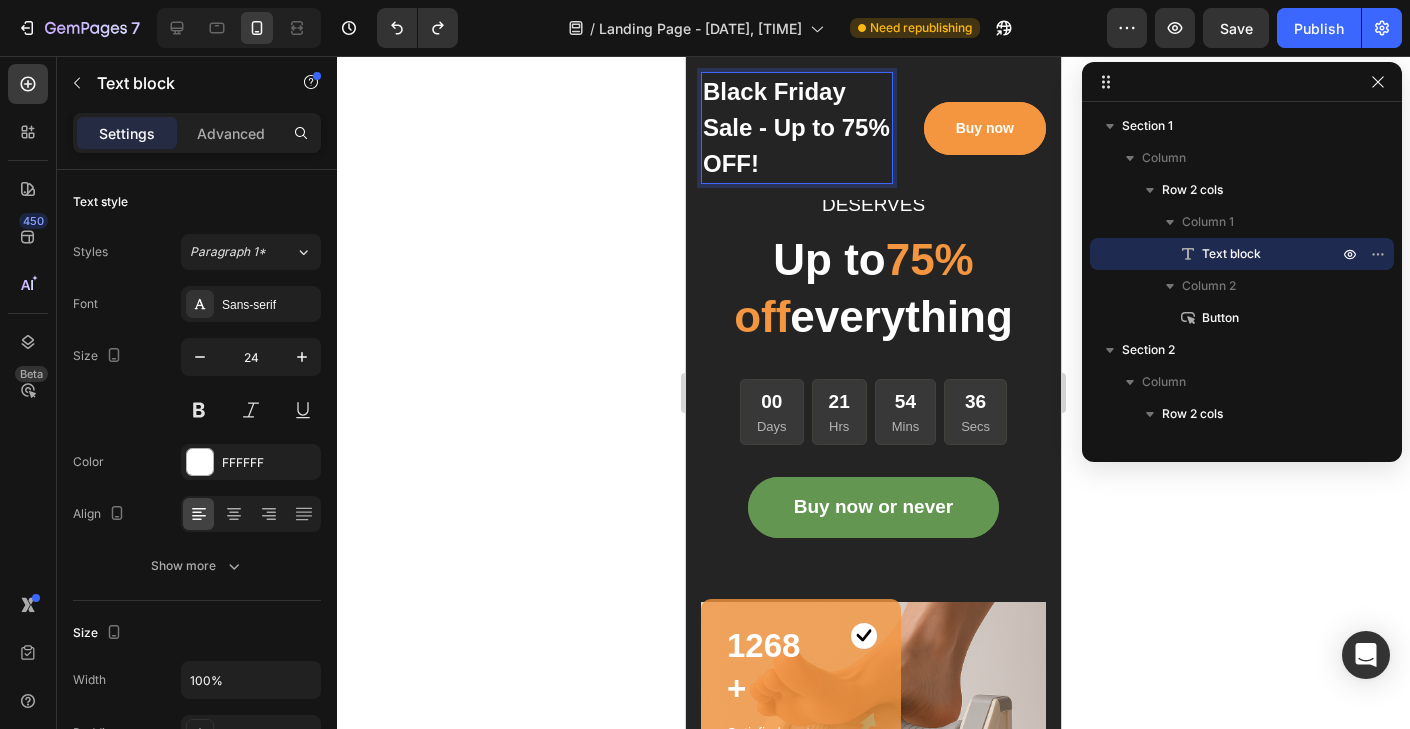 click on "Black Friday Sale - Up to 75% OFF!" at bounding box center [797, 128] 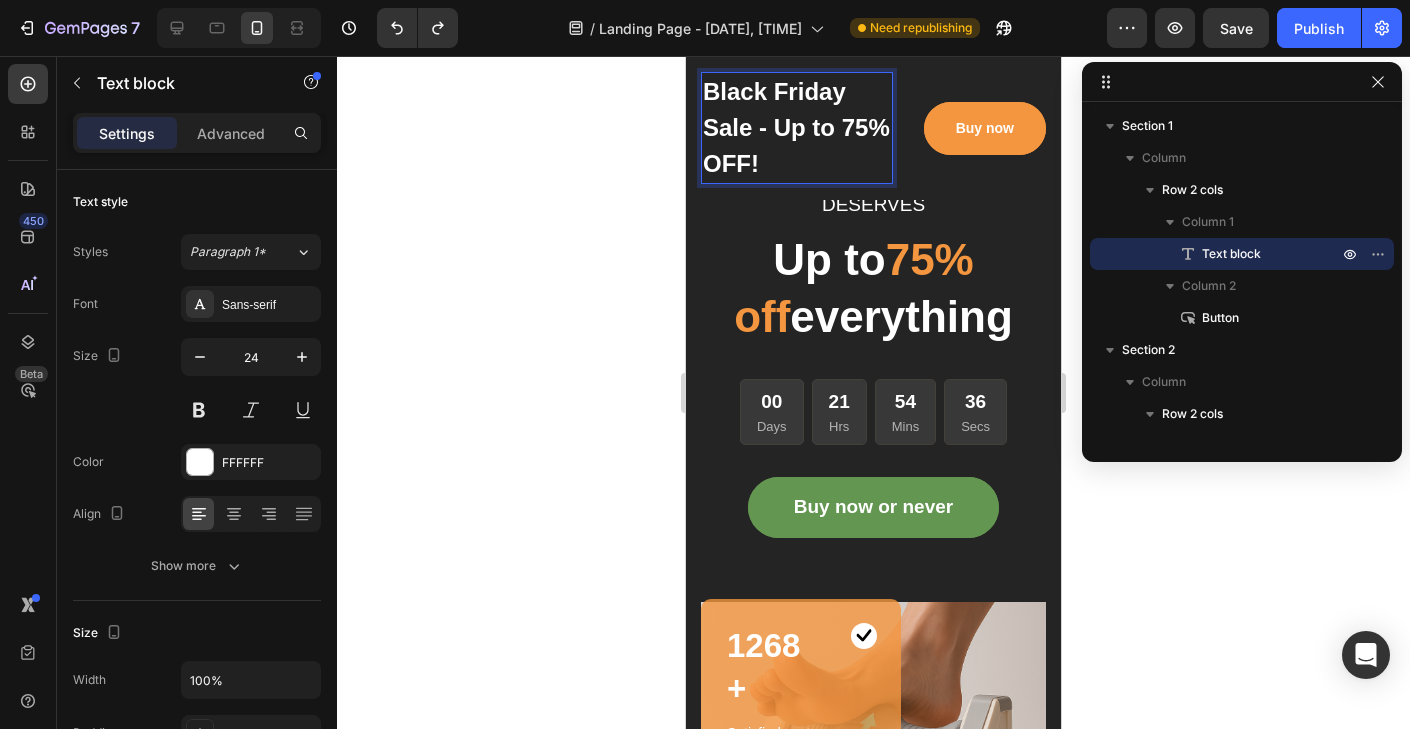 click on "Black Friday Sale - Up to 75% OFF!" at bounding box center [797, 128] 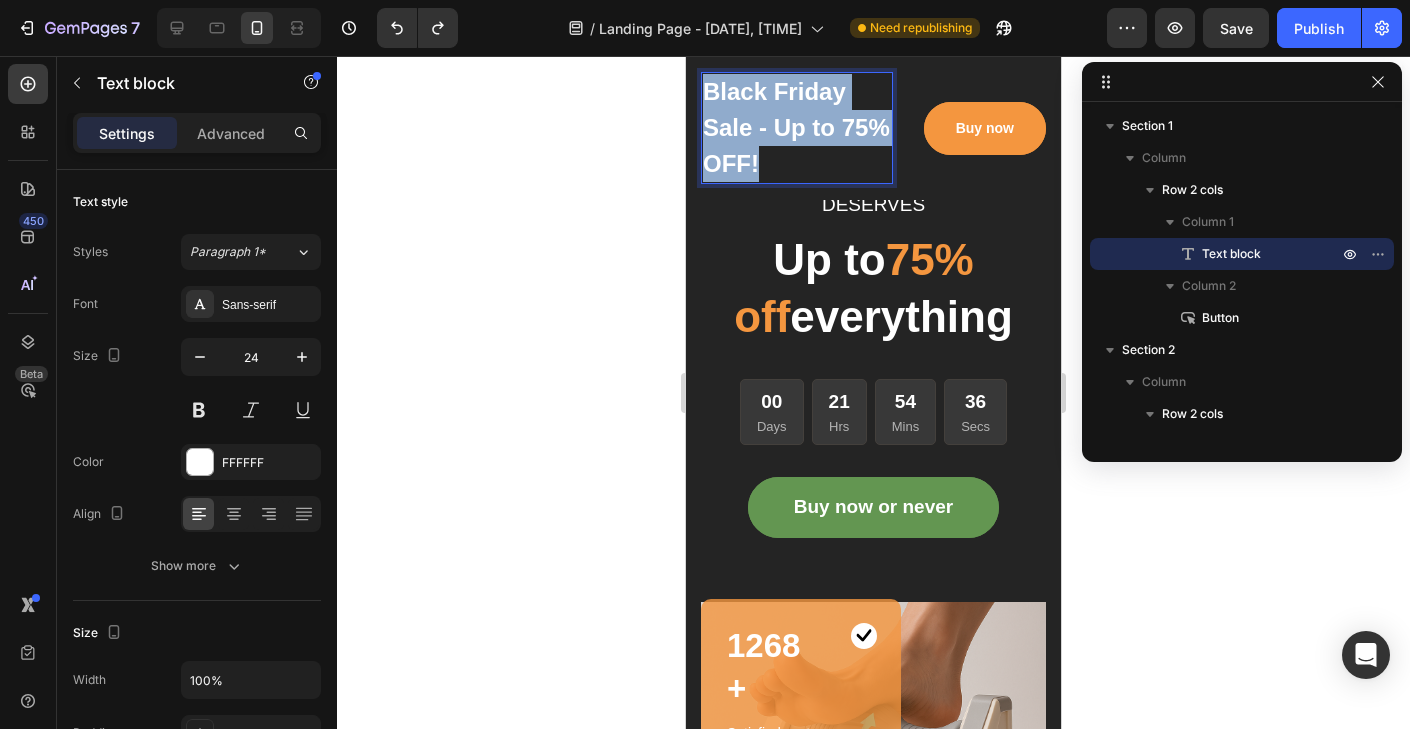 click on "Black Friday Sale - Up to 75% OFF!" at bounding box center [797, 128] 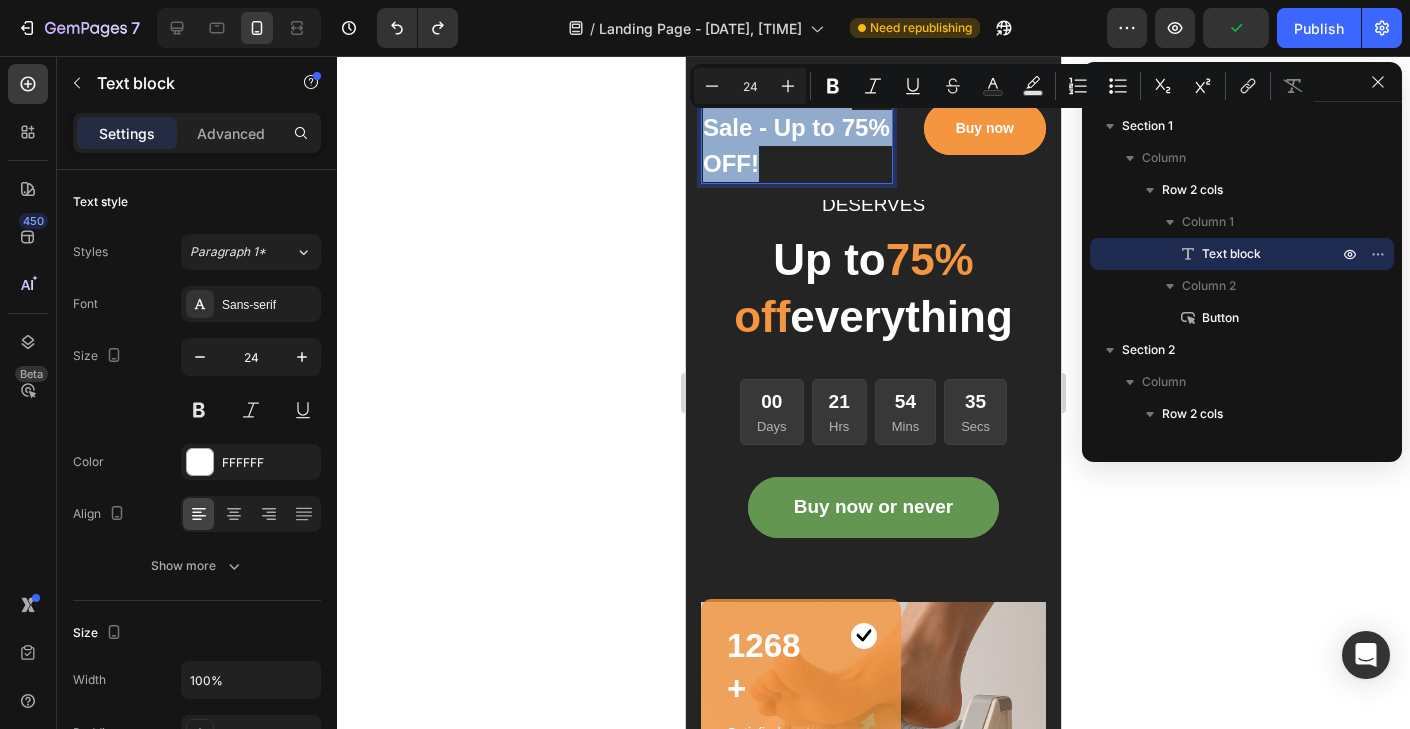 click on "Black Friday Sale - Up to 75% OFF!" at bounding box center [797, 128] 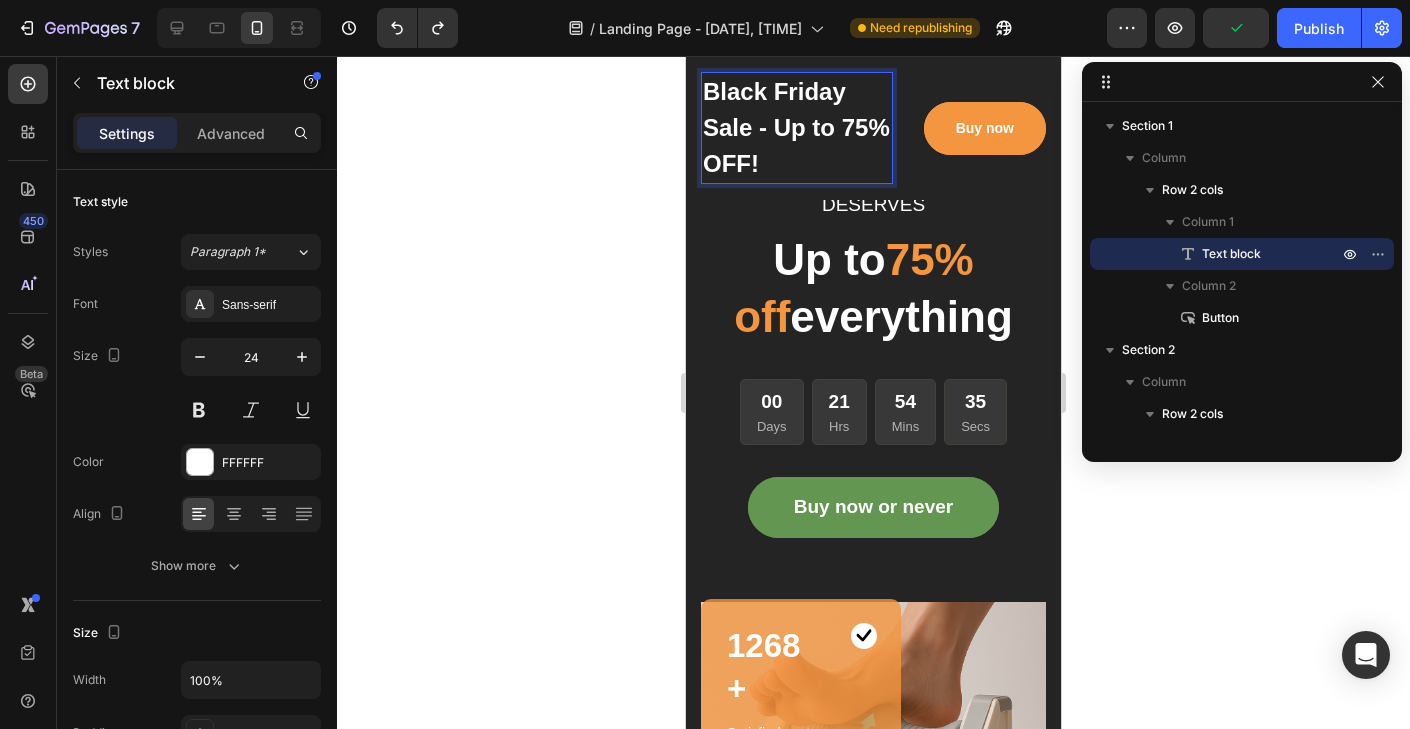 click on "Black Friday Sale - Up to 75% OFF!" at bounding box center [797, 128] 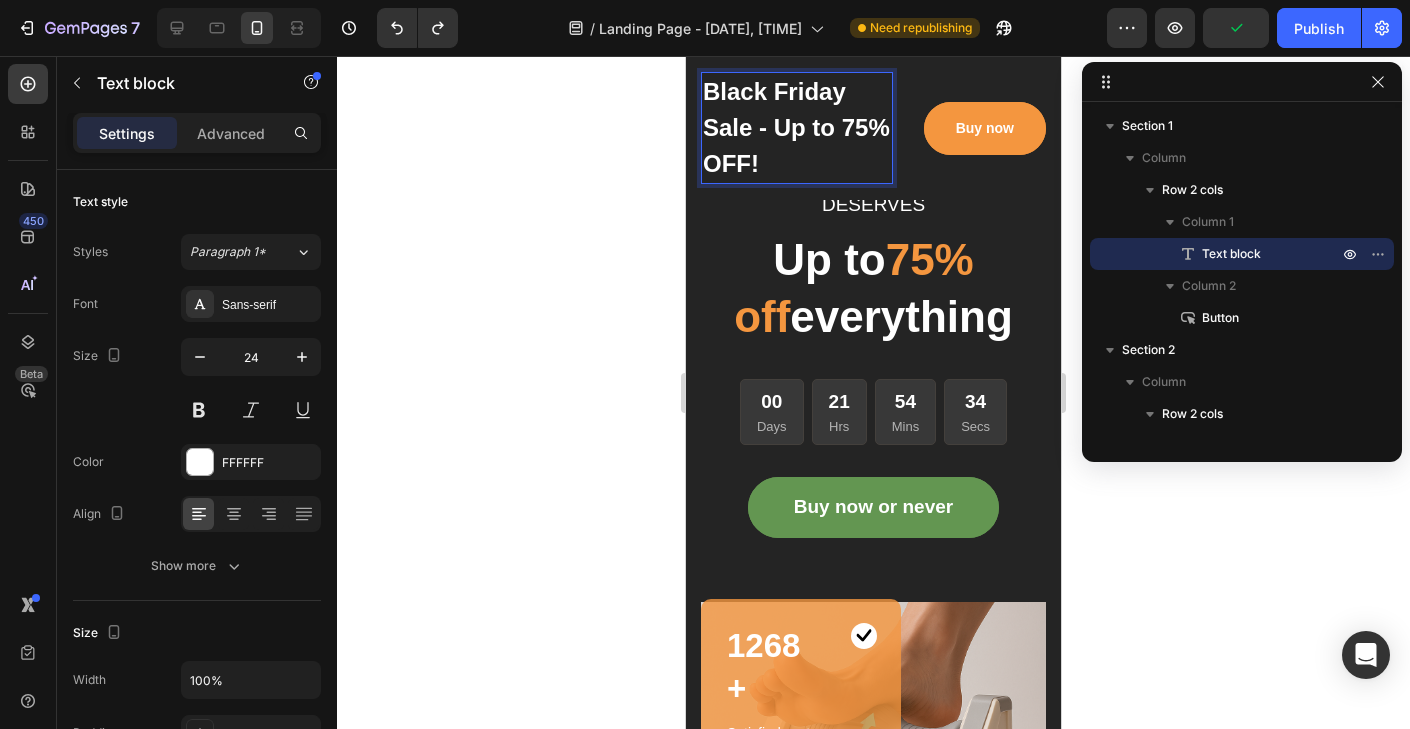 click on "Black Friday Sale - Up to 75% OFF!" at bounding box center (797, 128) 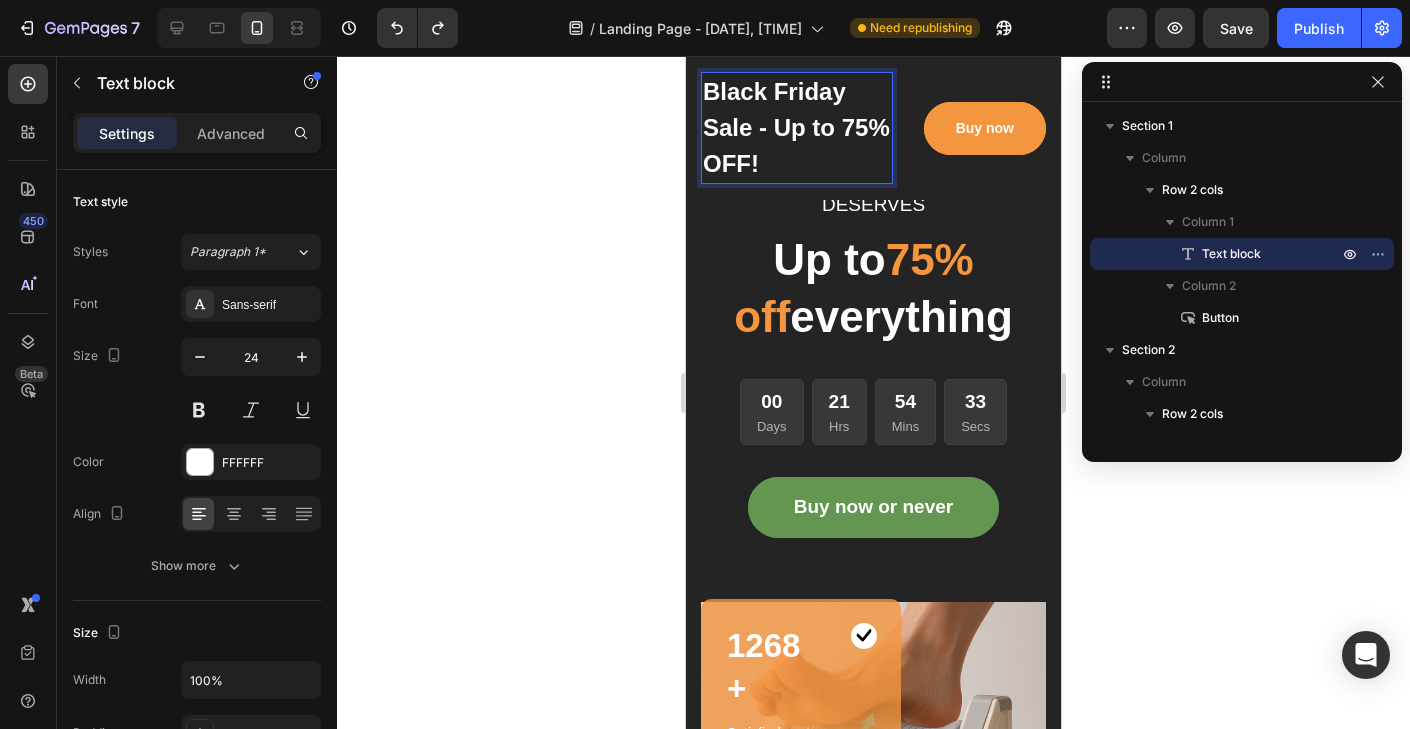 click on "Black Friday Sale - Up to 75% OFF!" at bounding box center [797, 128] 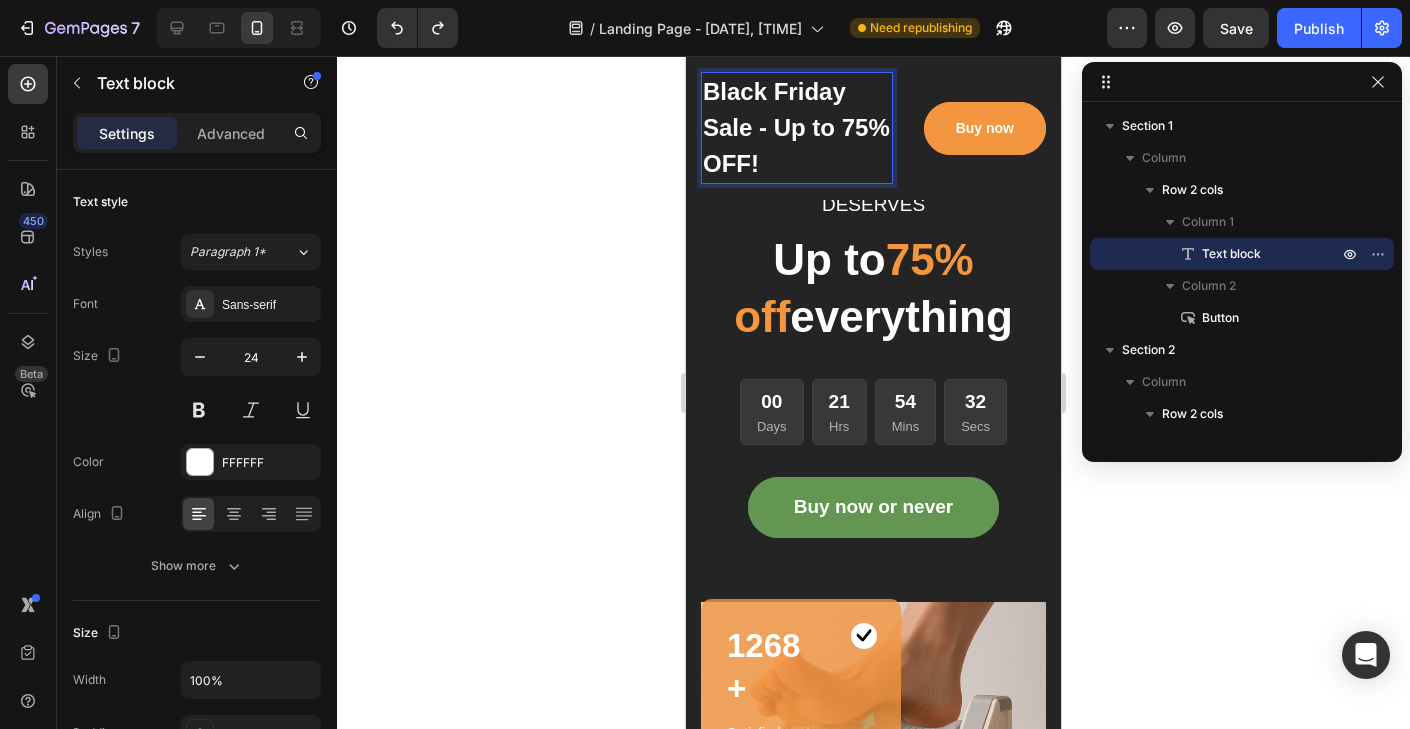click on "Black Friday Sale - Up to 75% OFF!" at bounding box center (797, 128) 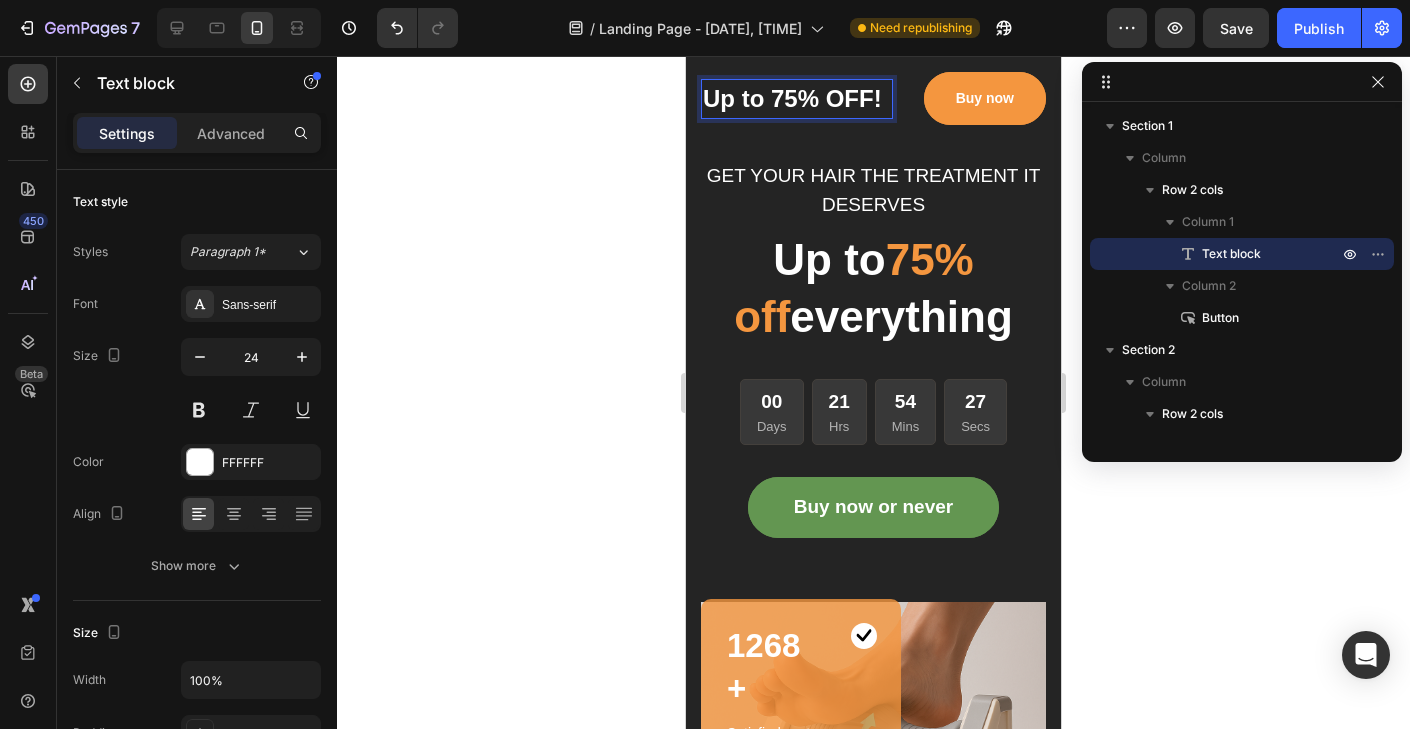 click on "Up to 75% OFF!" at bounding box center (797, 99) 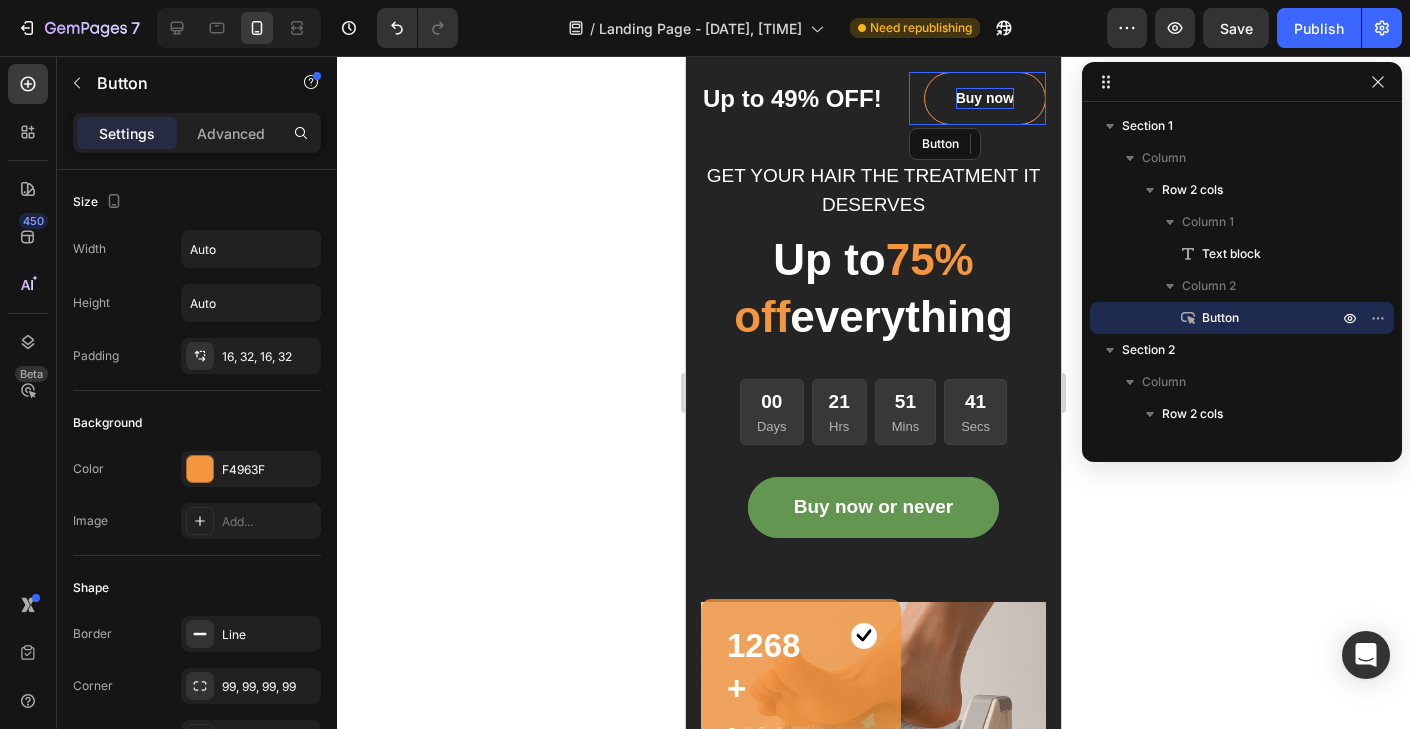 click on "Buy now" at bounding box center (985, 98) 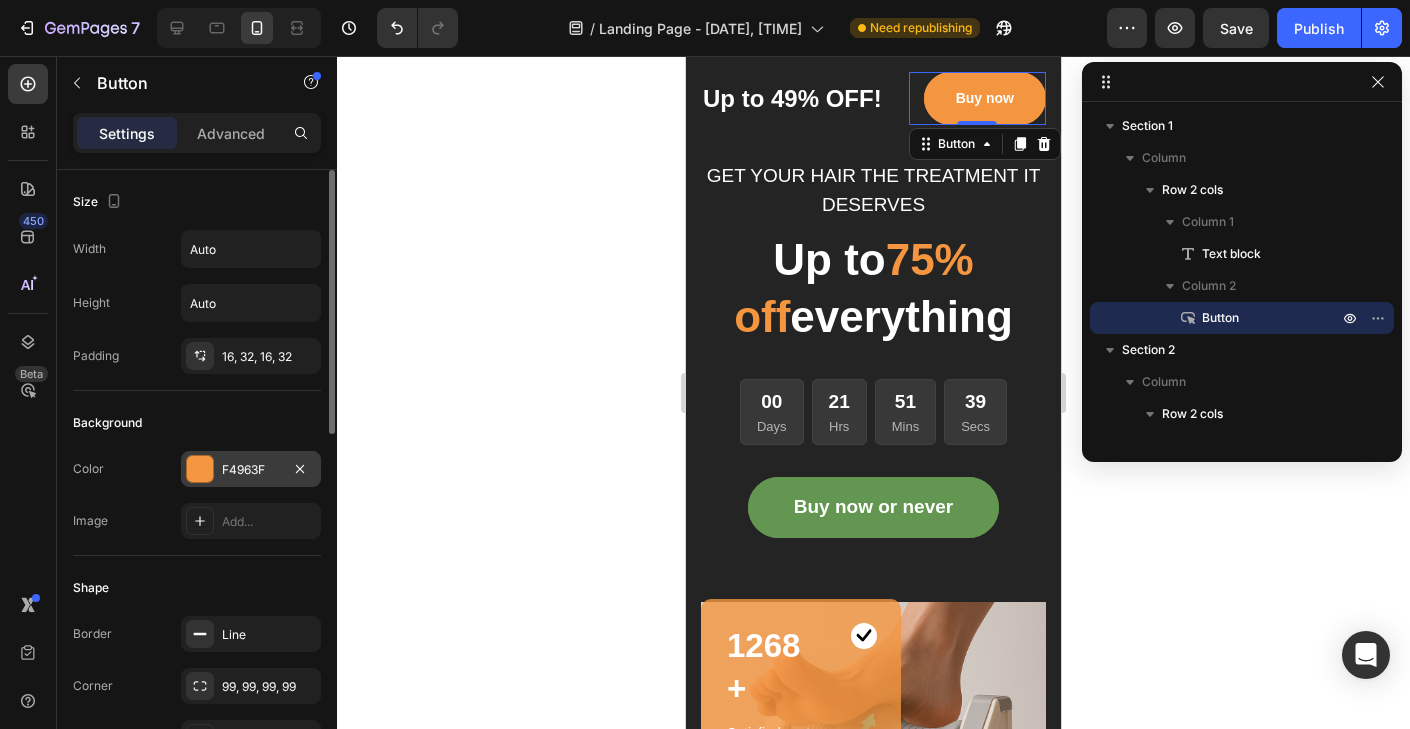 click on "F4963F" at bounding box center (251, 469) 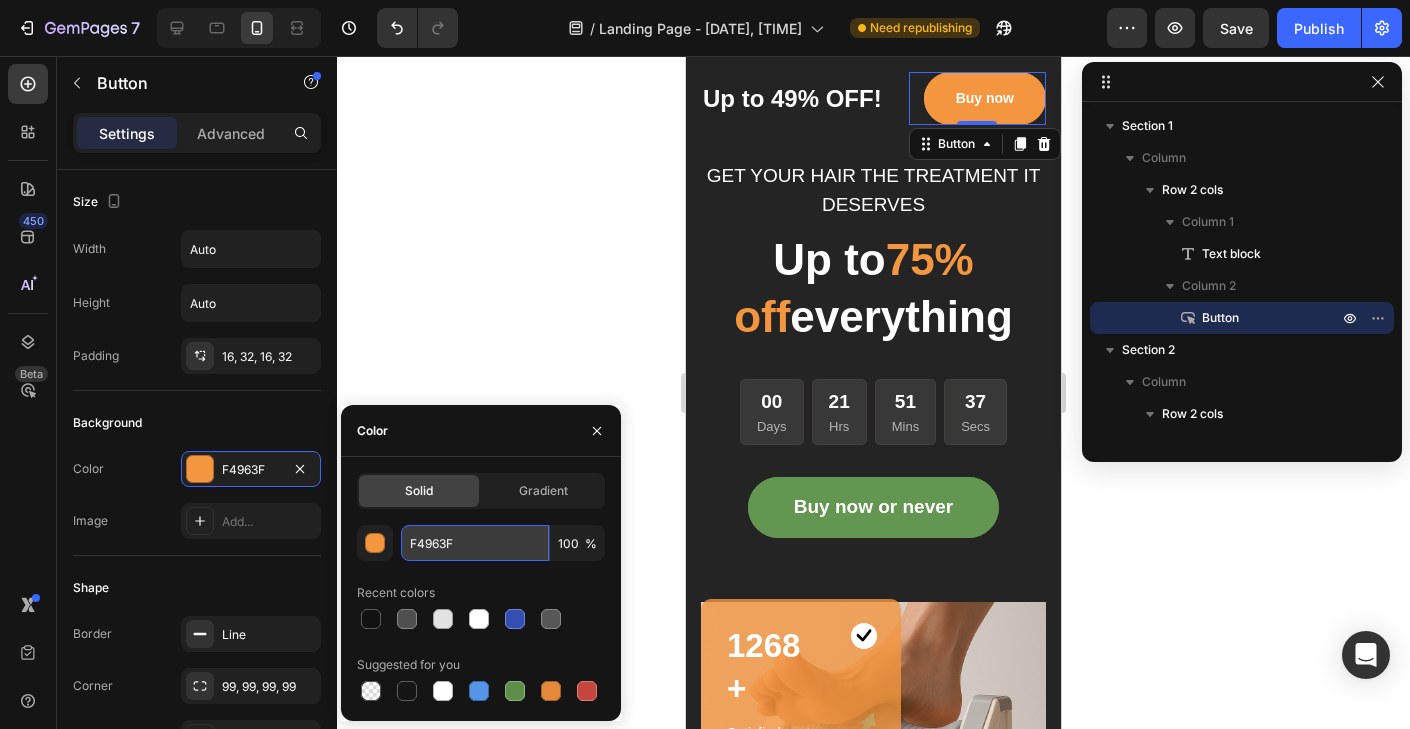 click on "F4963F" at bounding box center (475, 543) 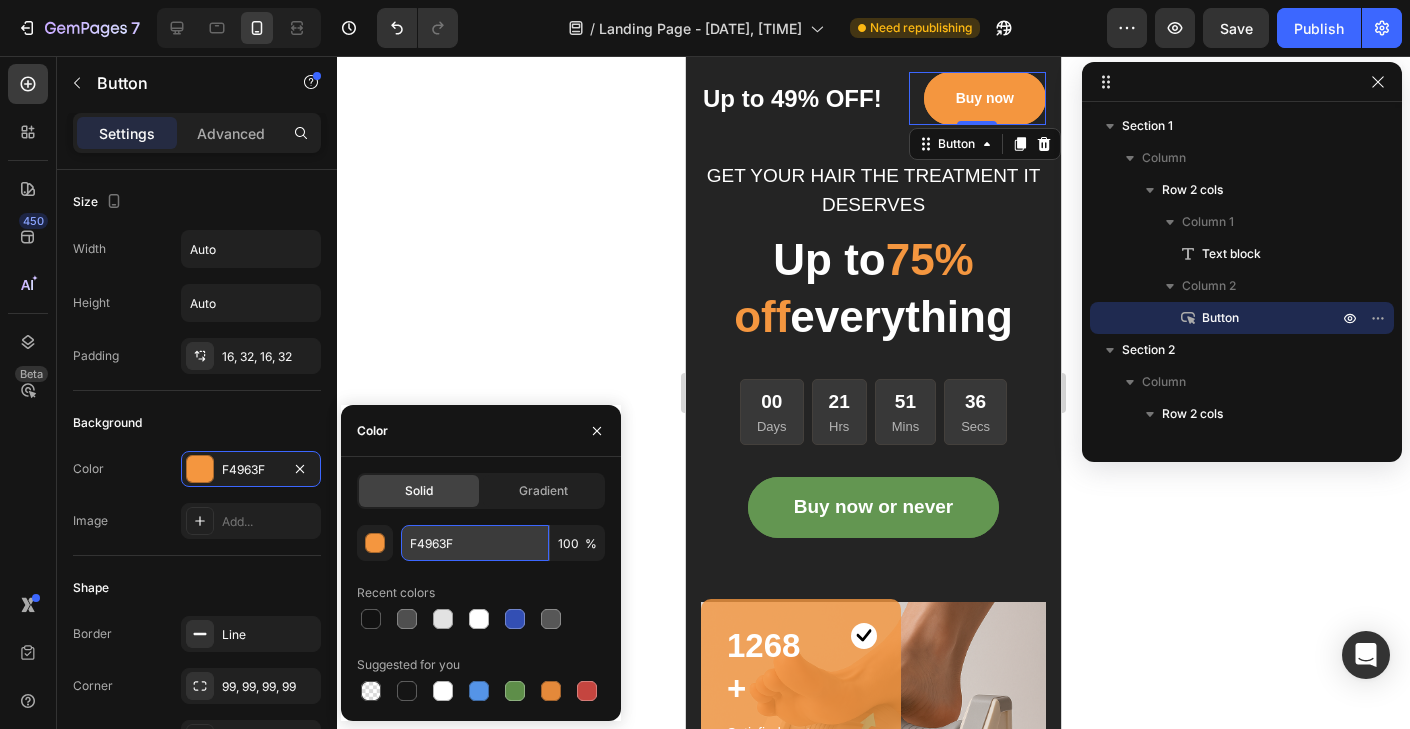 paste on "E8E8E8" 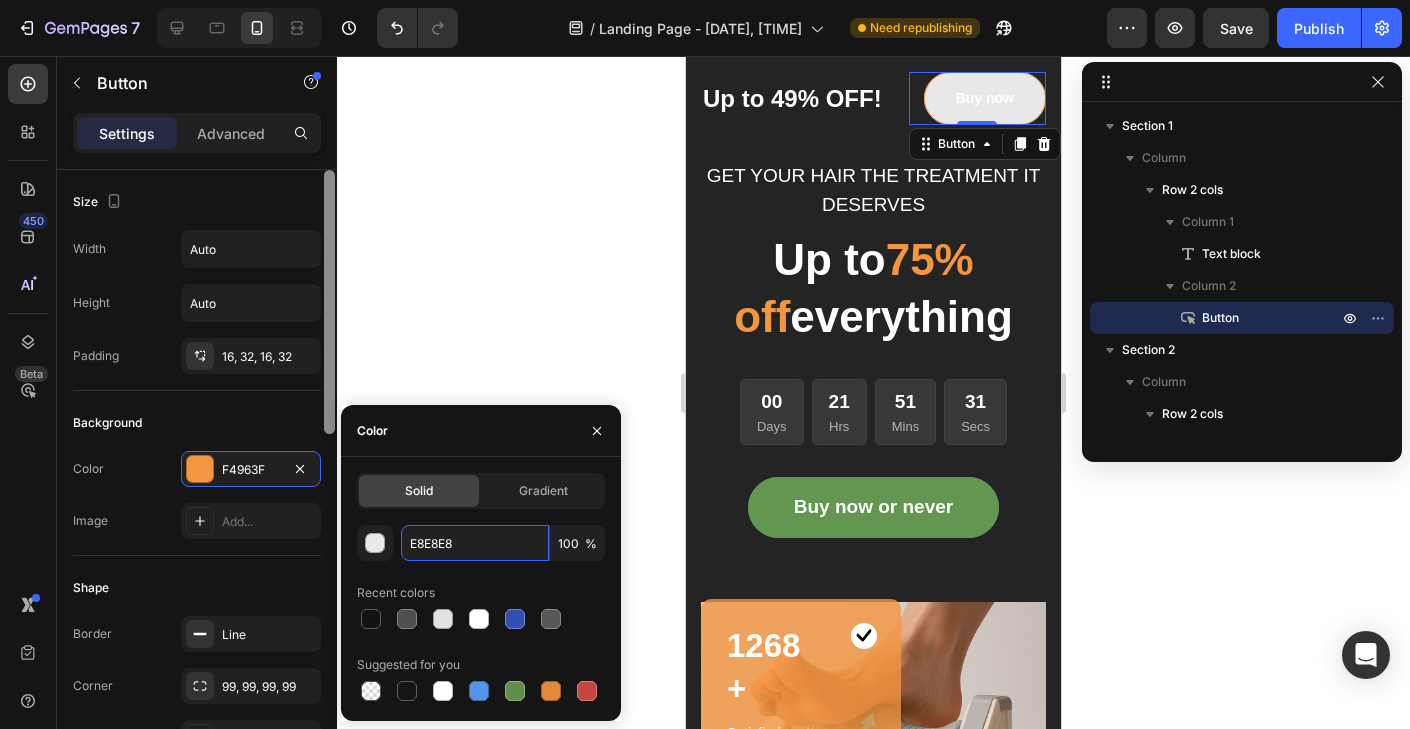 type on "E8E8E8" 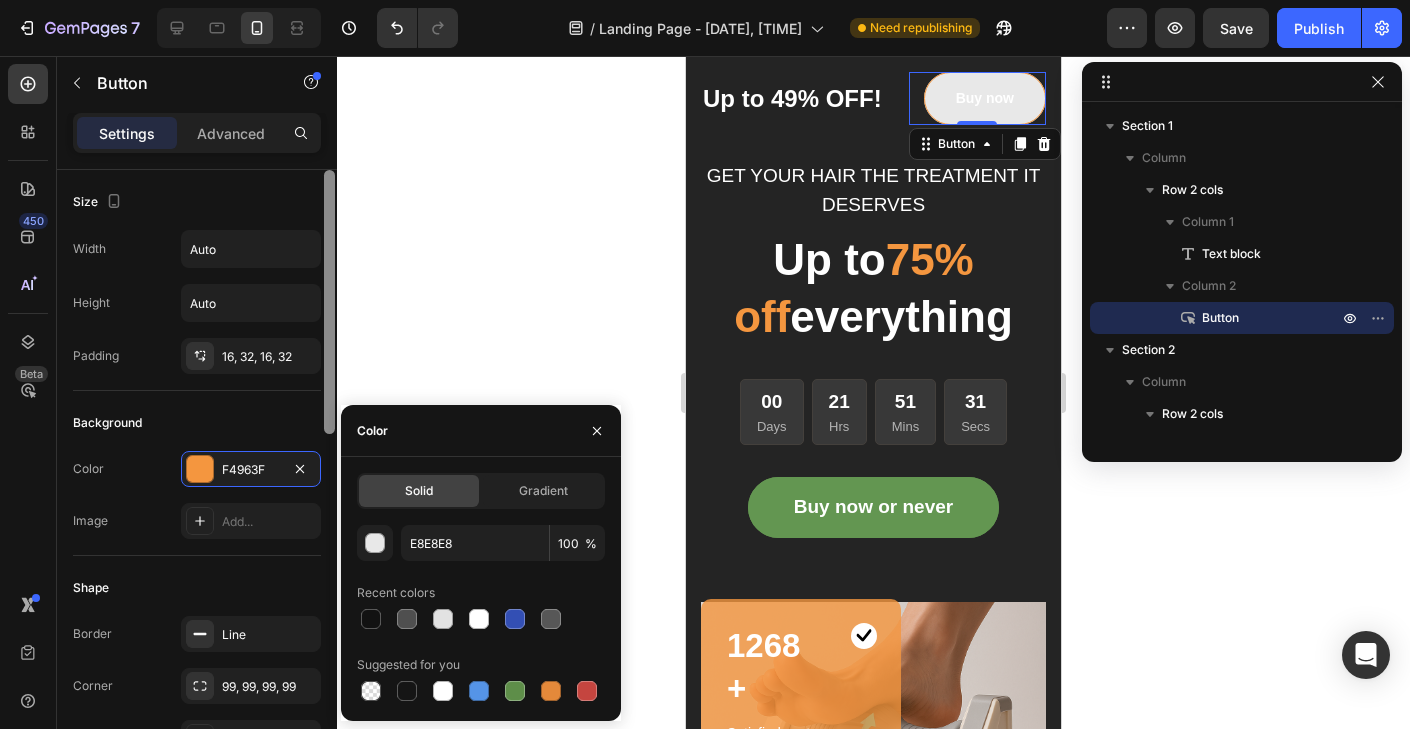 click at bounding box center (329, 478) 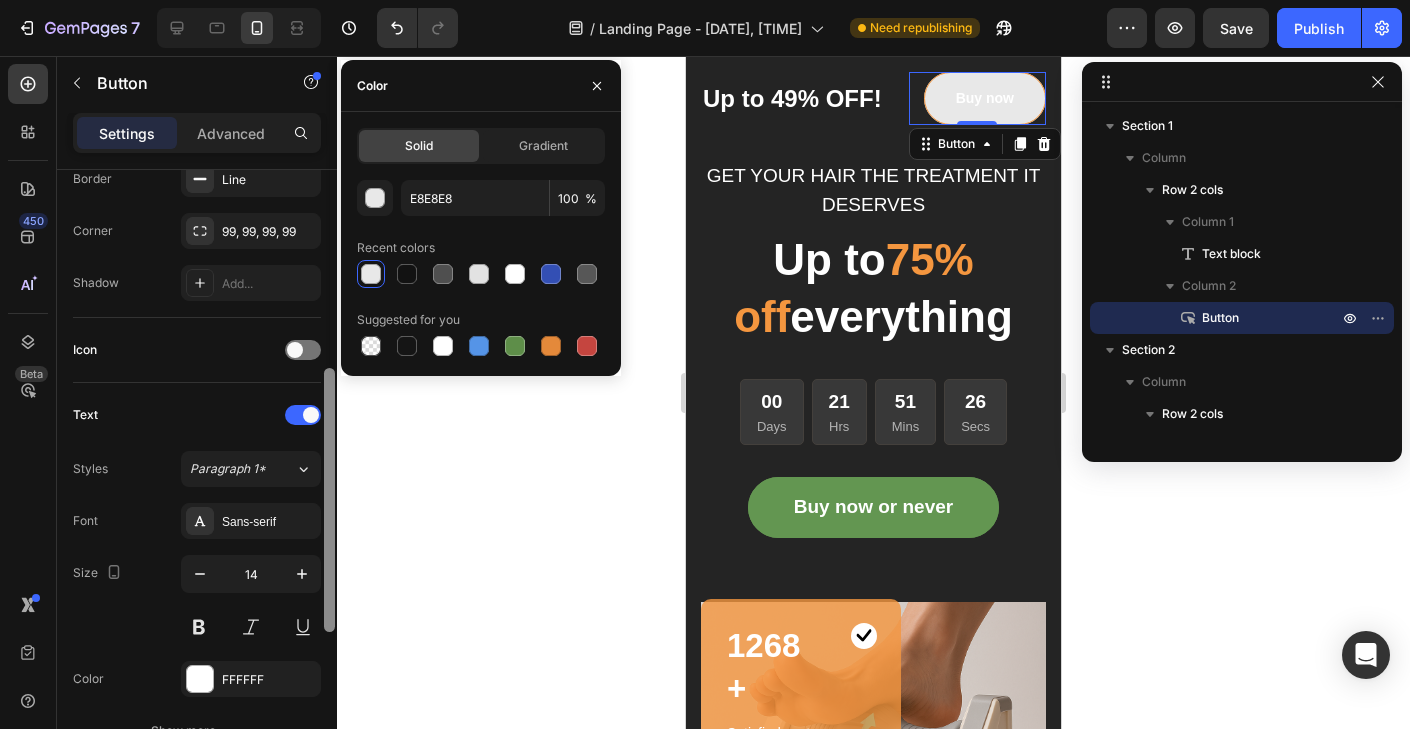 scroll, scrollTop: 457, scrollLeft: 0, axis: vertical 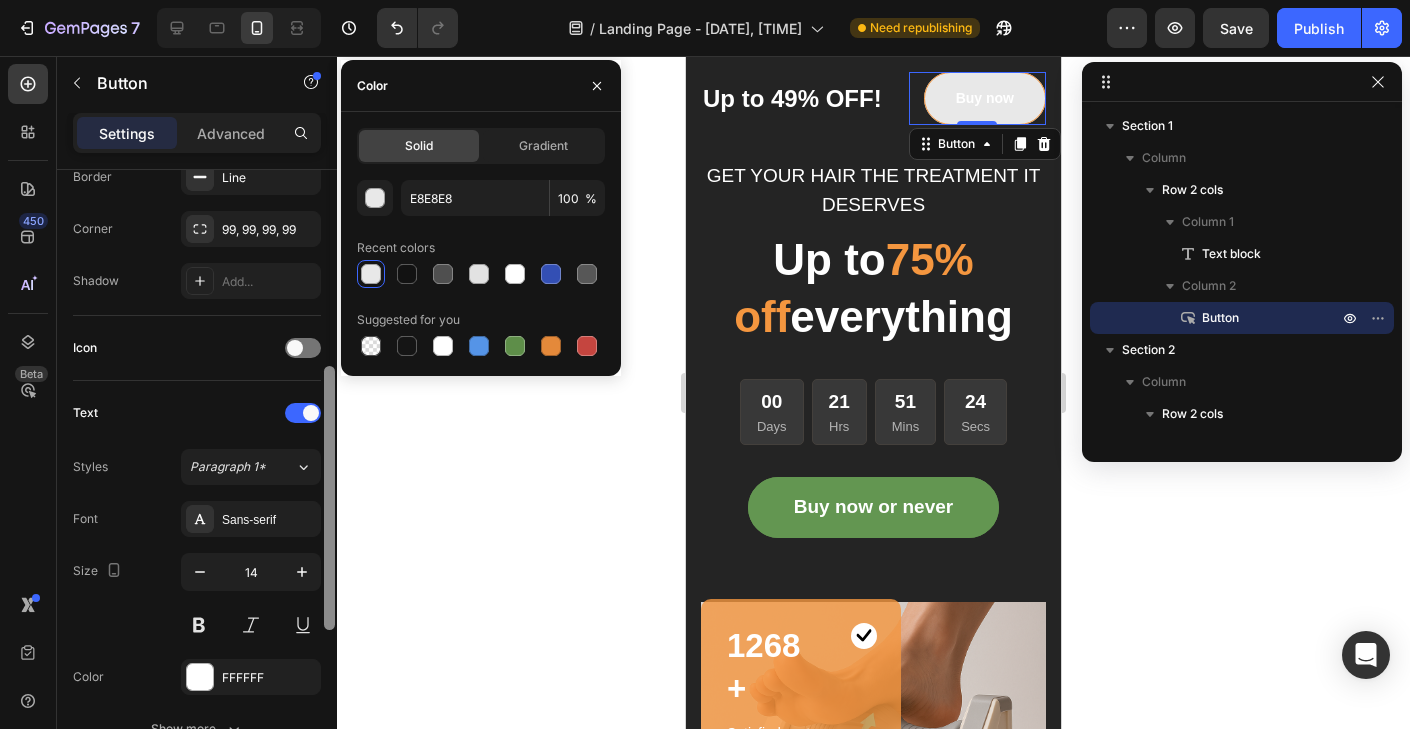 drag, startPoint x: 330, startPoint y: 513, endPoint x: 313, endPoint y: 446, distance: 69.12308 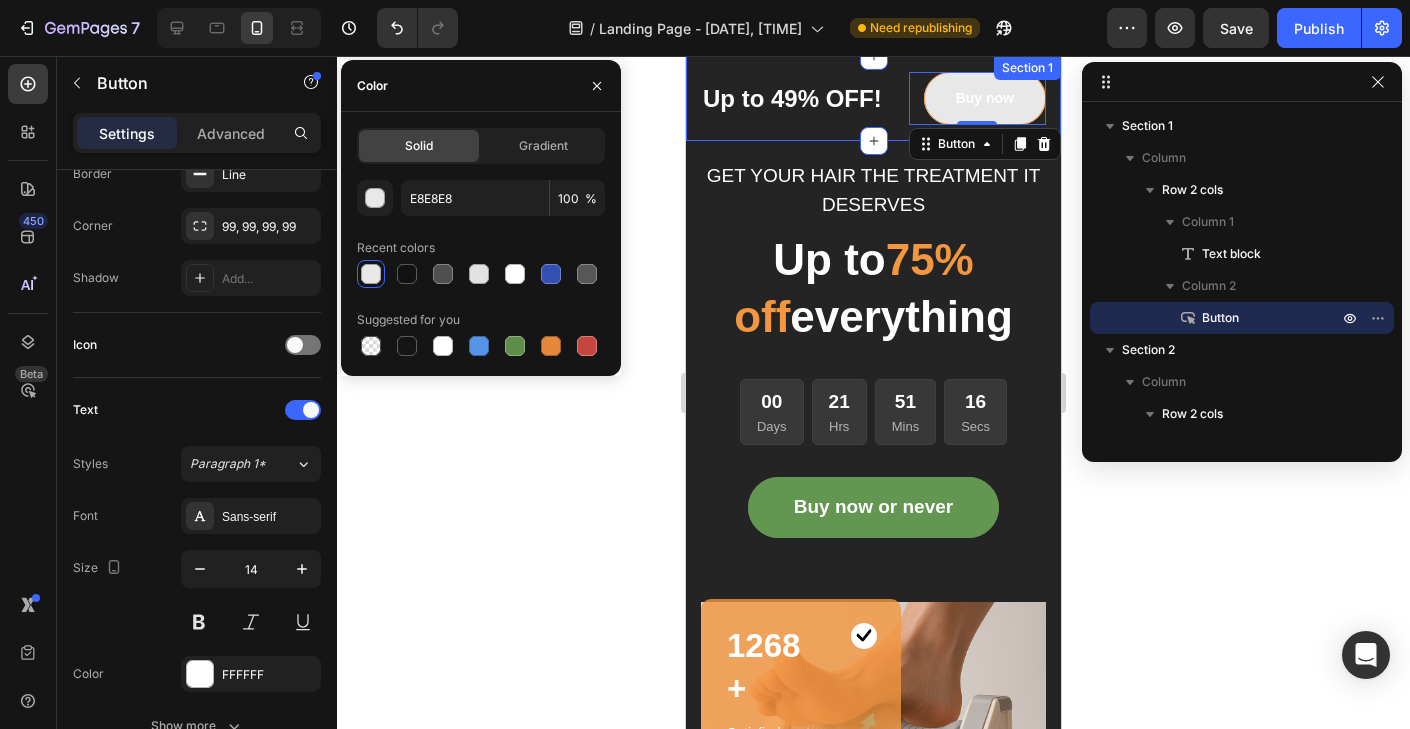 click on "Up to 49% OFF! Text block Buy now Button   0 Row Section 1" at bounding box center (873, 98) 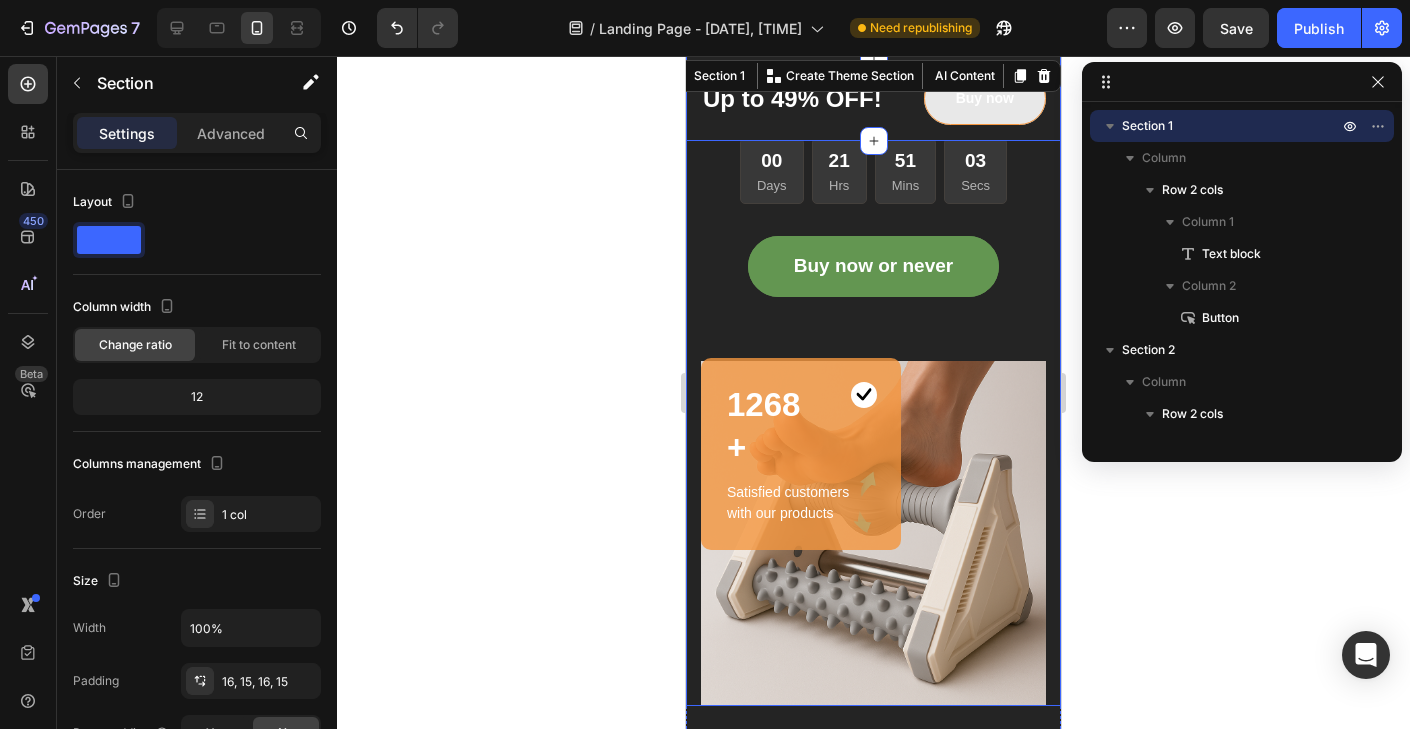 scroll, scrollTop: 304, scrollLeft: 0, axis: vertical 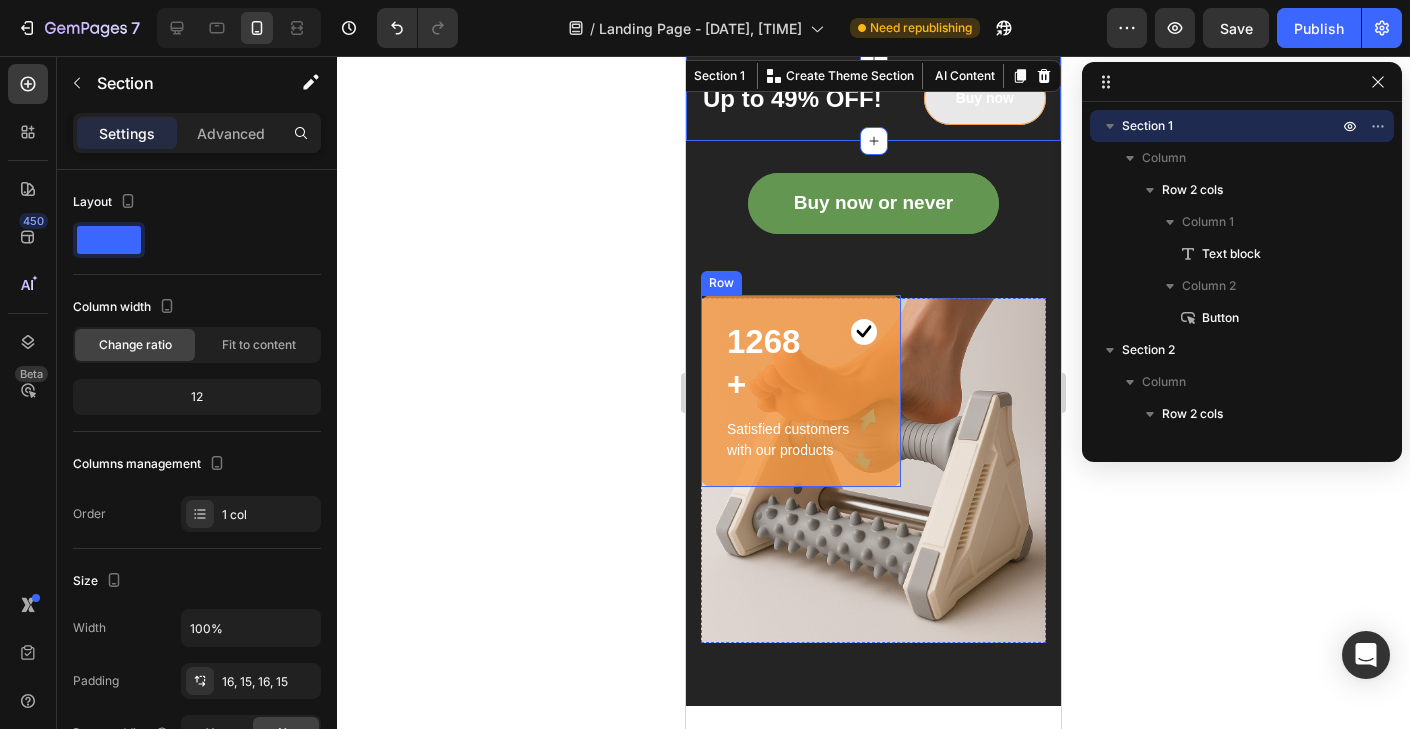 click on "1268+ Heading Image Row Satisfied customers with our products Text block Row" at bounding box center [801, 391] 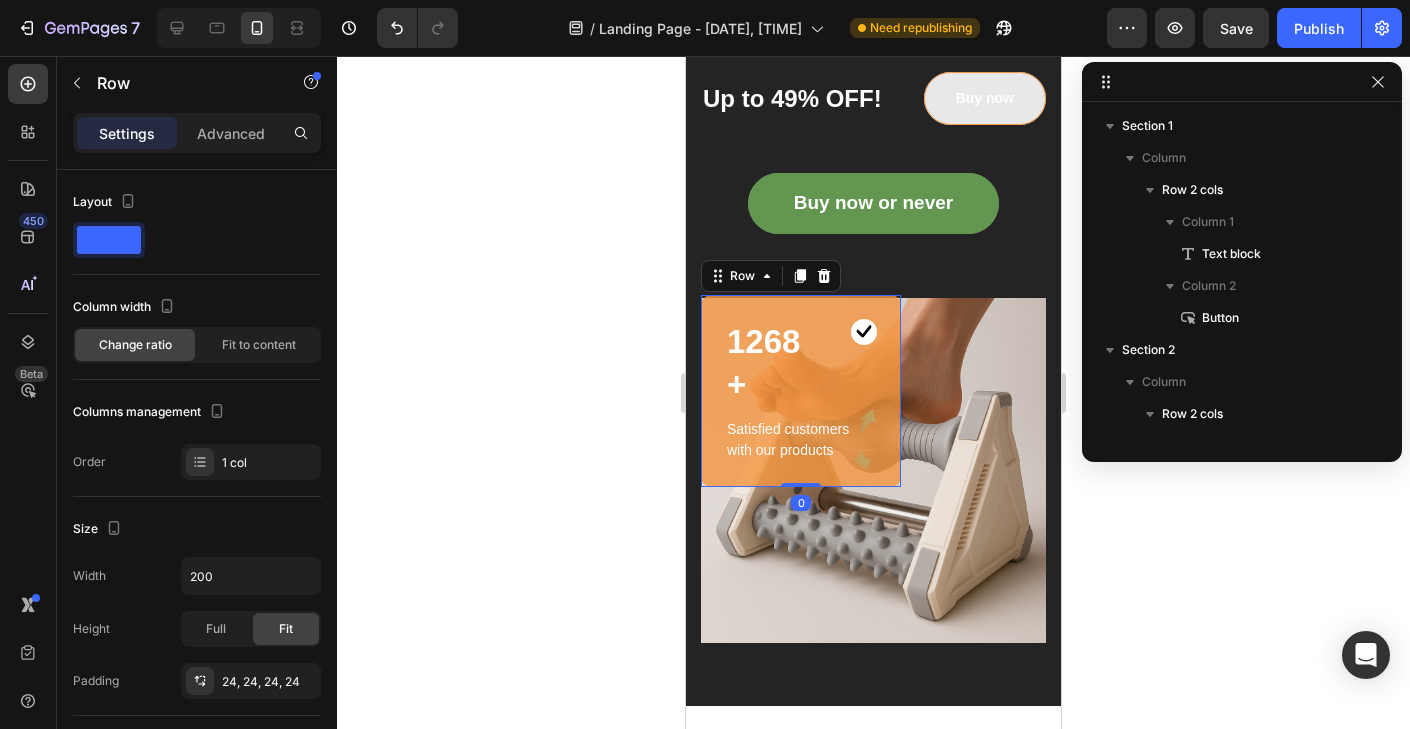 scroll, scrollTop: 474, scrollLeft: 0, axis: vertical 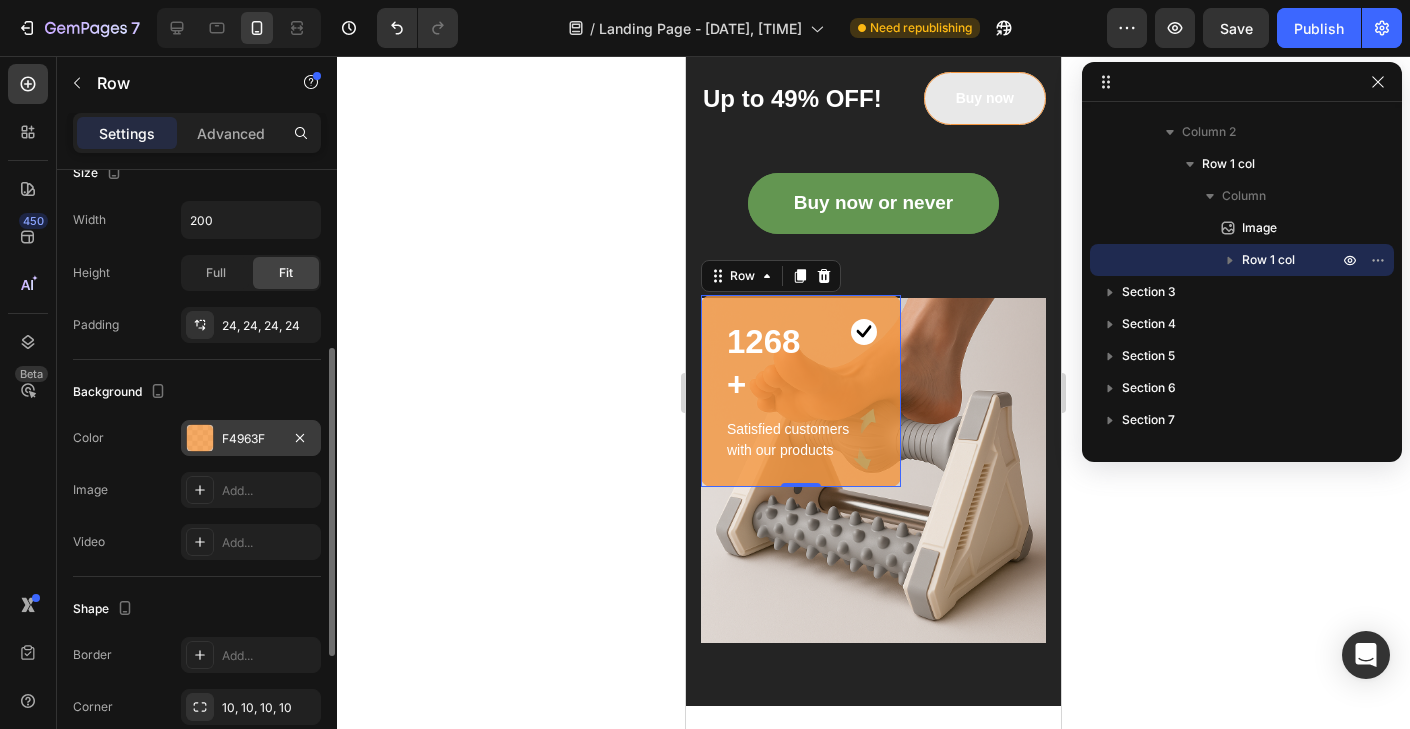 click at bounding box center [200, 438] 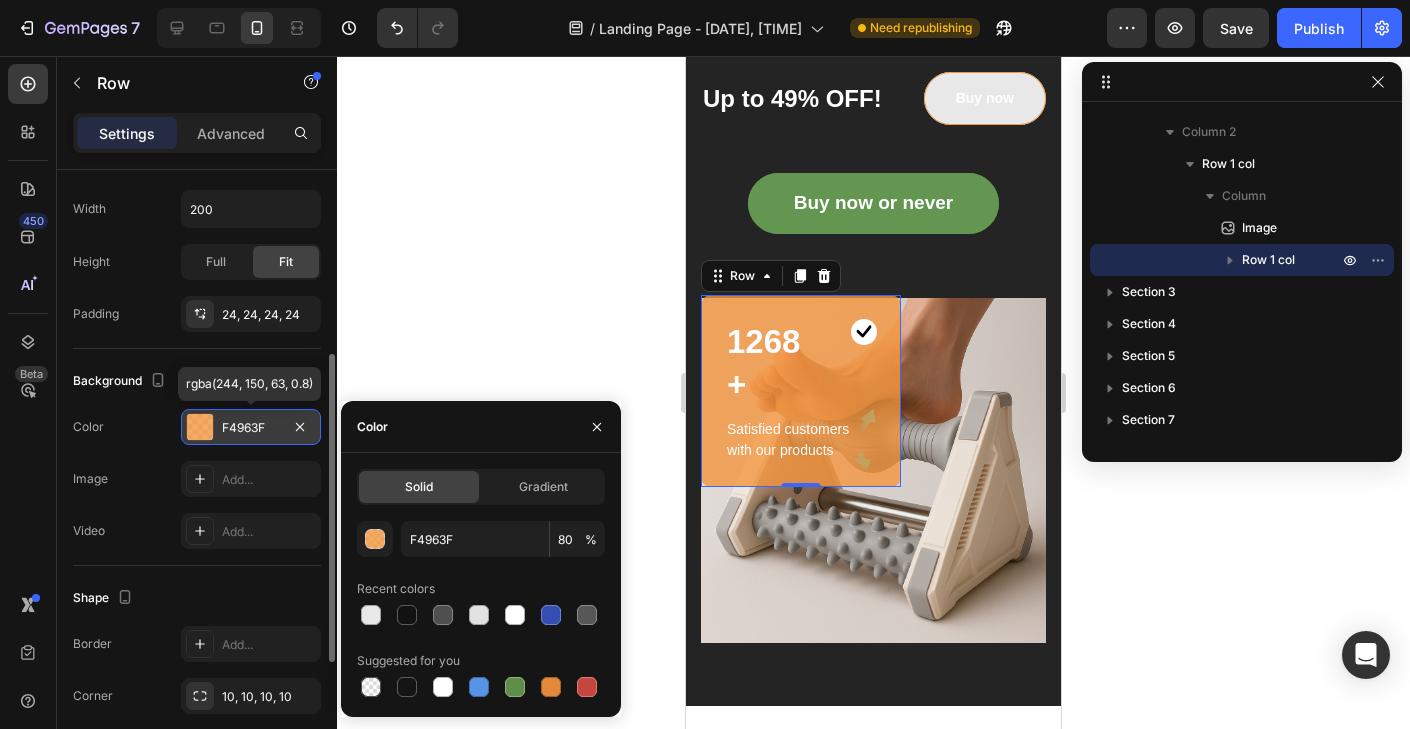 scroll, scrollTop: 367, scrollLeft: 0, axis: vertical 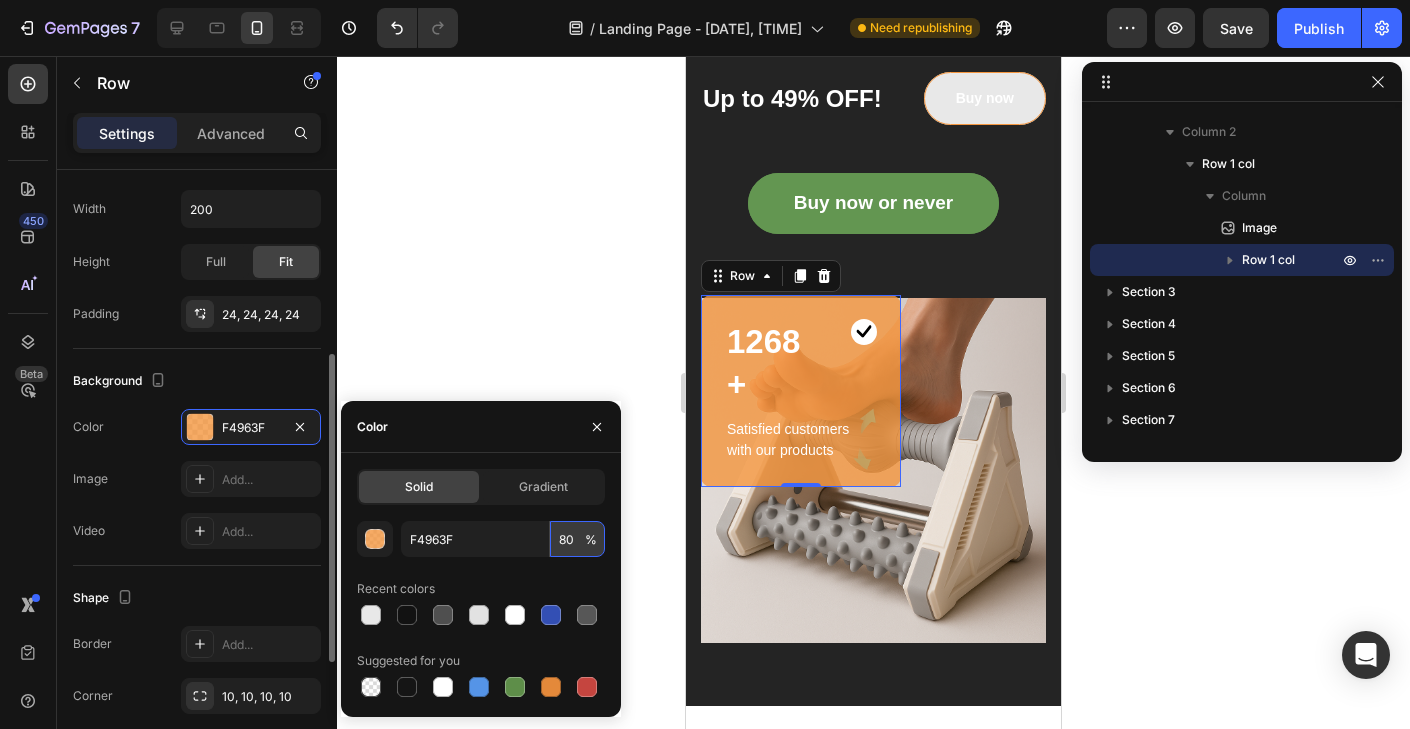 click on "80" at bounding box center [577, 539] 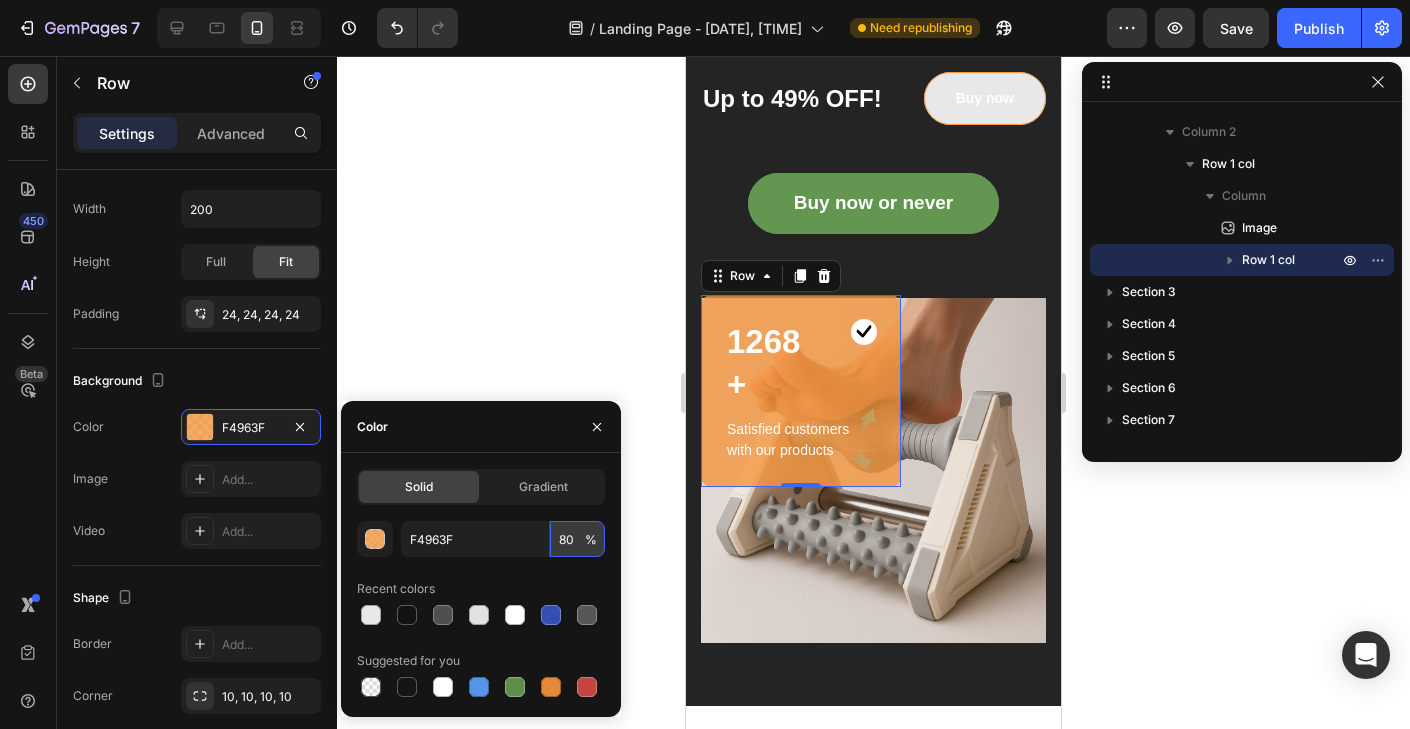 click on "80" at bounding box center (577, 539) 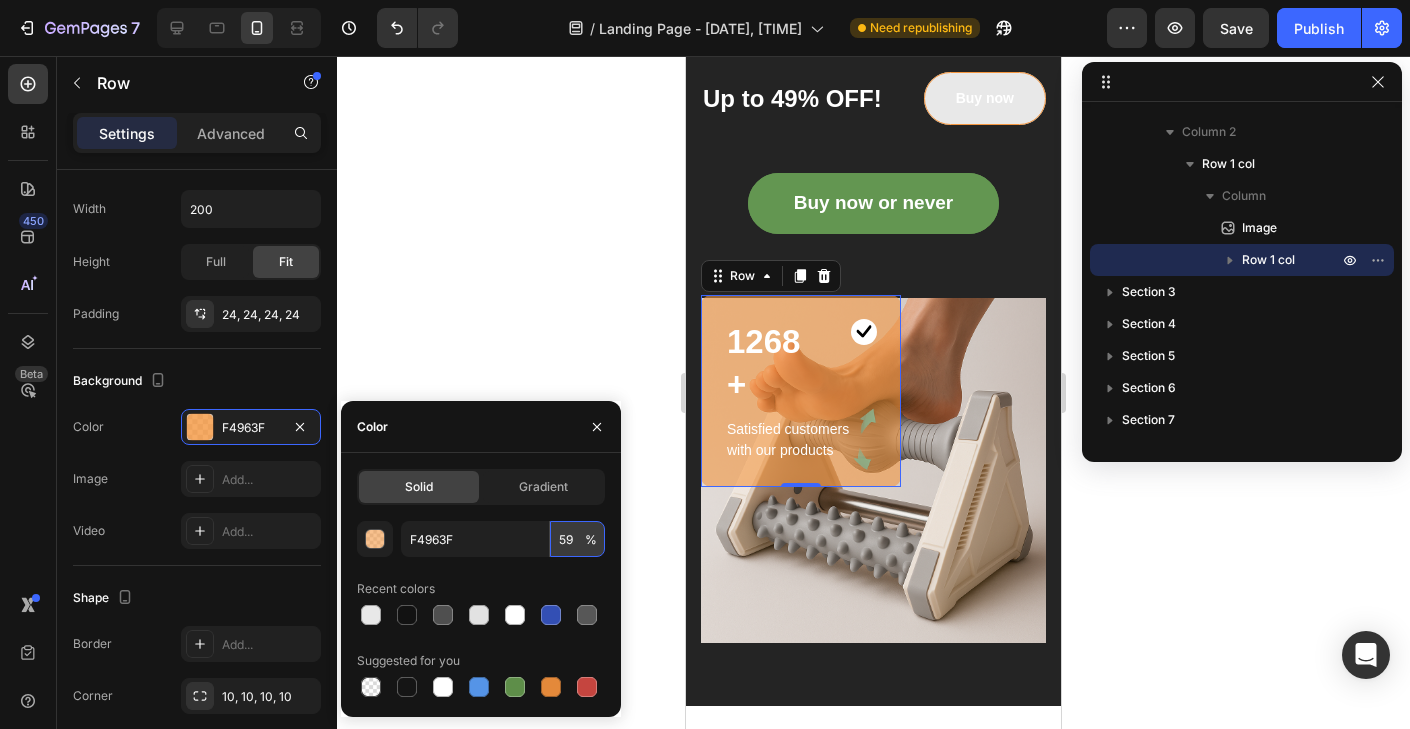 type on "5" 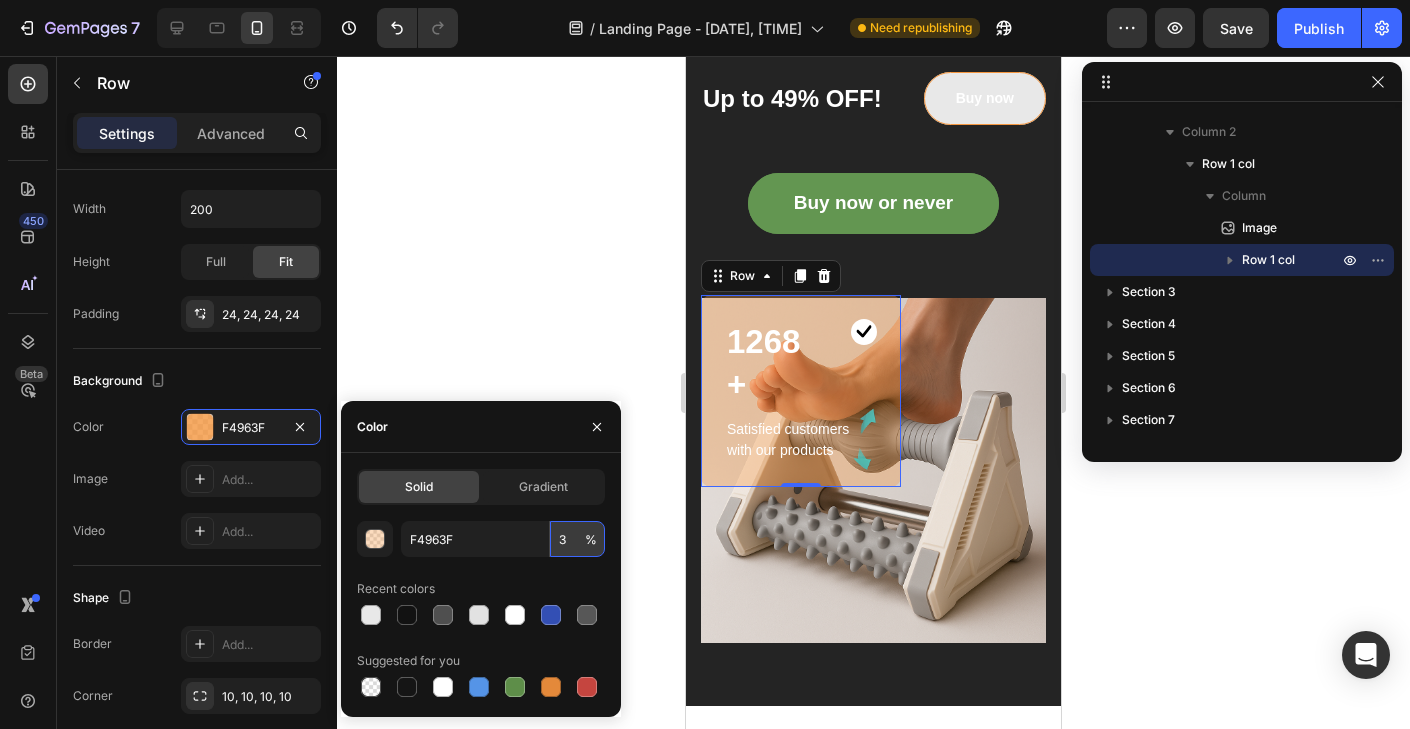 type on "34" 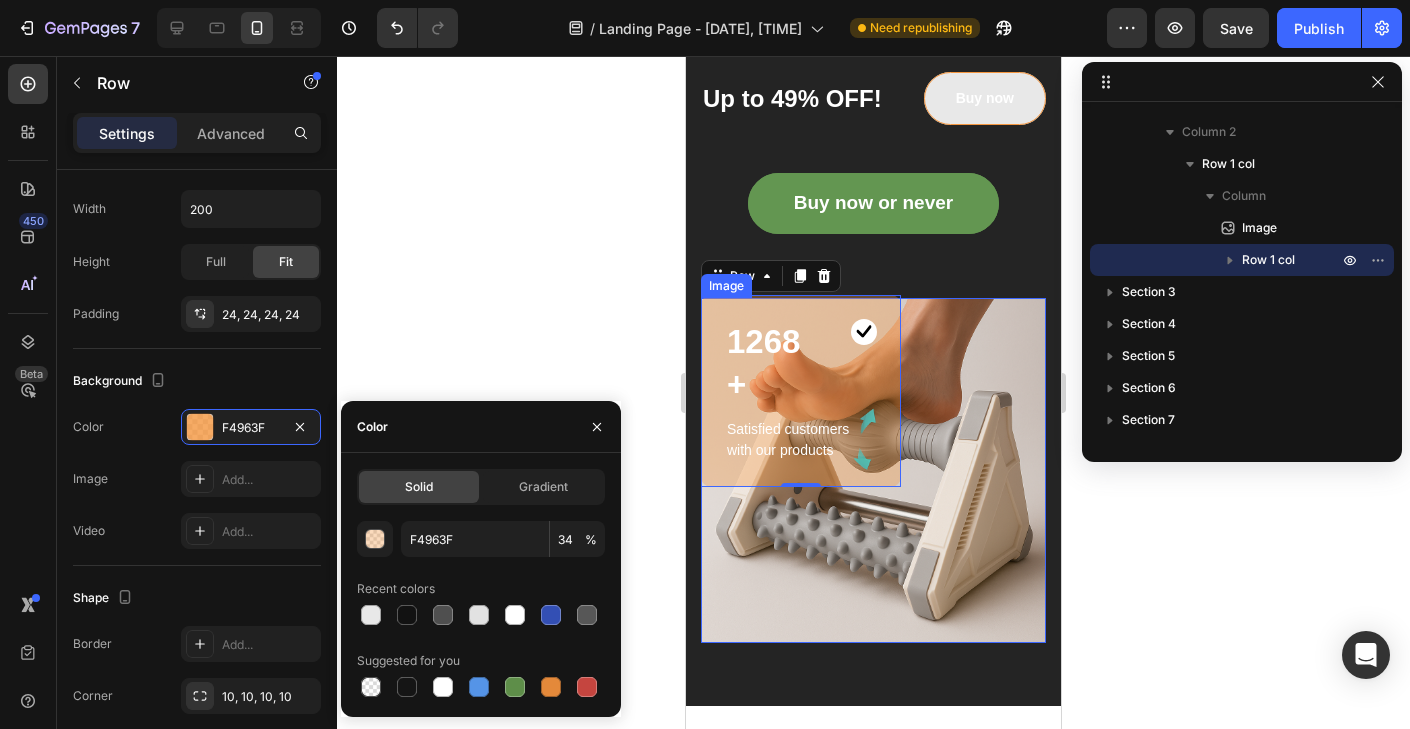 click at bounding box center (873, 470) 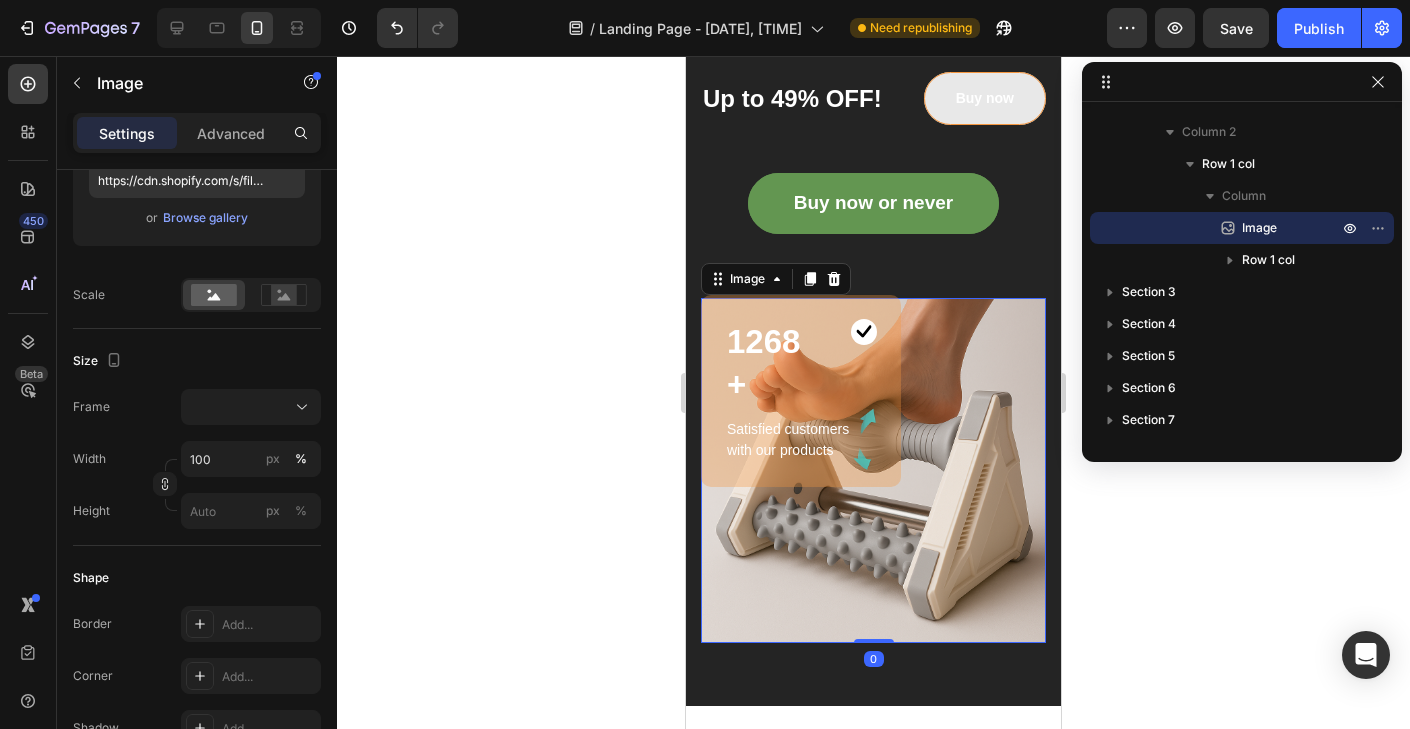 scroll, scrollTop: 0, scrollLeft: 0, axis: both 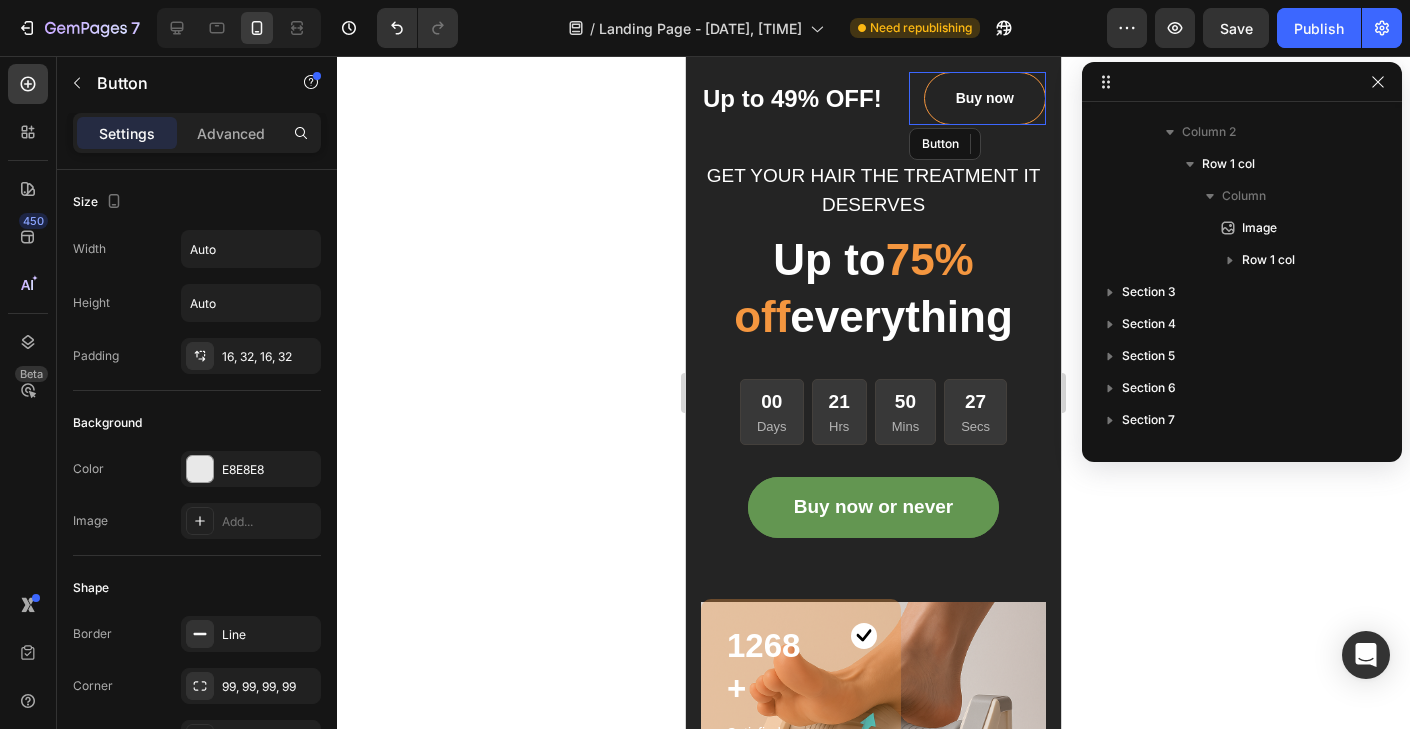 click on "Buy now" at bounding box center [985, 98] 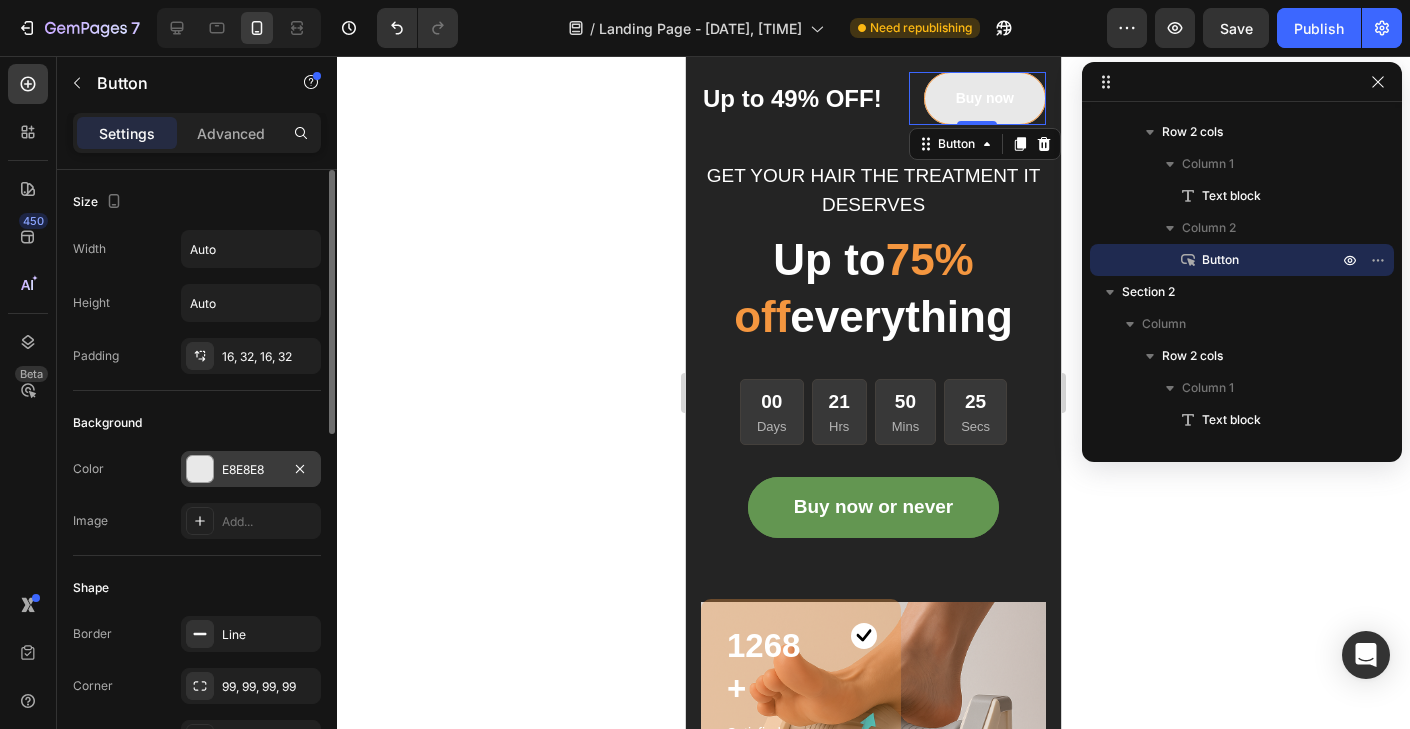 click at bounding box center (200, 469) 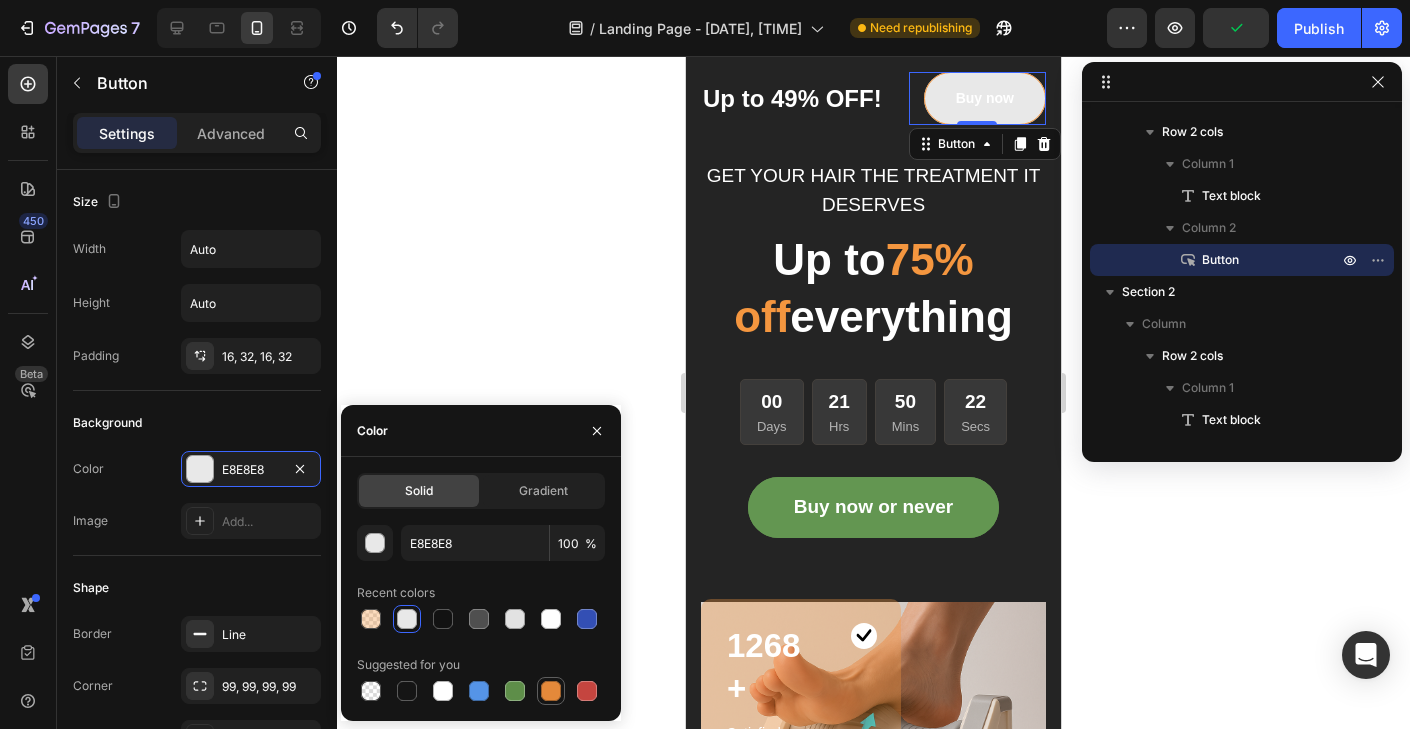 click at bounding box center [551, 691] 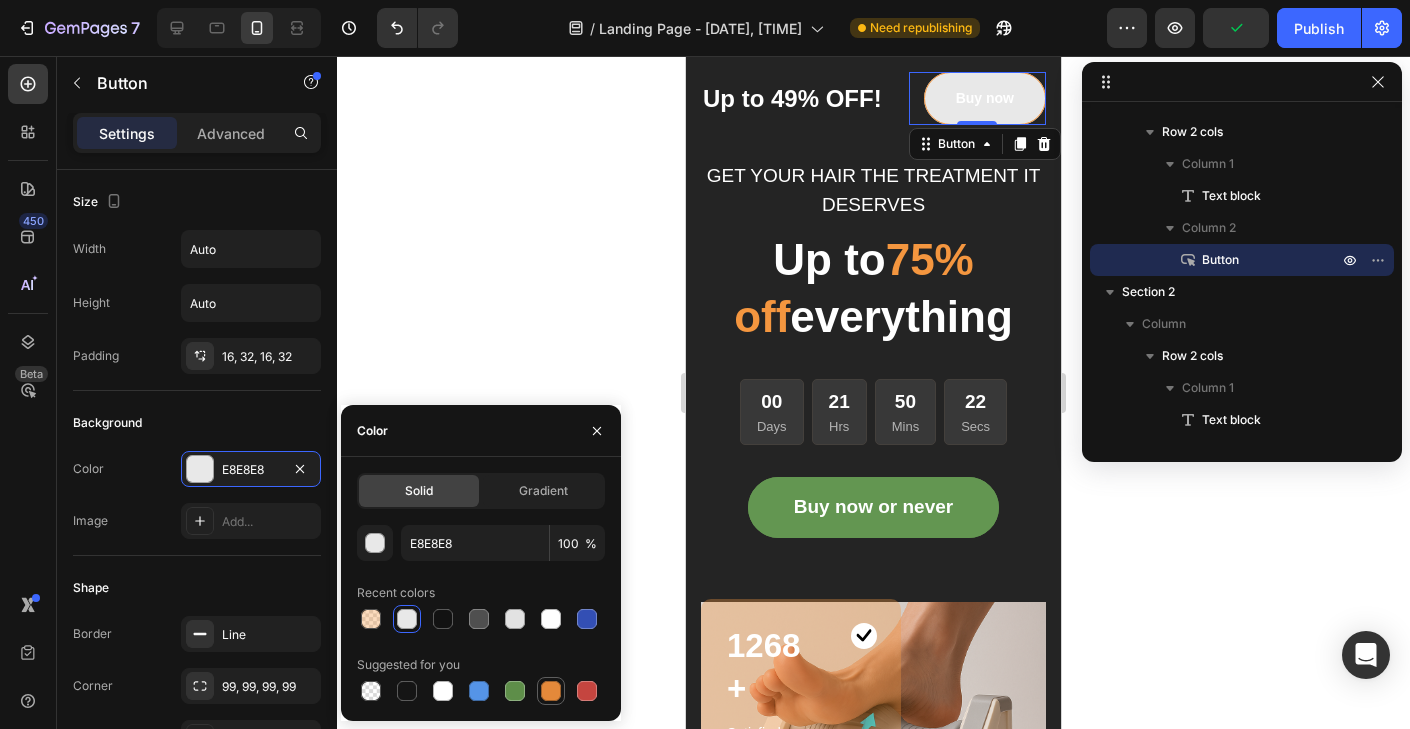 type on "E4893A" 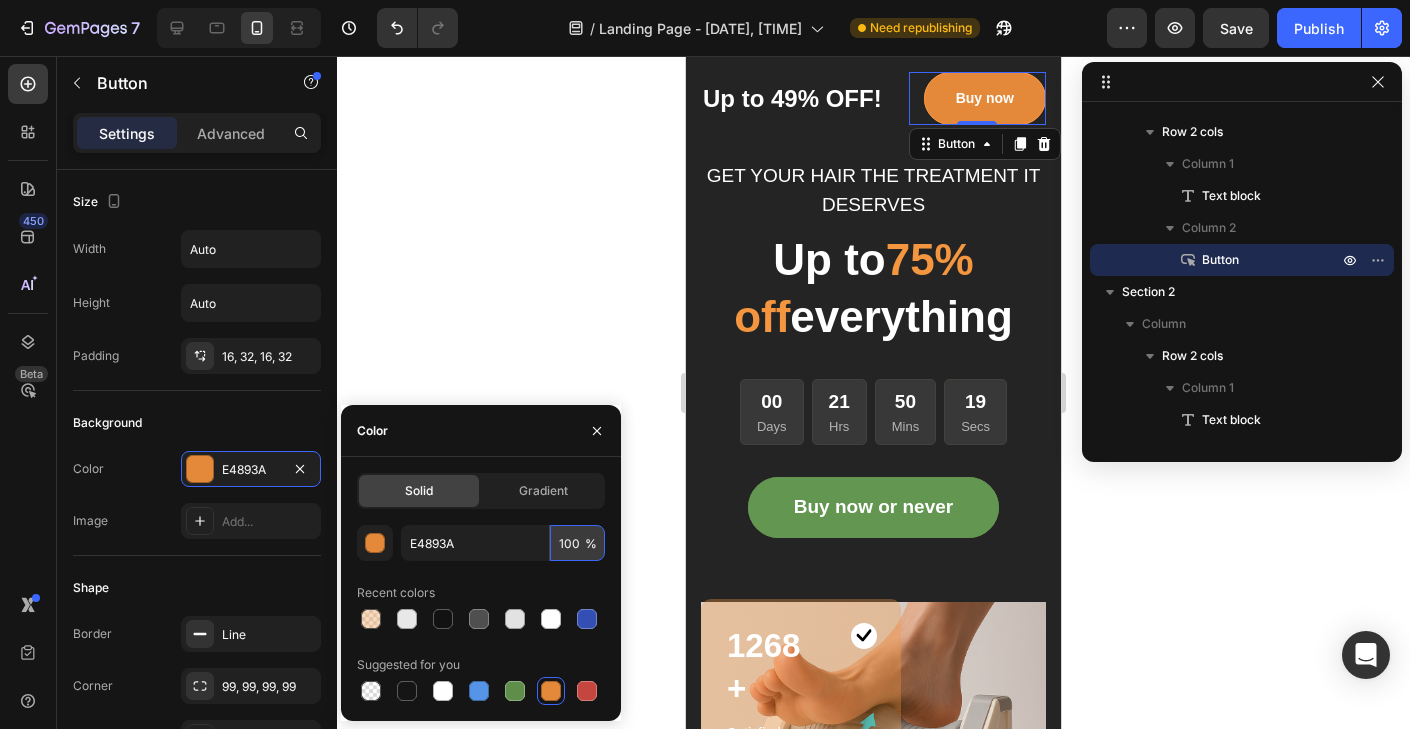click on "100" at bounding box center [577, 543] 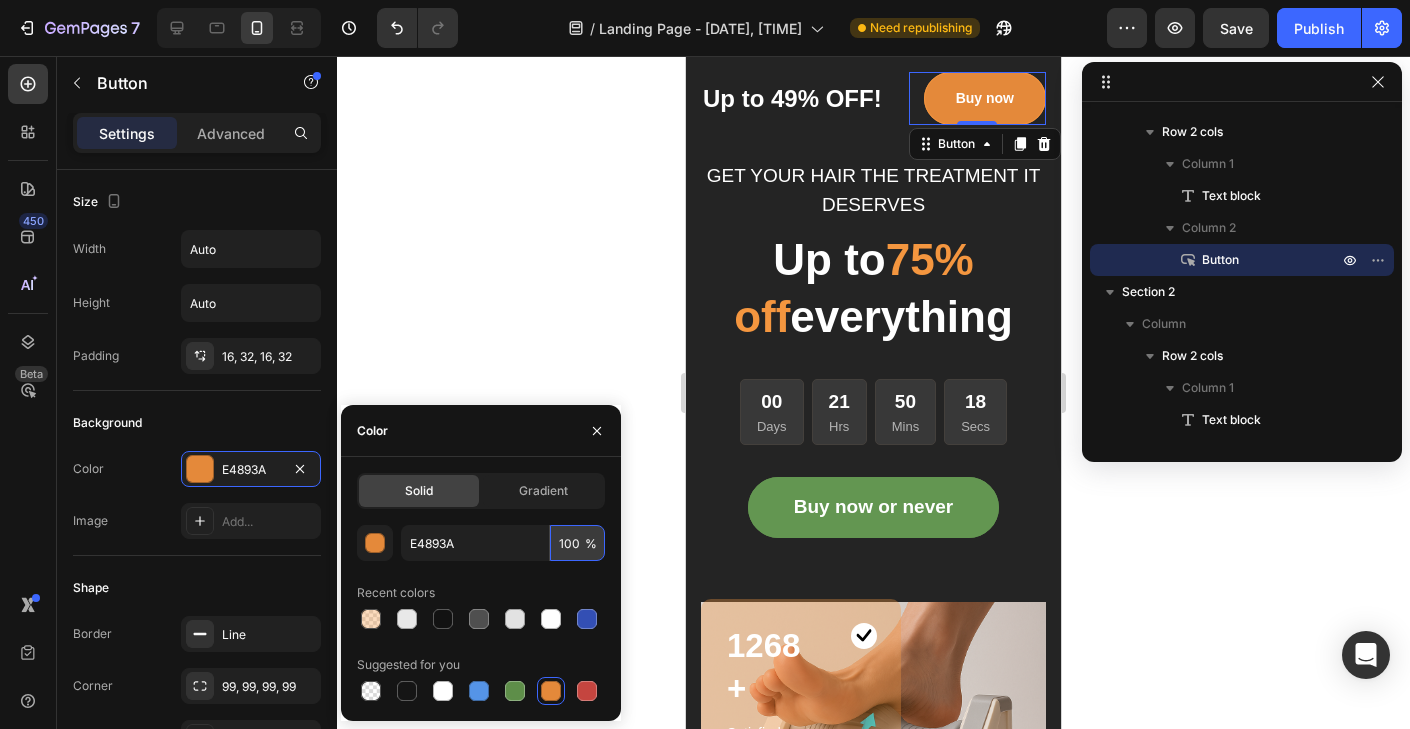 click on "100" at bounding box center [577, 543] 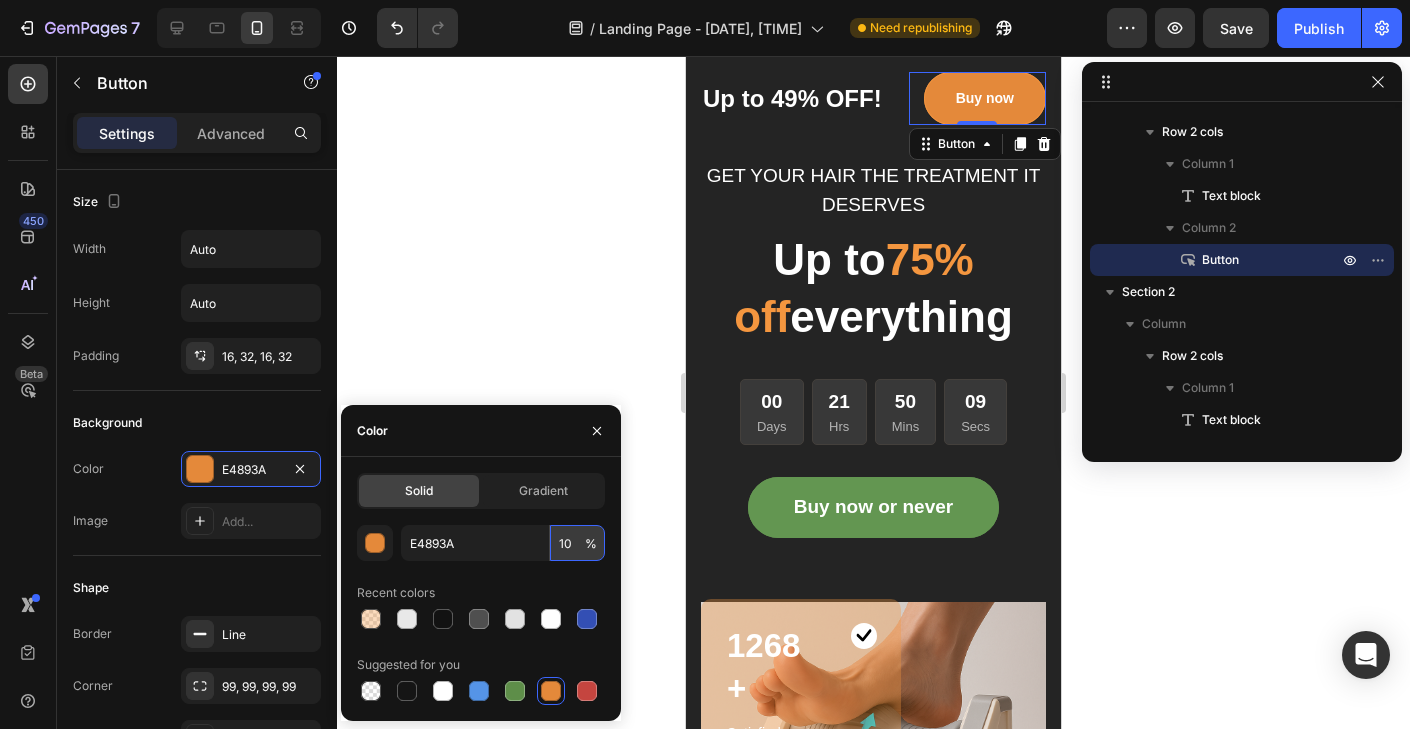 type on "1" 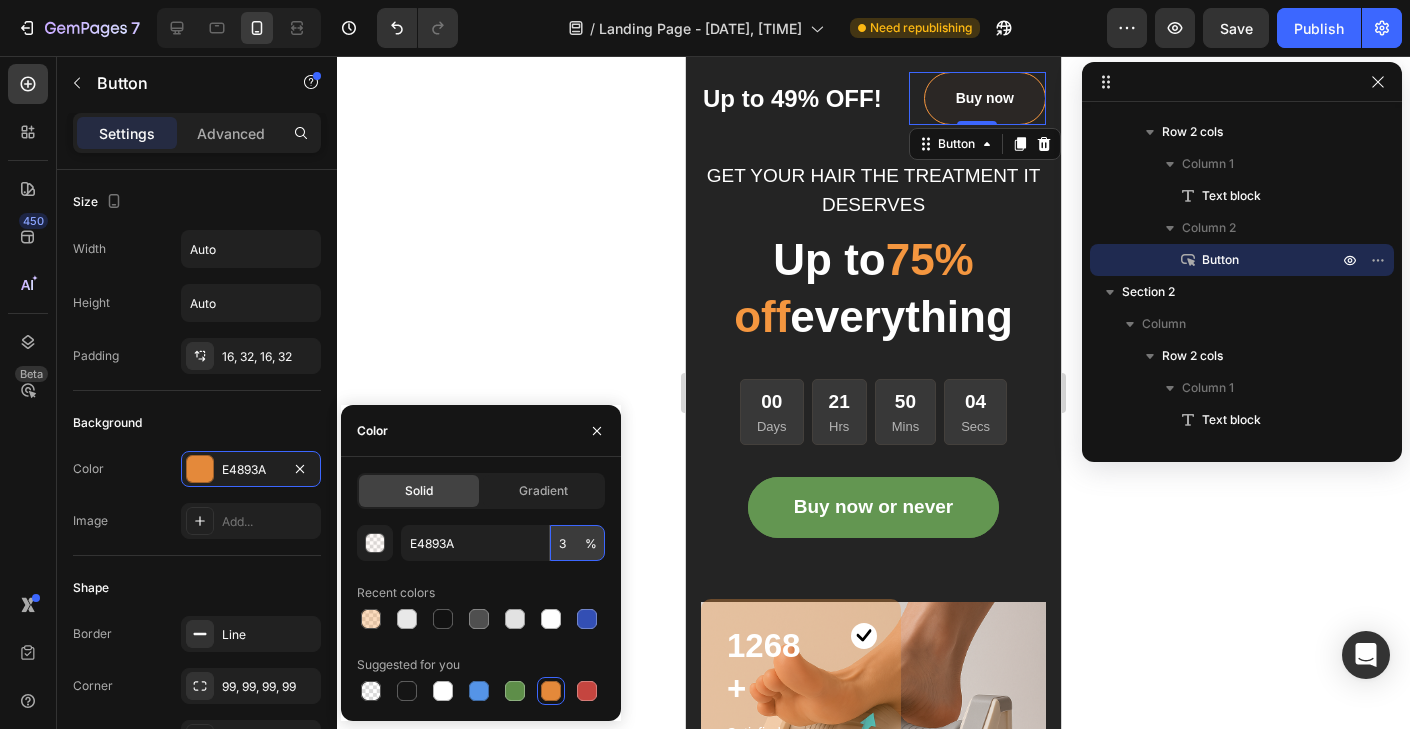 type on "30" 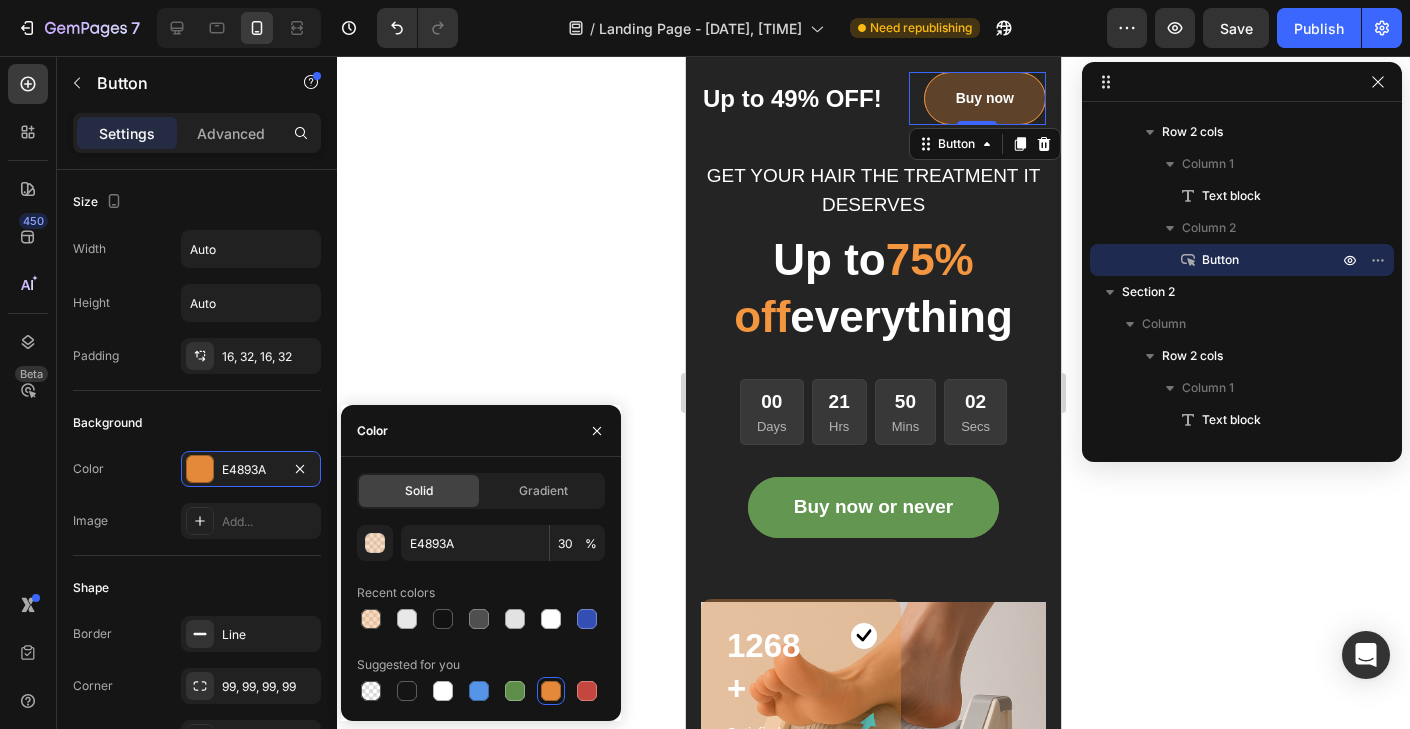 click 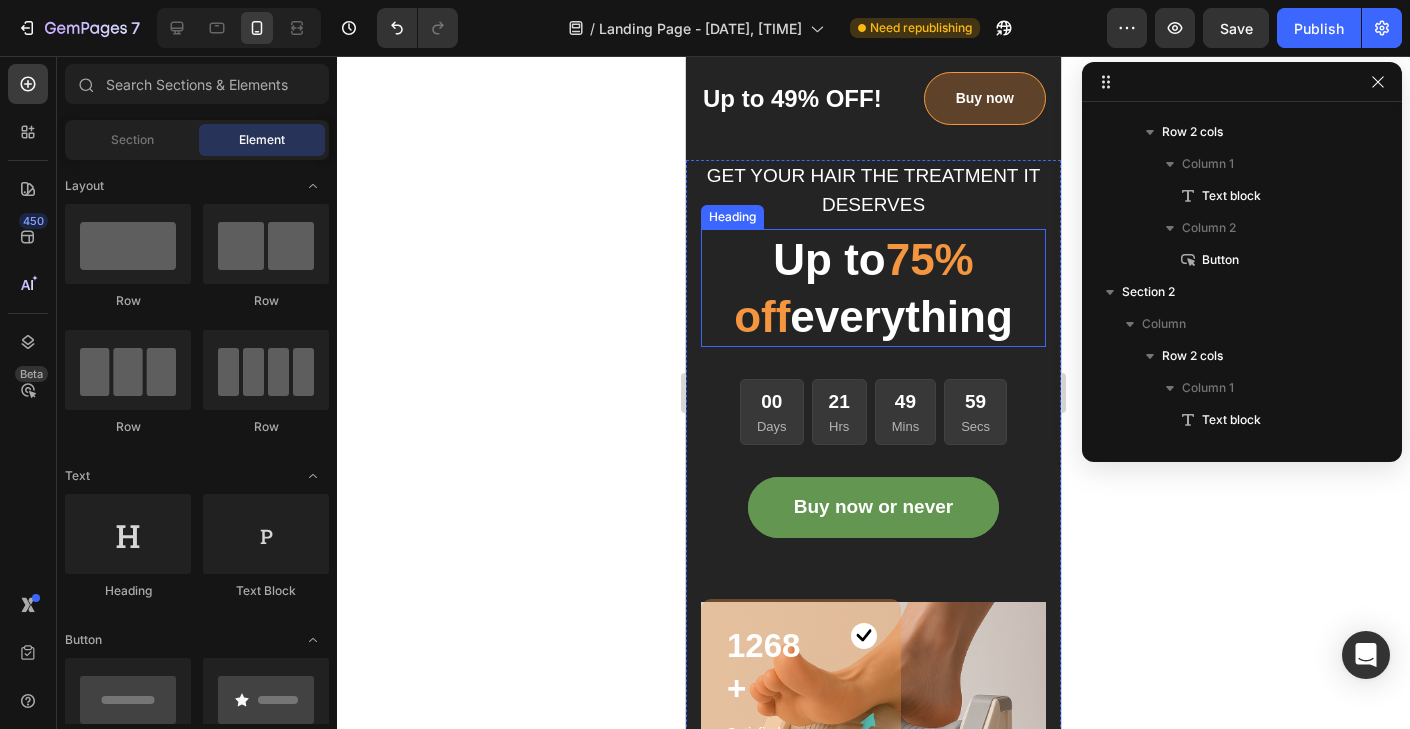 click on "75% off" at bounding box center [854, 288] 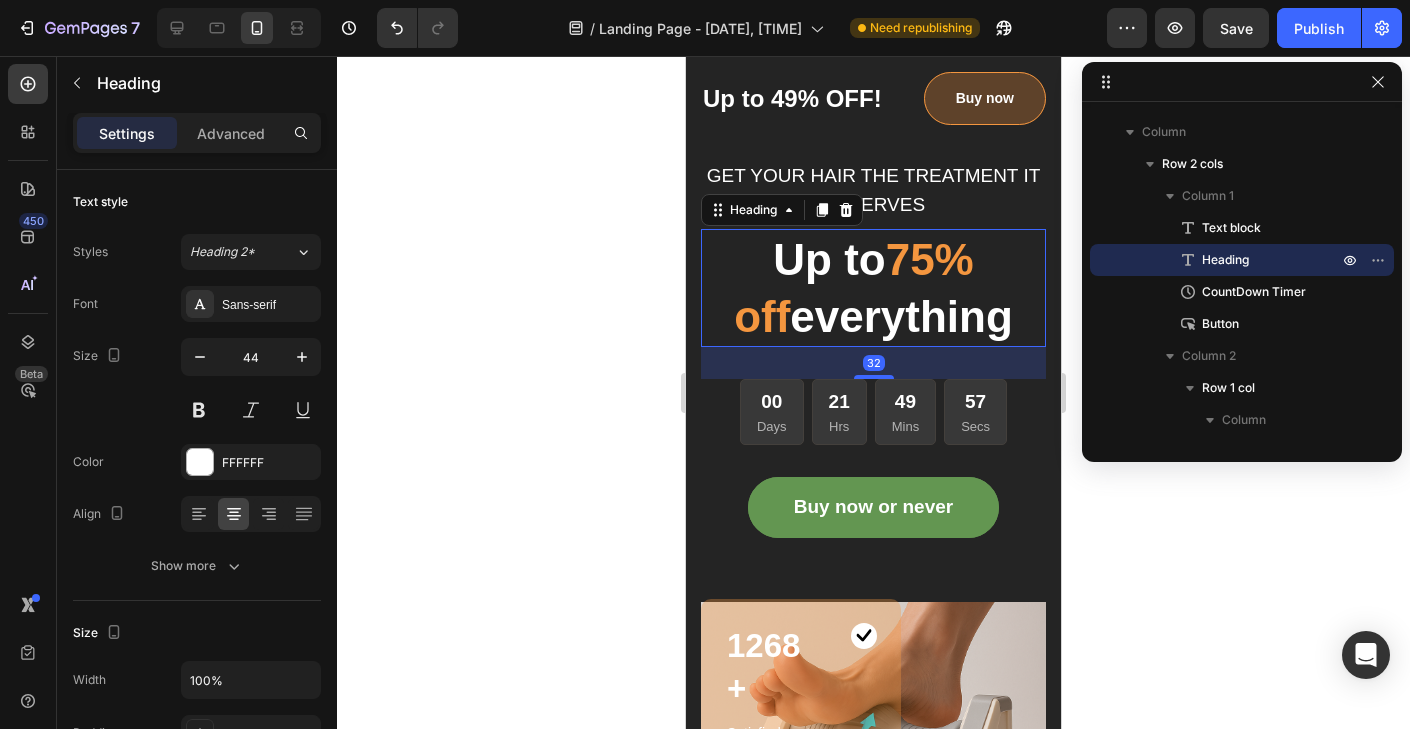 click on "75% off" at bounding box center [854, 288] 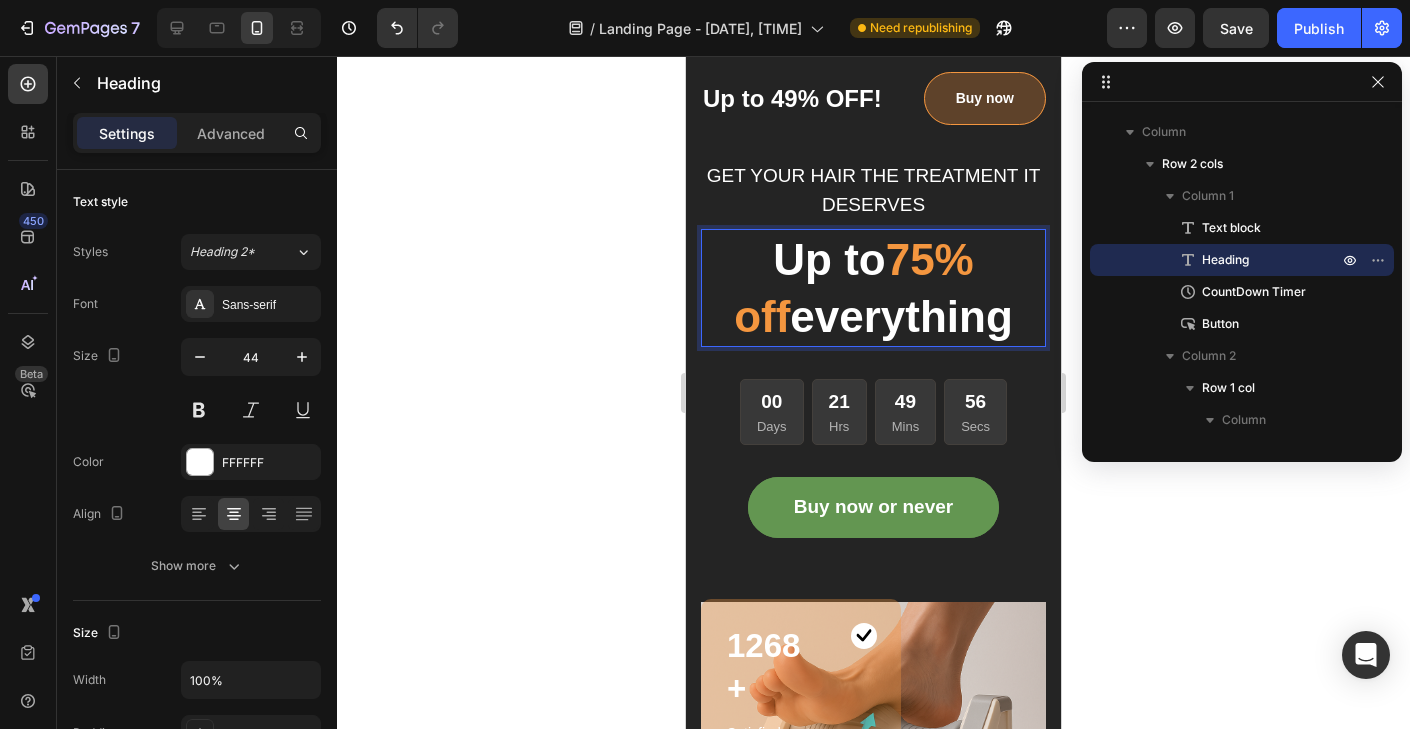 click on "75% off" at bounding box center [854, 288] 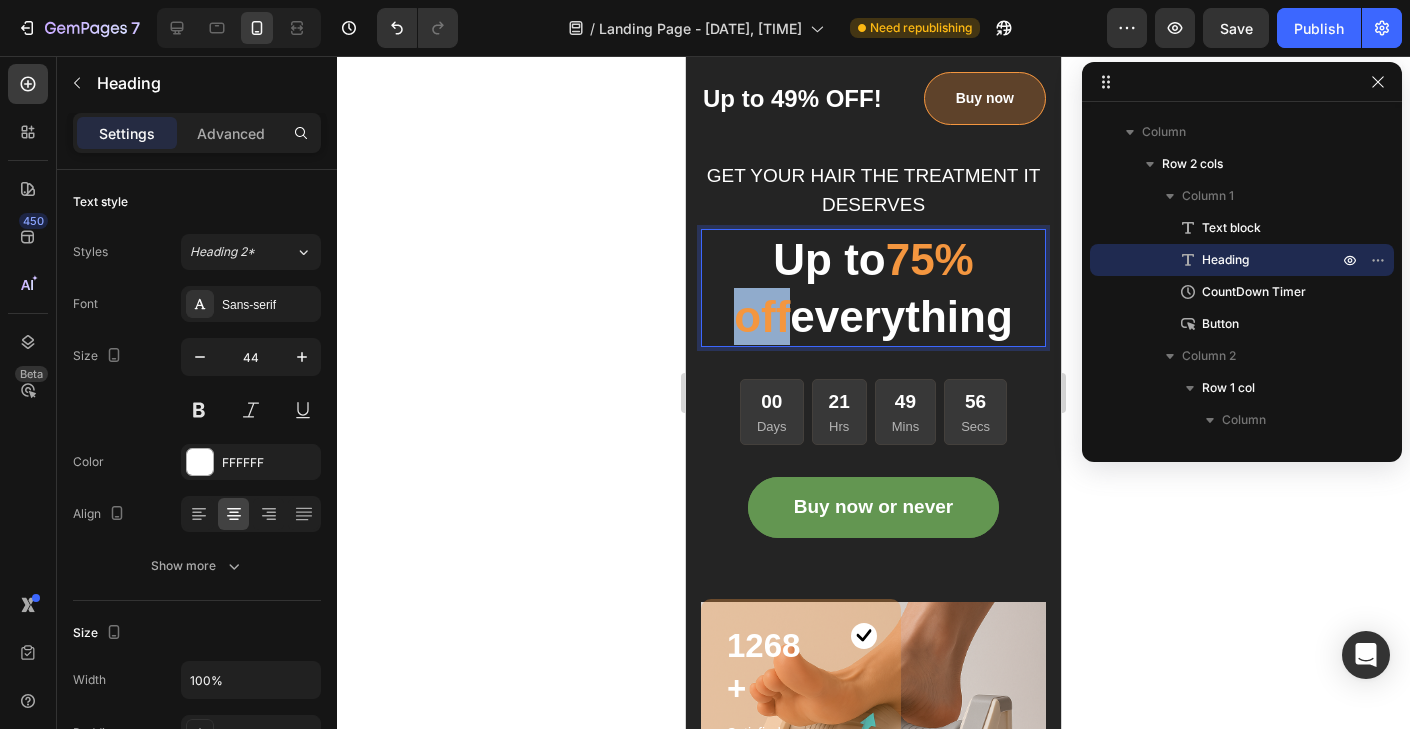 click on "75% off" at bounding box center [854, 288] 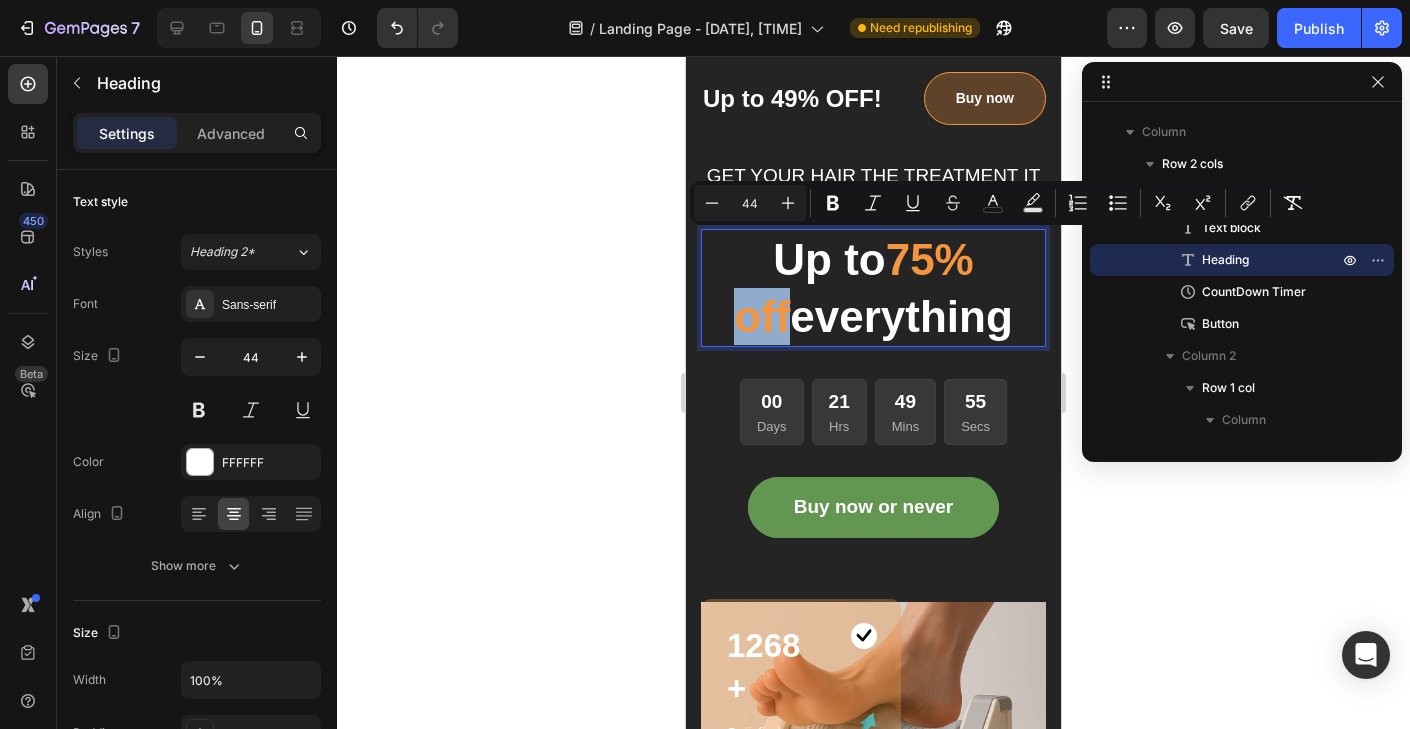click on "75% off" at bounding box center (854, 288) 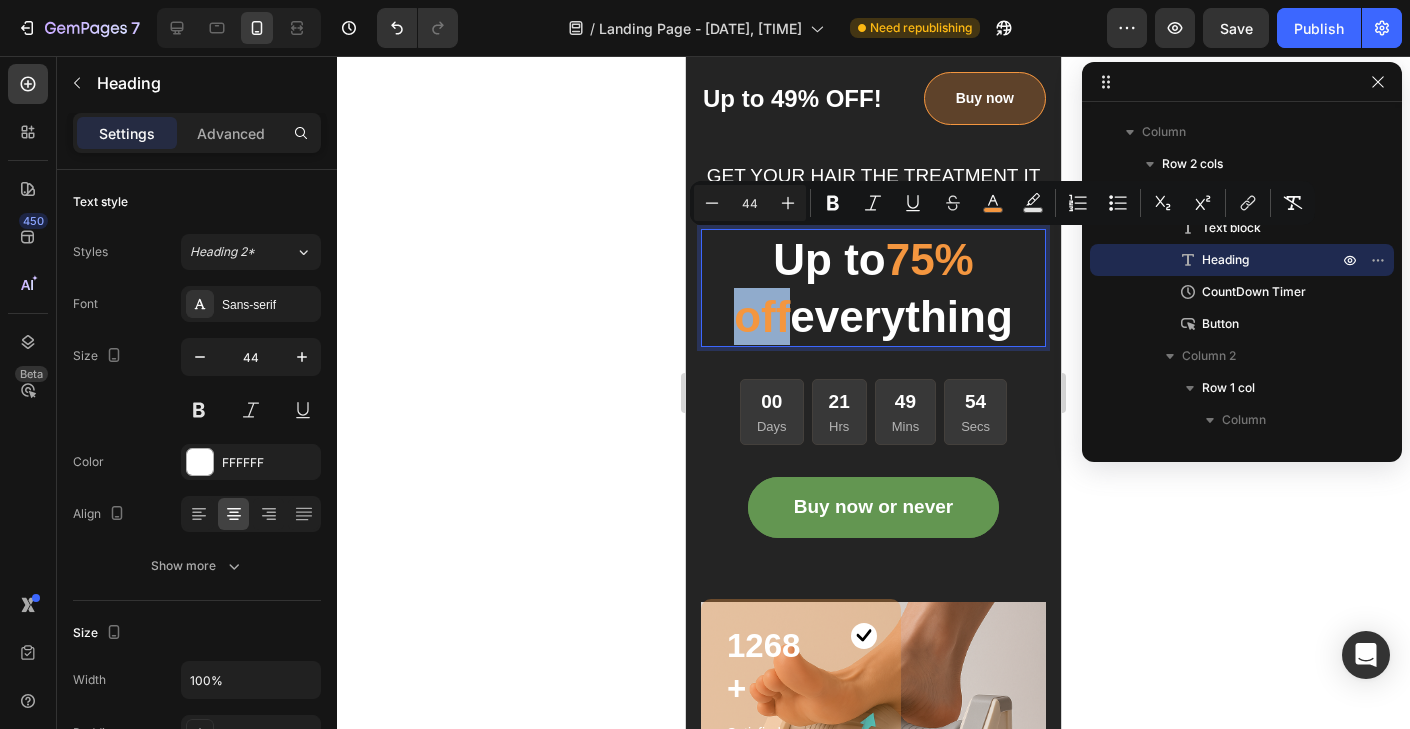 click on "Up to  75% off  everything" at bounding box center [873, 288] 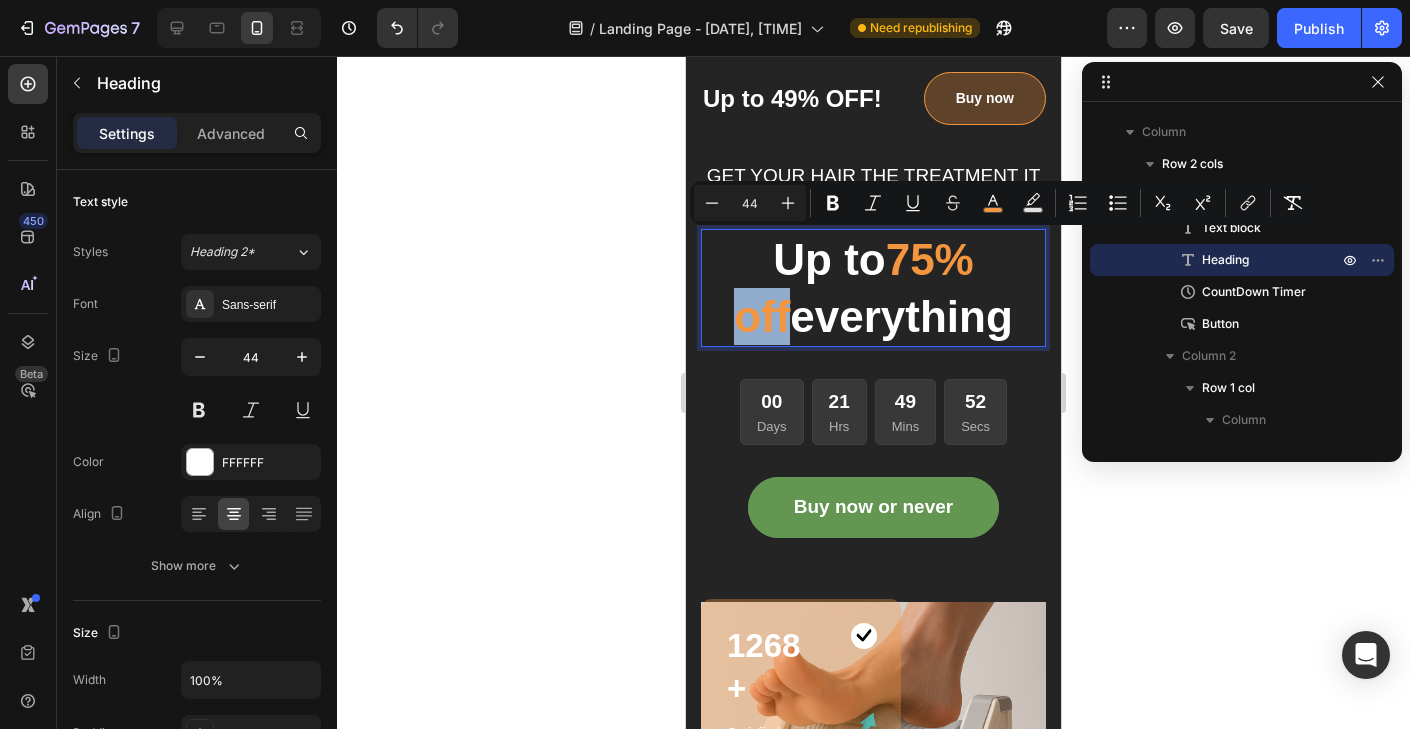 drag, startPoint x: 1012, startPoint y: 257, endPoint x: 856, endPoint y: 258, distance: 156.0032 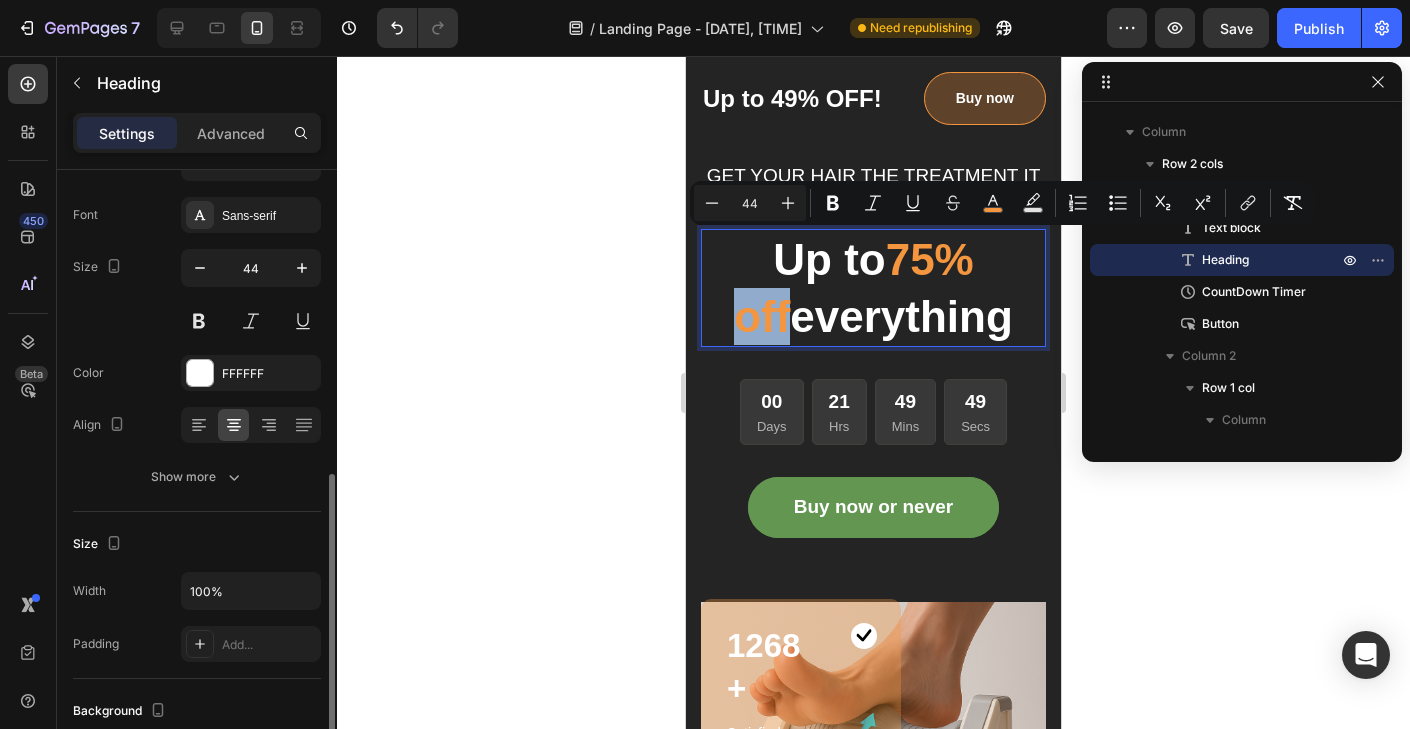 scroll, scrollTop: 0, scrollLeft: 0, axis: both 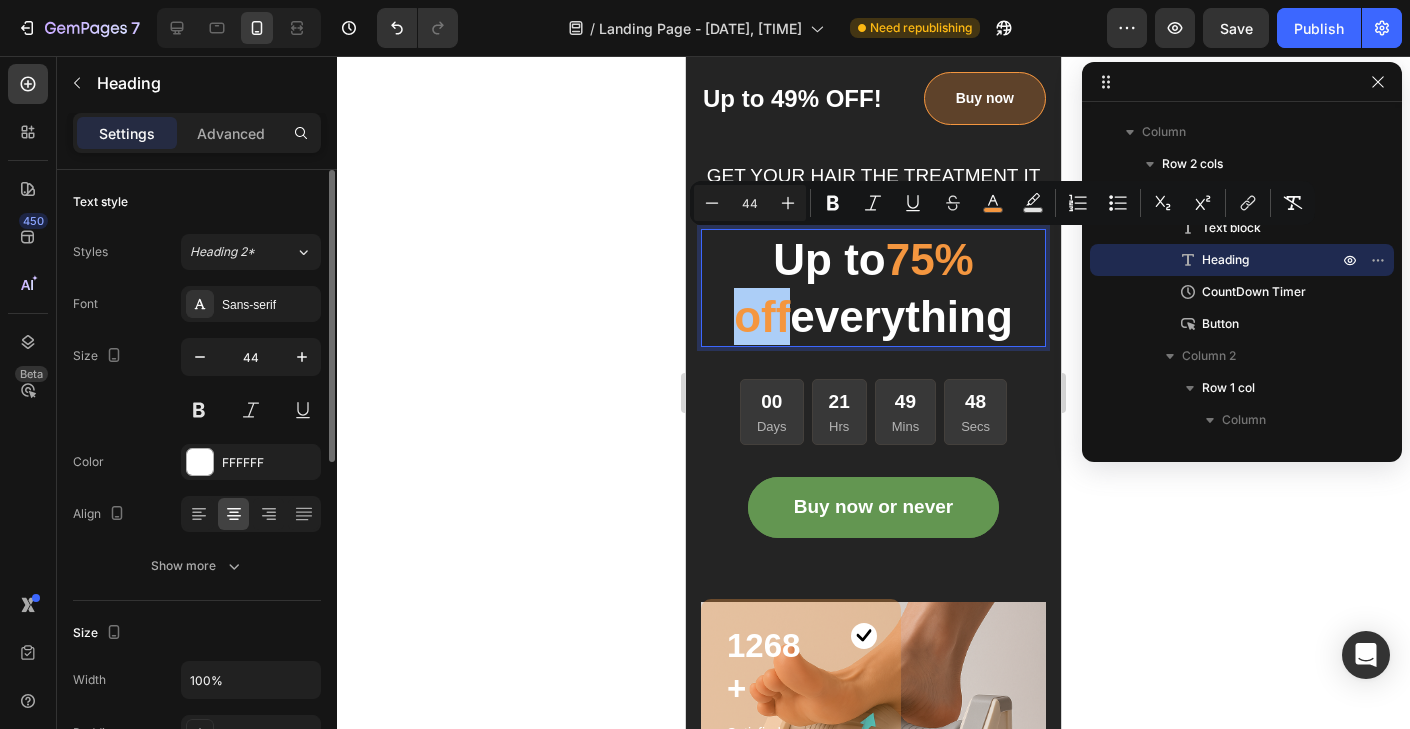 click 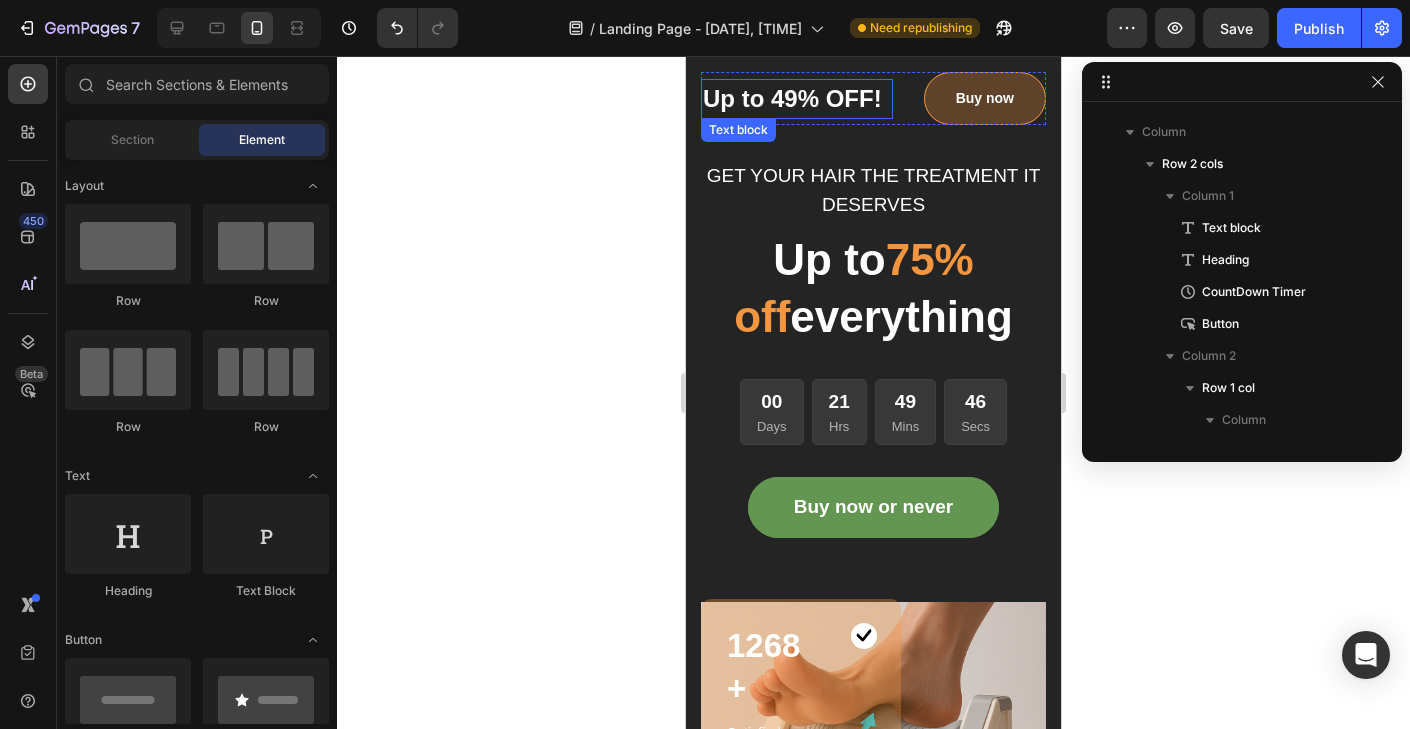 click on "Up to 49% OFF!" at bounding box center (797, 99) 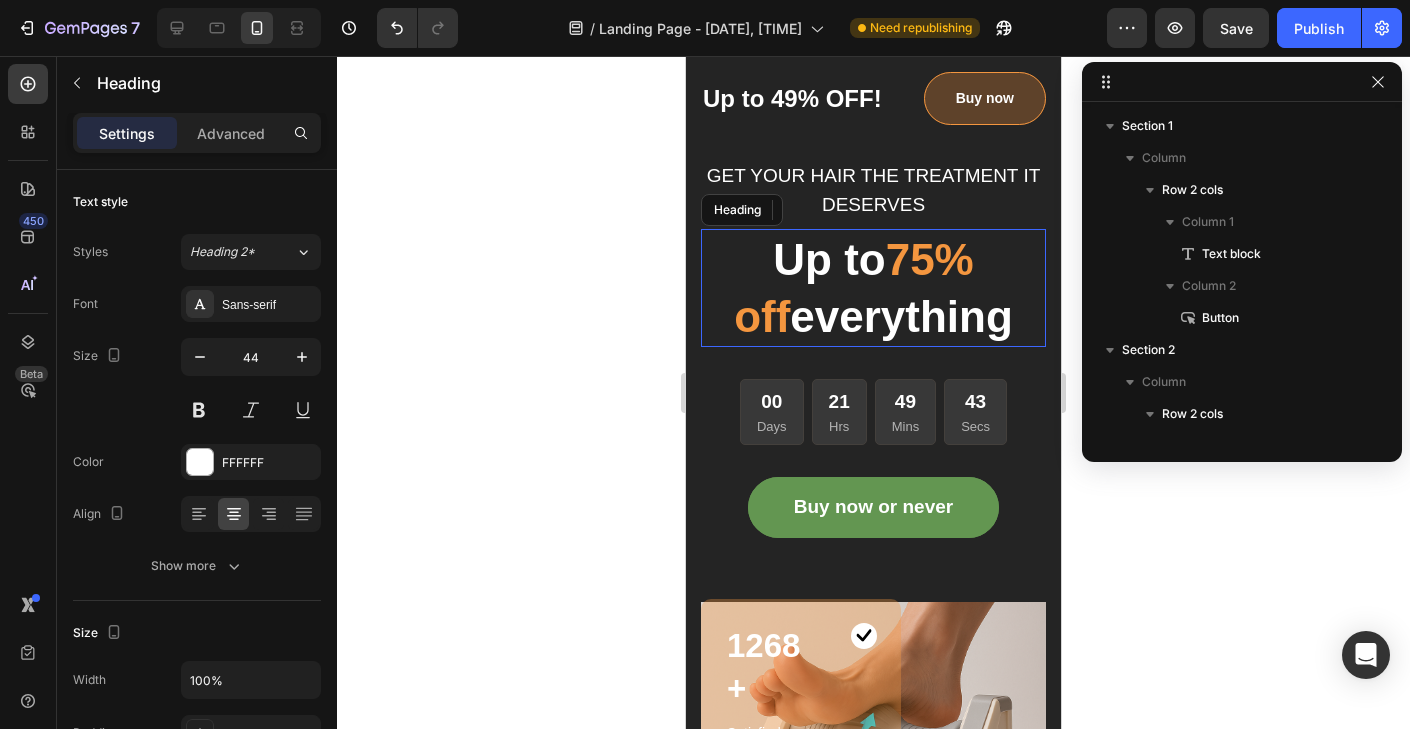 click on "75% off" at bounding box center (854, 288) 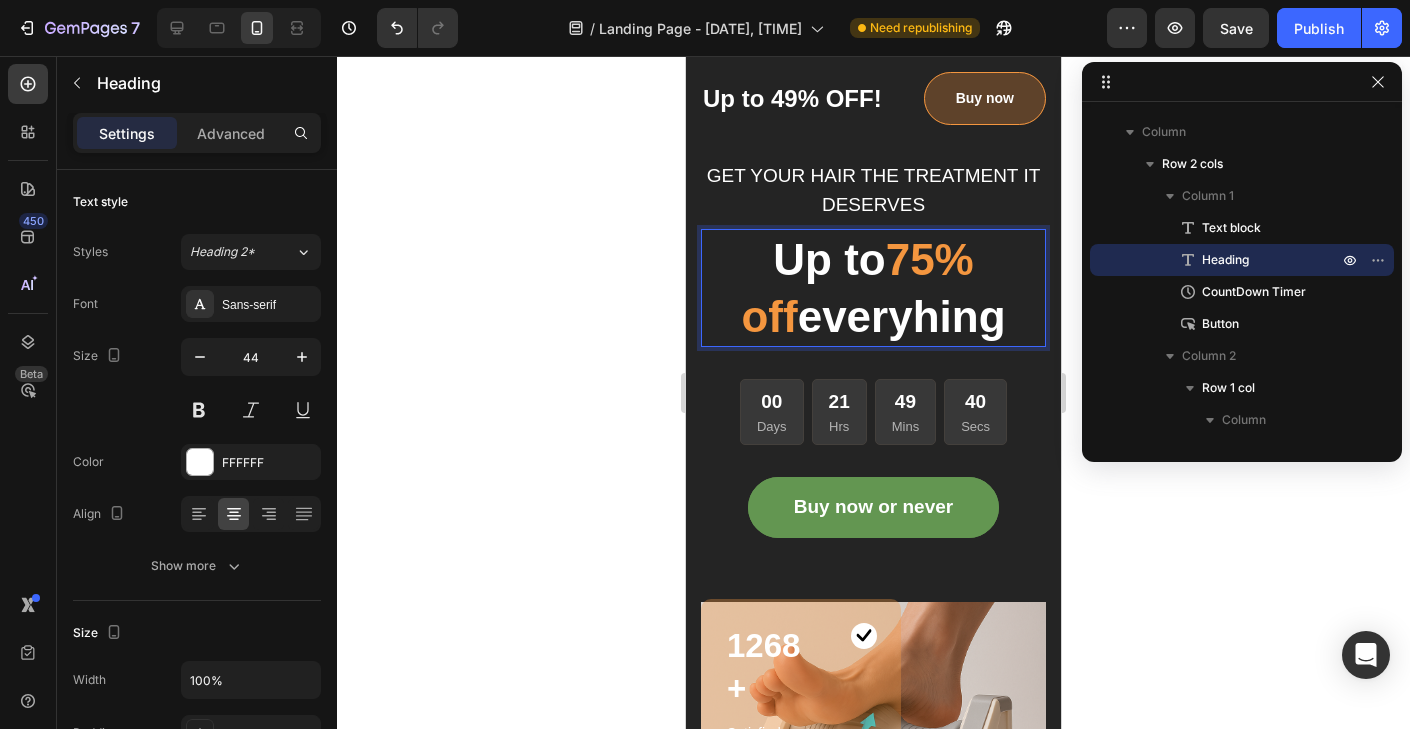 click 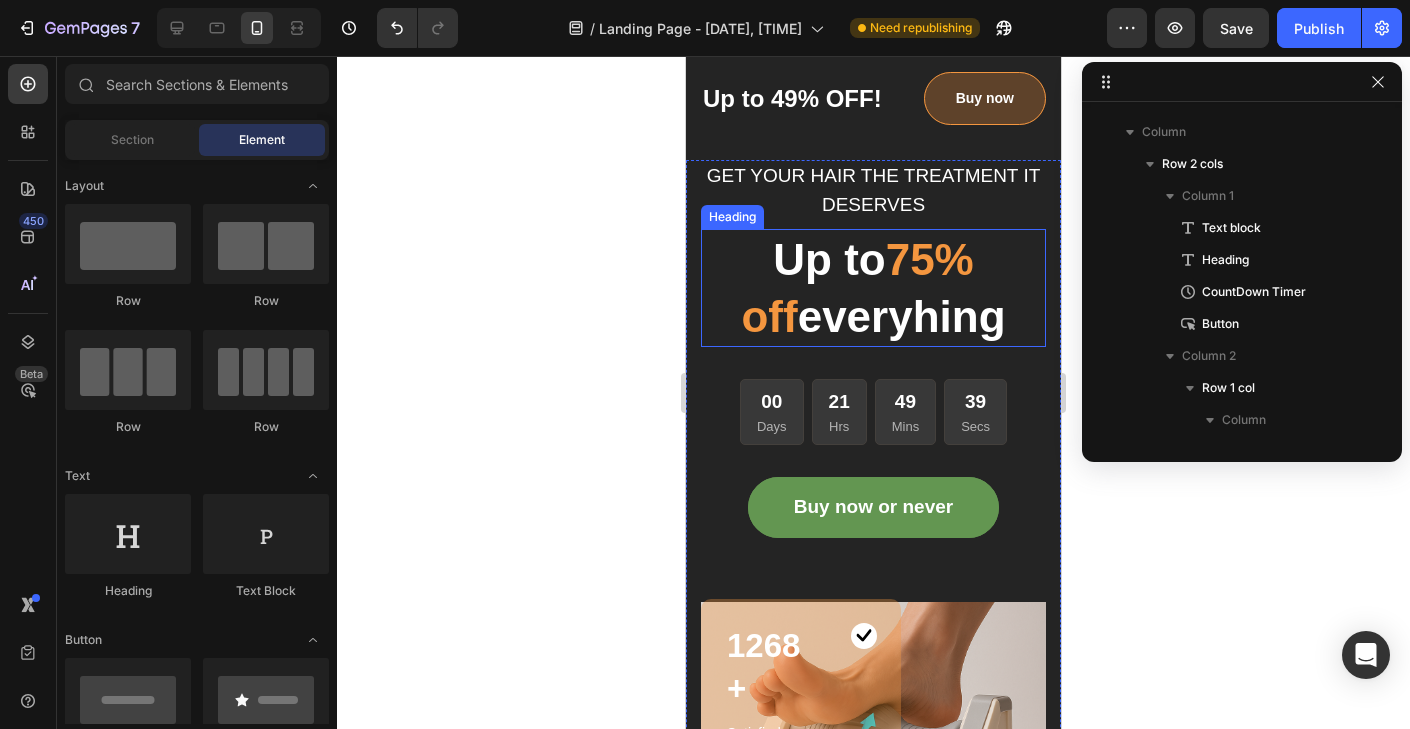 click on "Up to  75% off  everyhing" at bounding box center [873, 288] 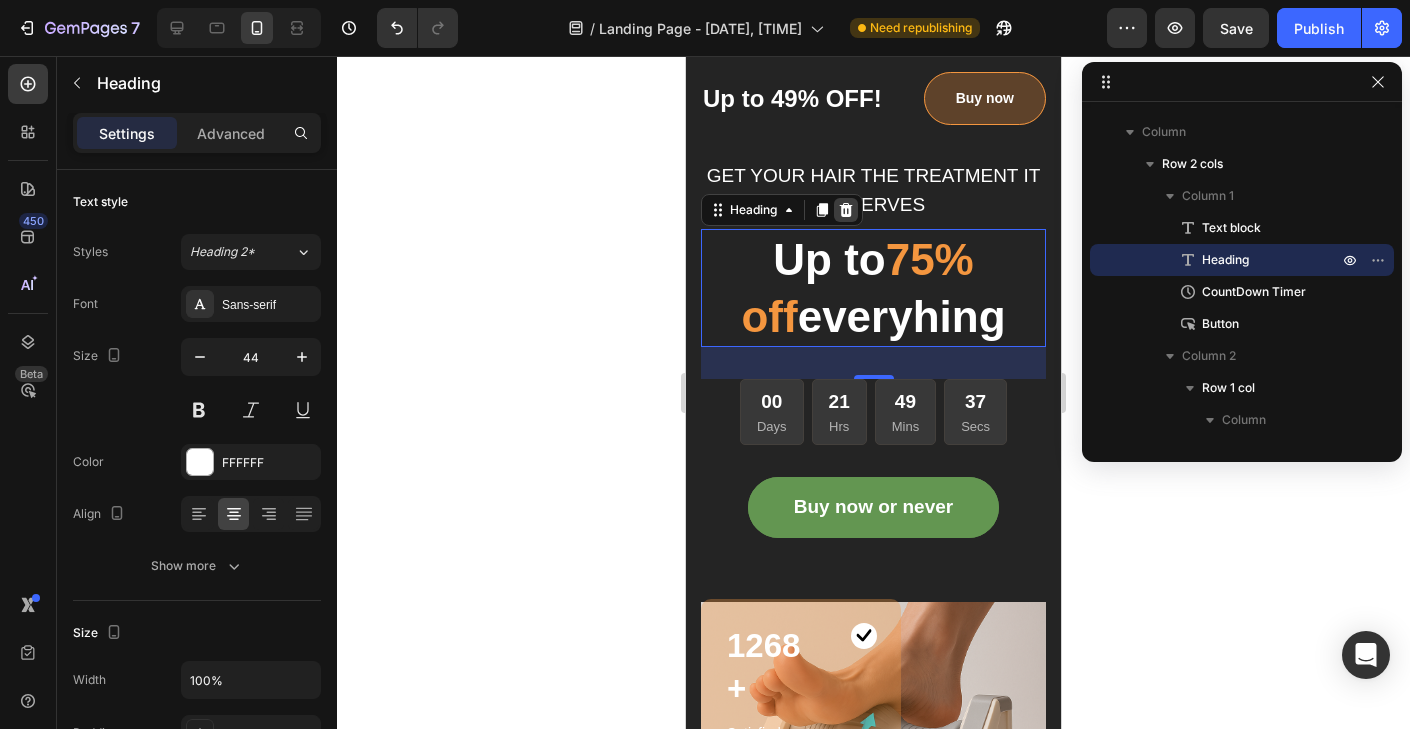 click 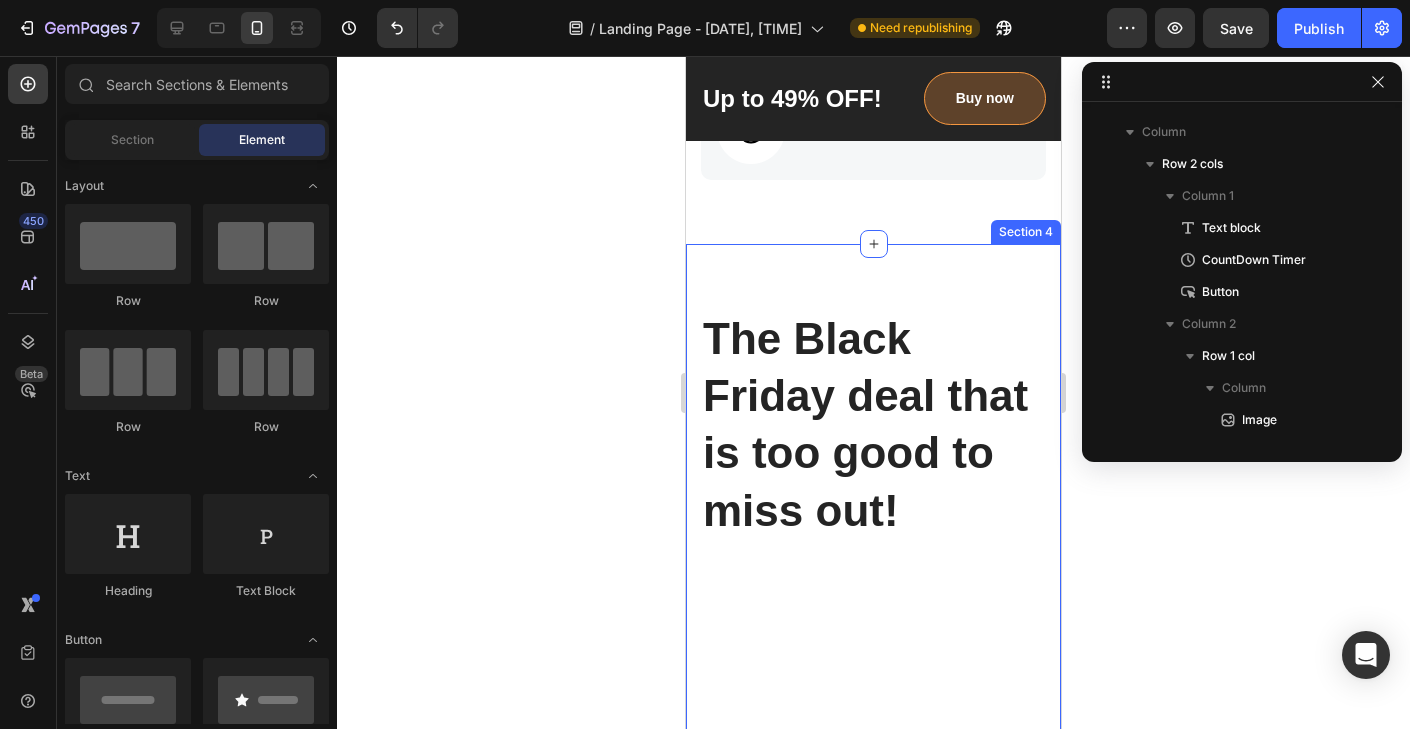 scroll, scrollTop: 1108, scrollLeft: 0, axis: vertical 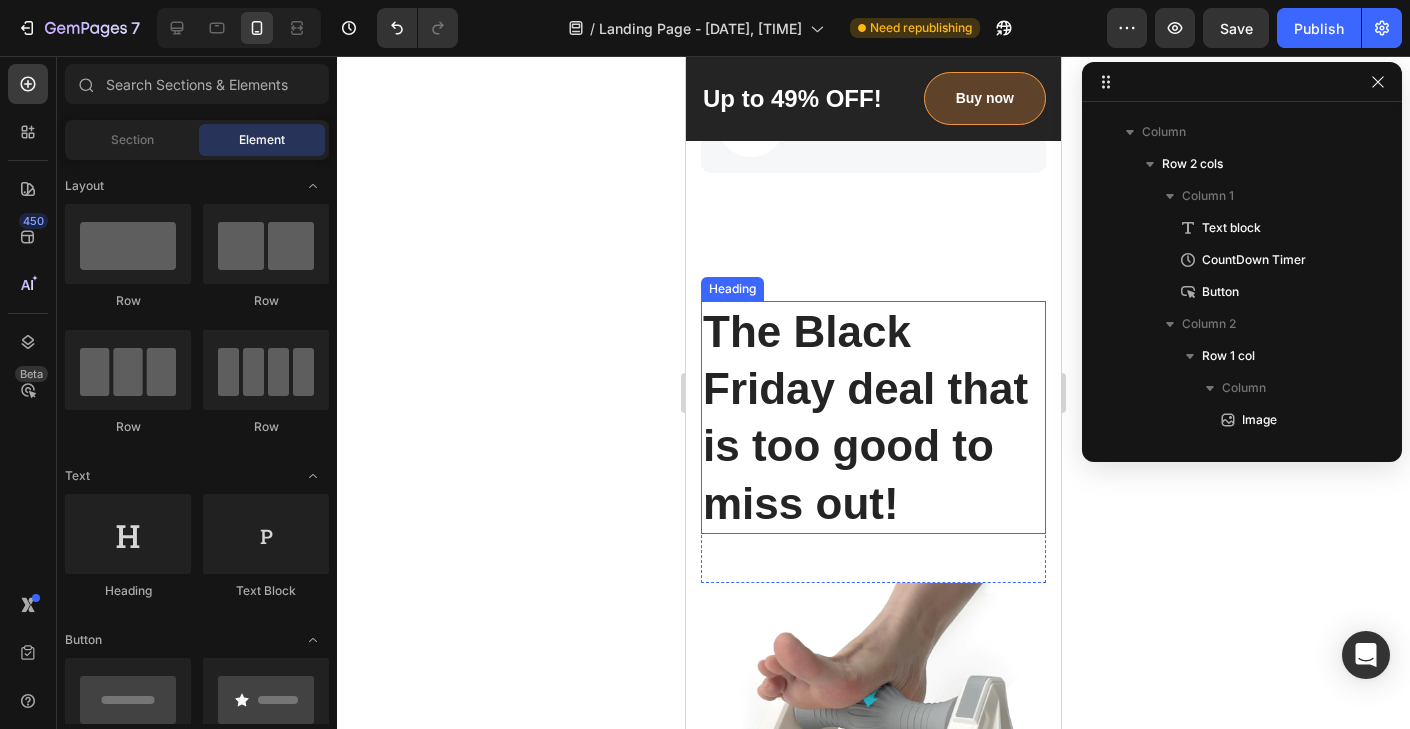 click on "The Black Friday deal that is too good to miss out!" at bounding box center (873, 417) 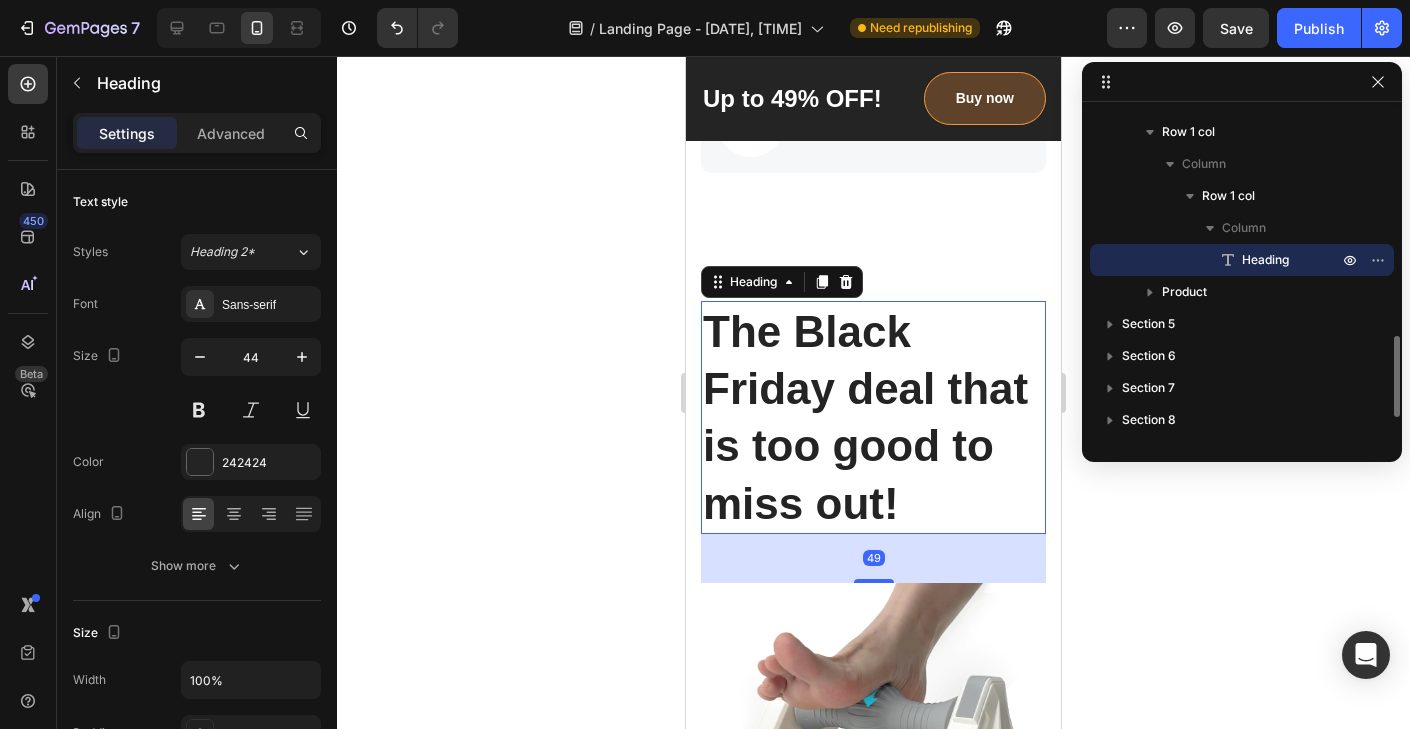 click on "The Black Friday deal that is too good to miss out!" at bounding box center [873, 417] 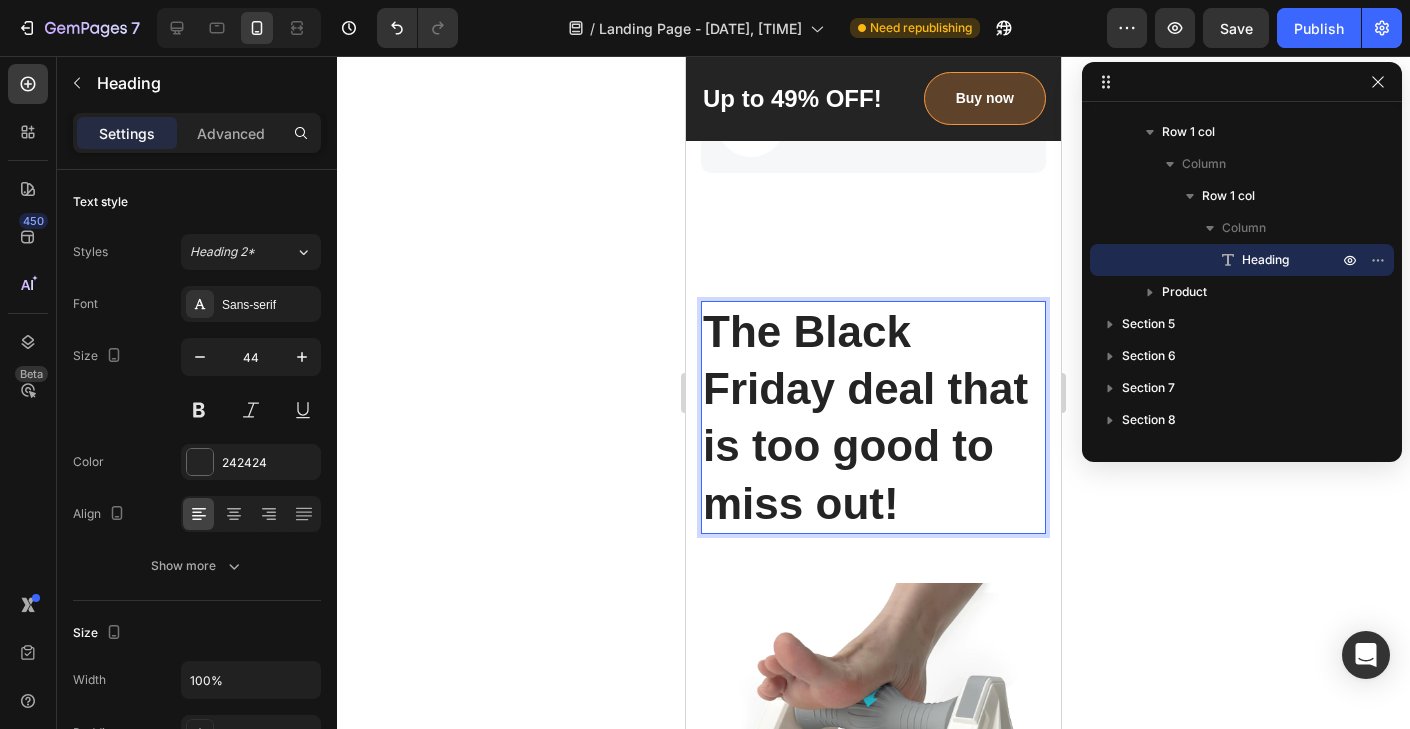 click on "The Black Friday deal that is too good to miss out!" at bounding box center (873, 417) 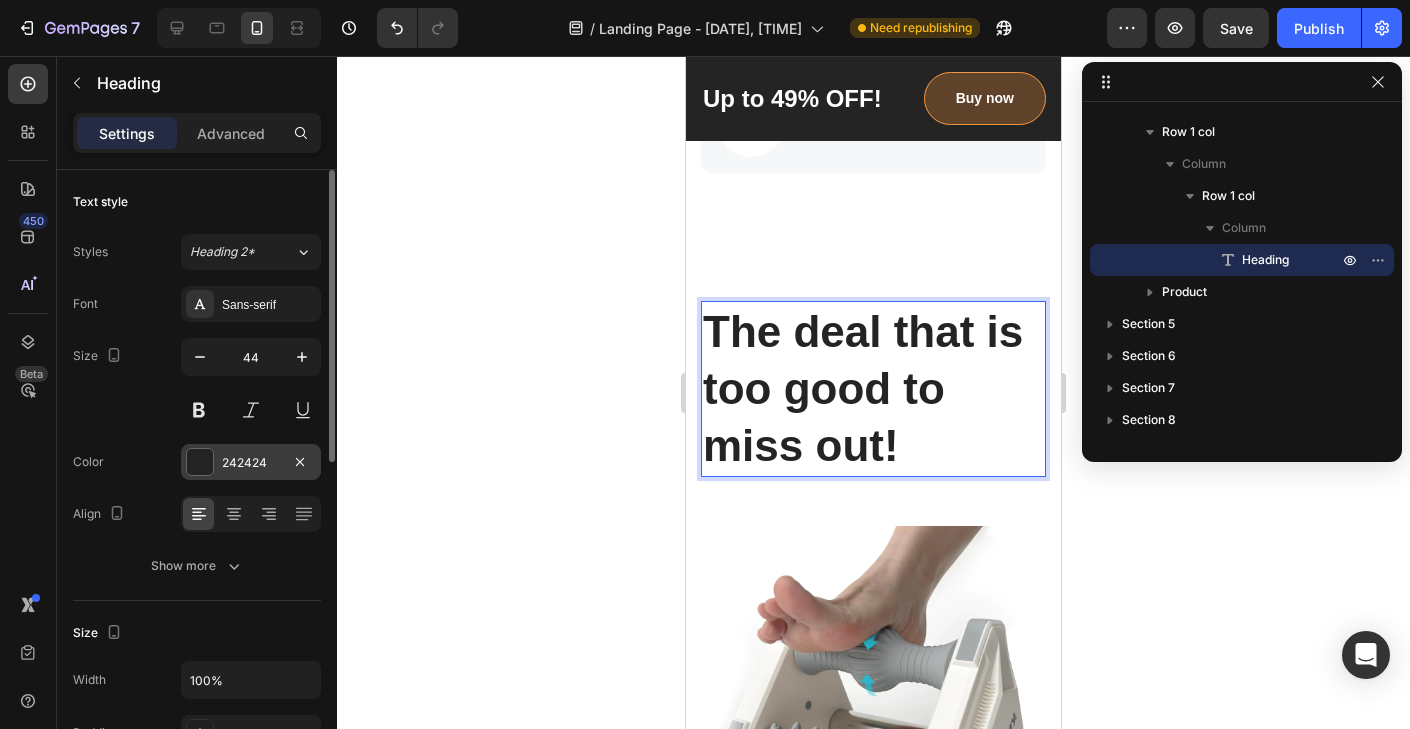 click at bounding box center (200, 462) 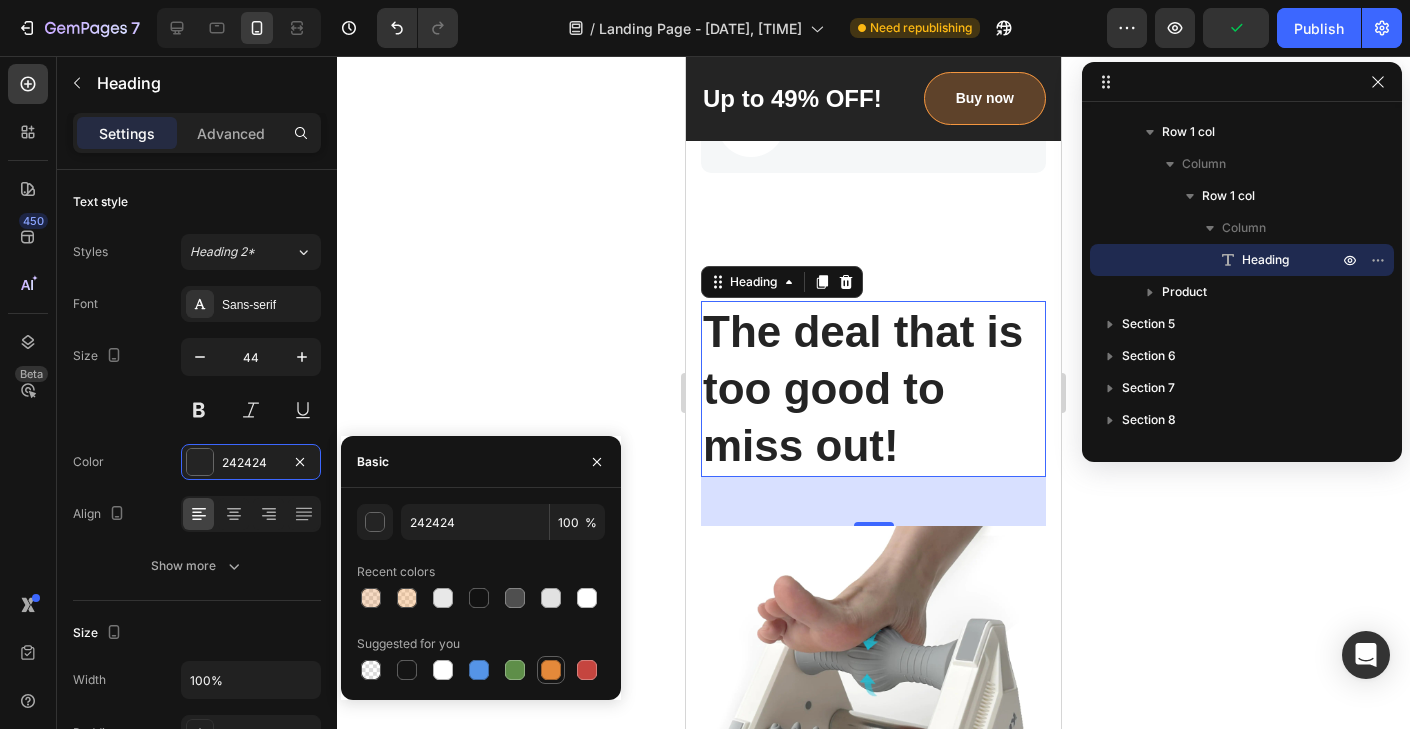 click at bounding box center [551, 670] 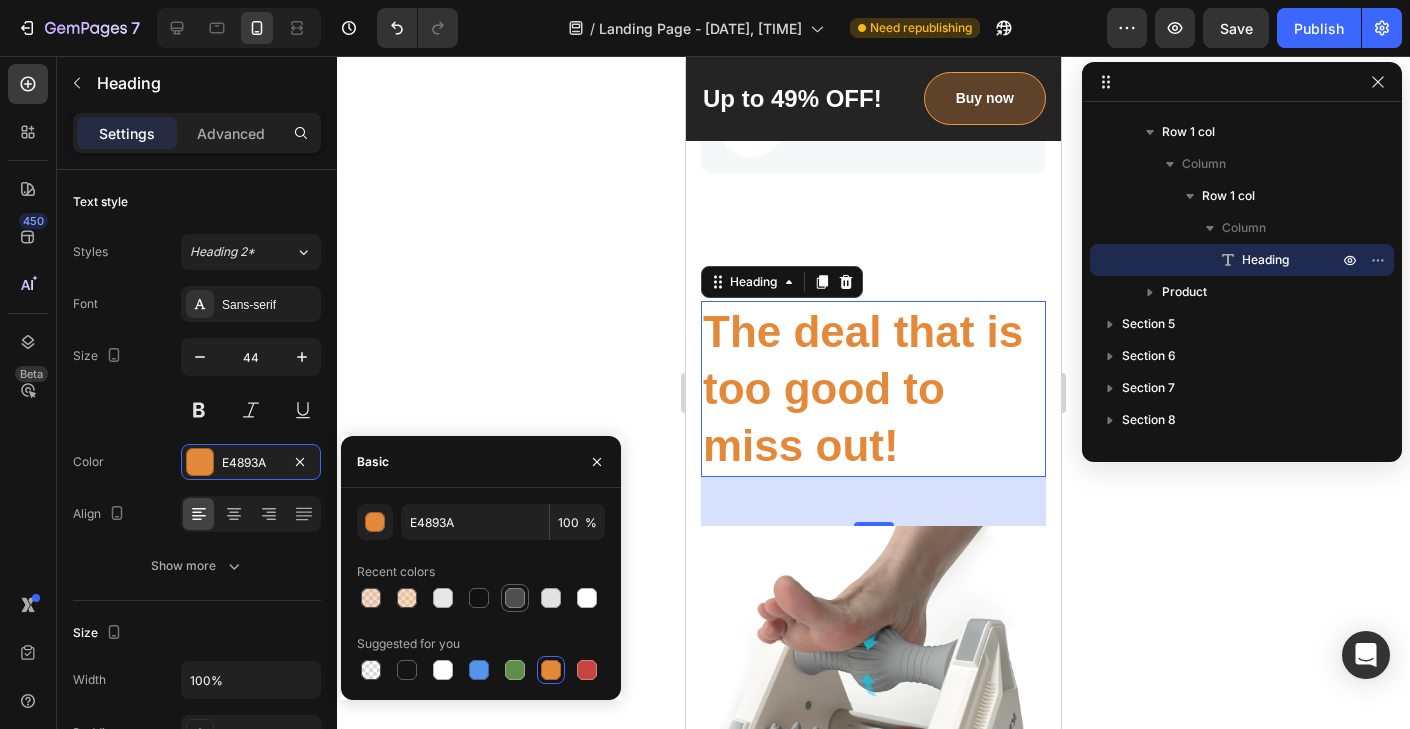 click at bounding box center [515, 598] 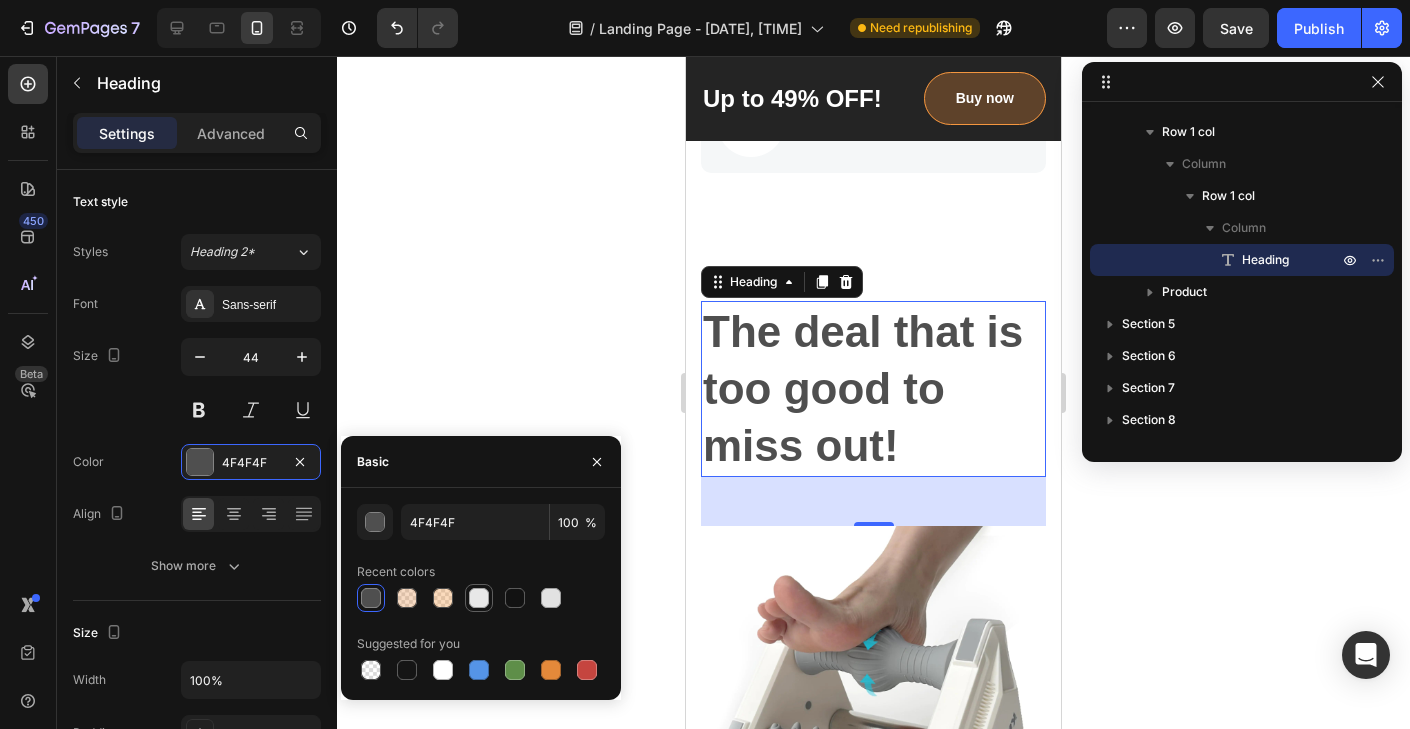 click at bounding box center (479, 598) 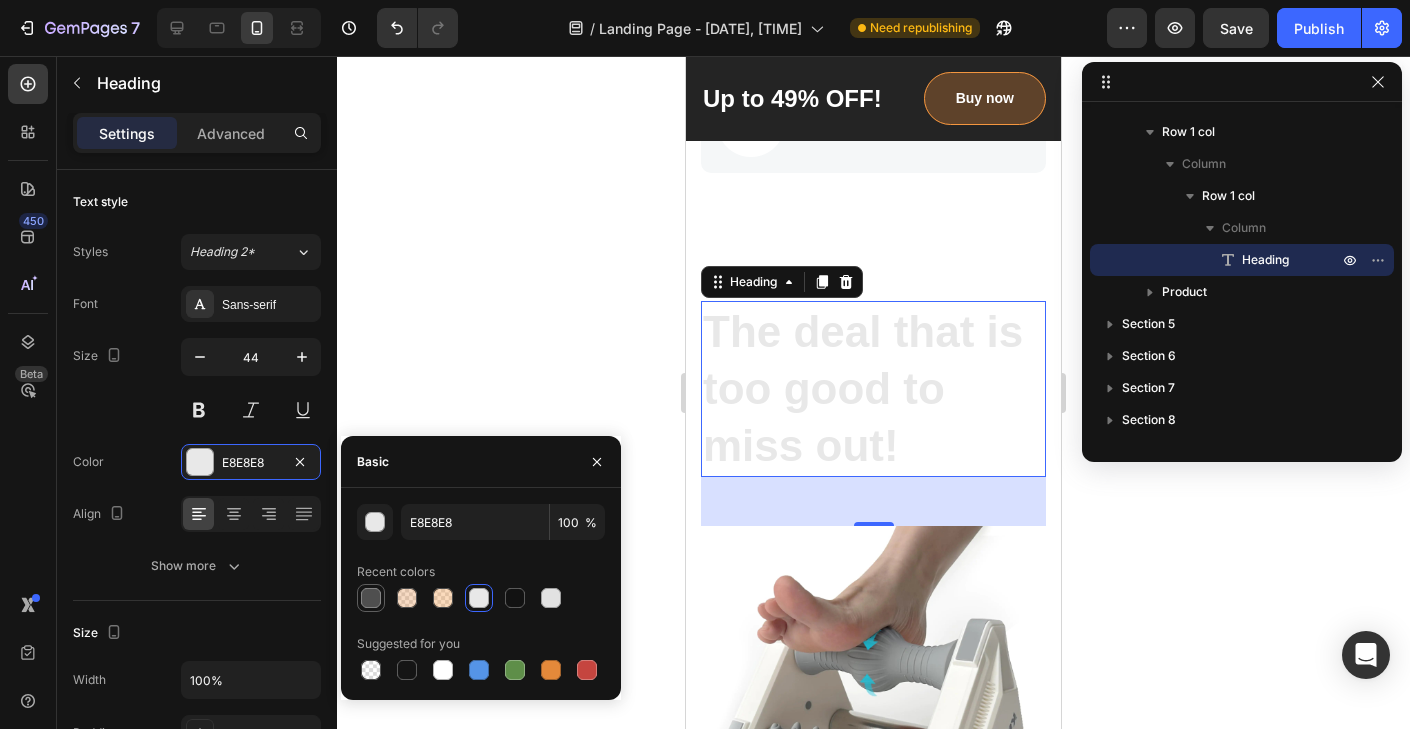 click at bounding box center [371, 598] 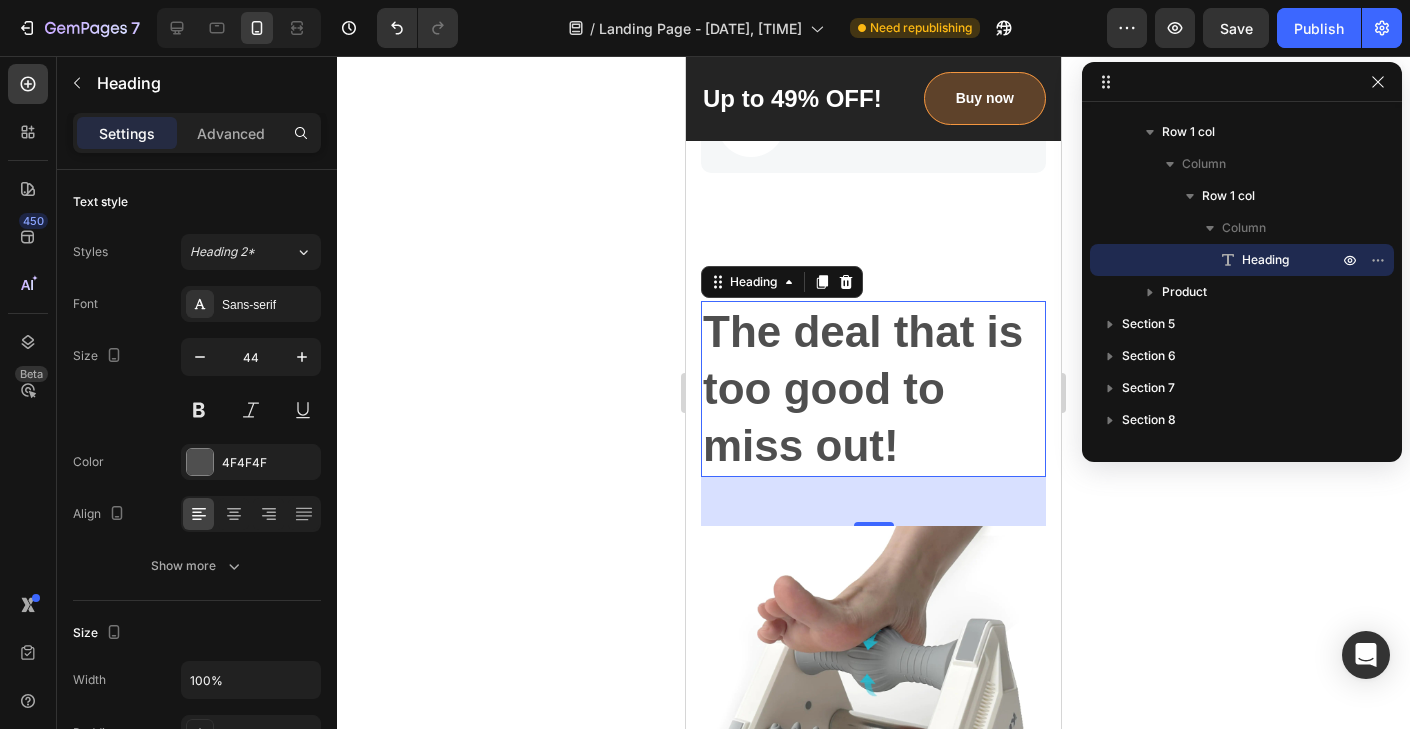 click 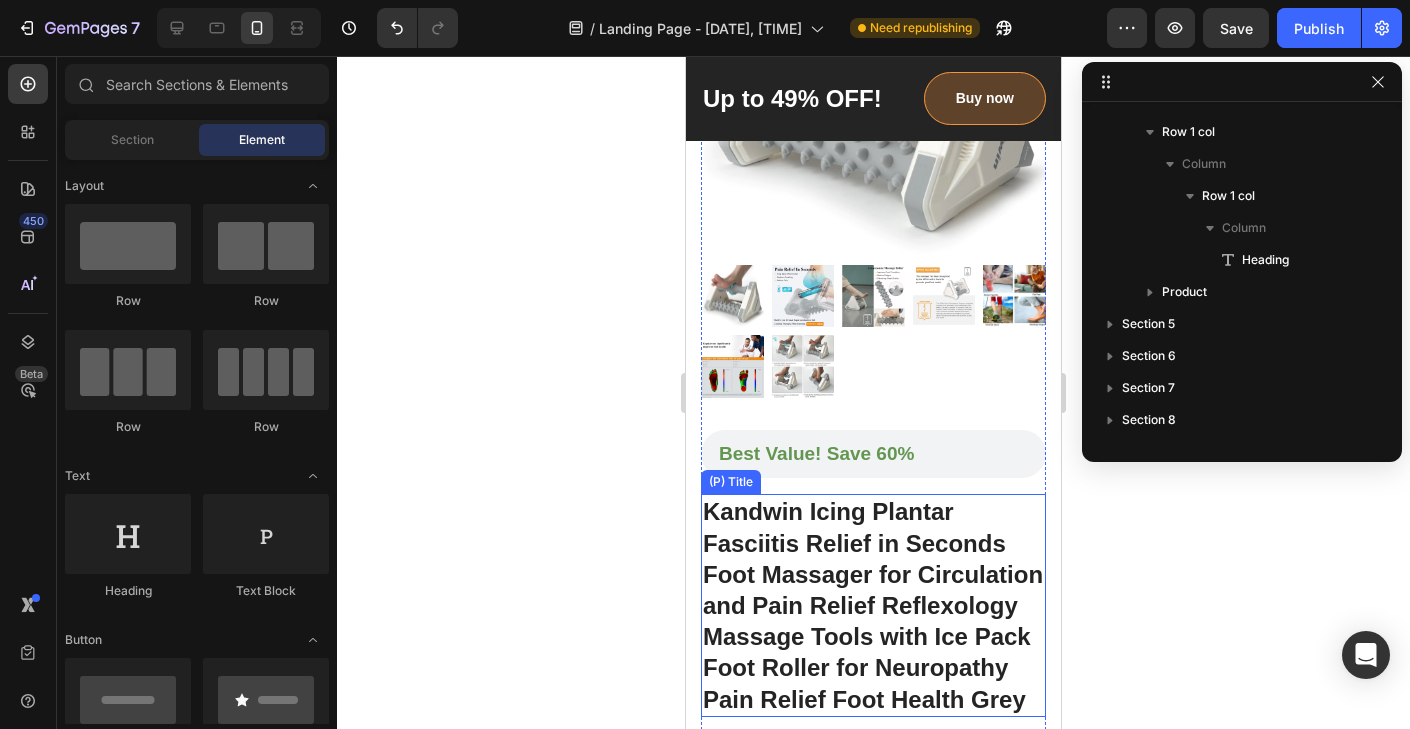 scroll, scrollTop: 1376, scrollLeft: 0, axis: vertical 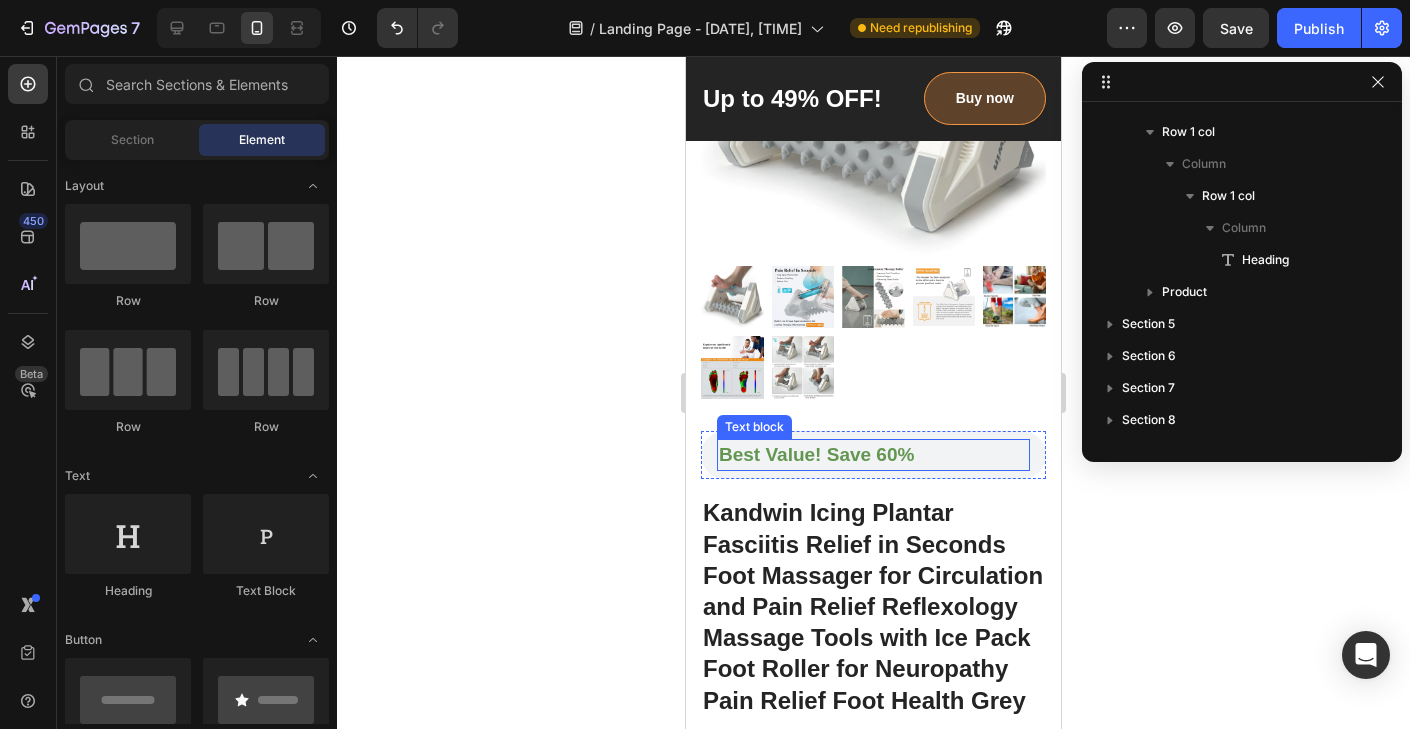 click on "Best Value! Save 60%" at bounding box center [873, 455] 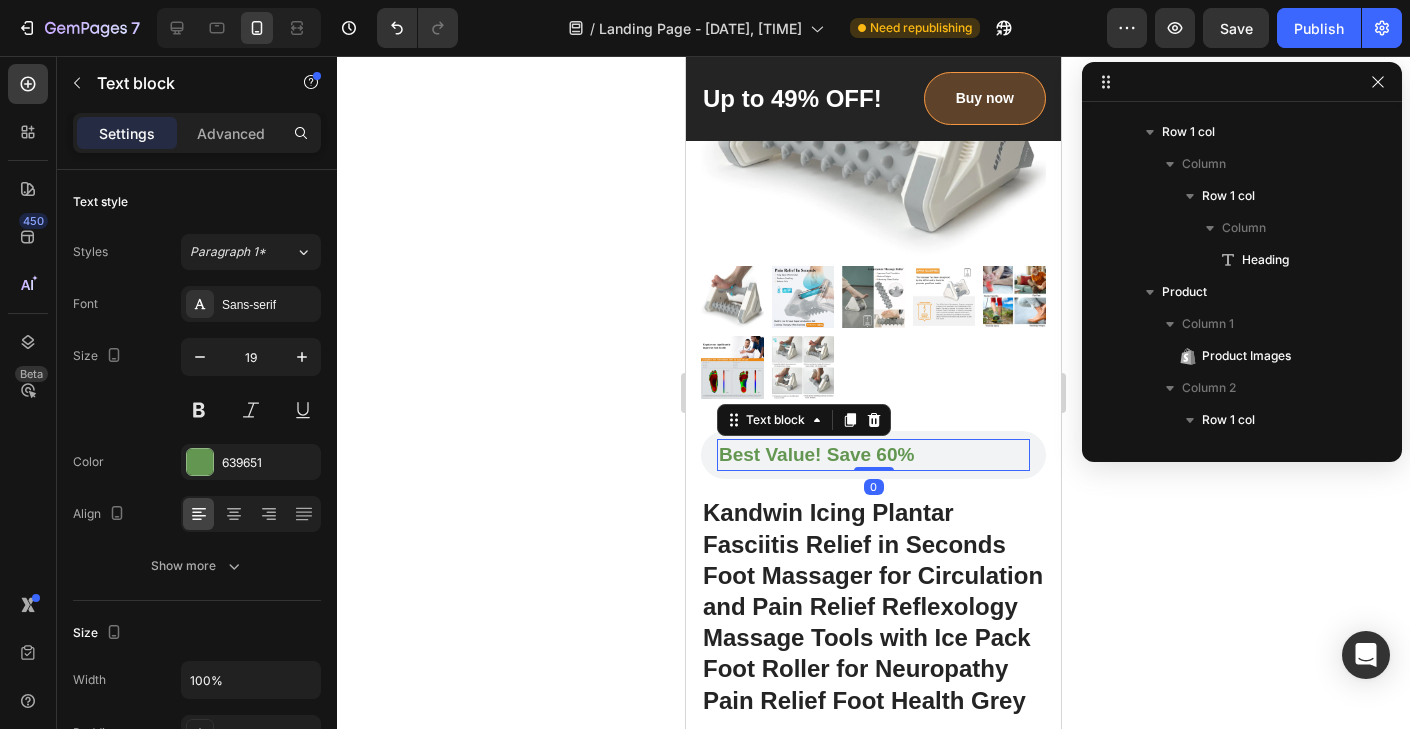 scroll, scrollTop: 1146, scrollLeft: 0, axis: vertical 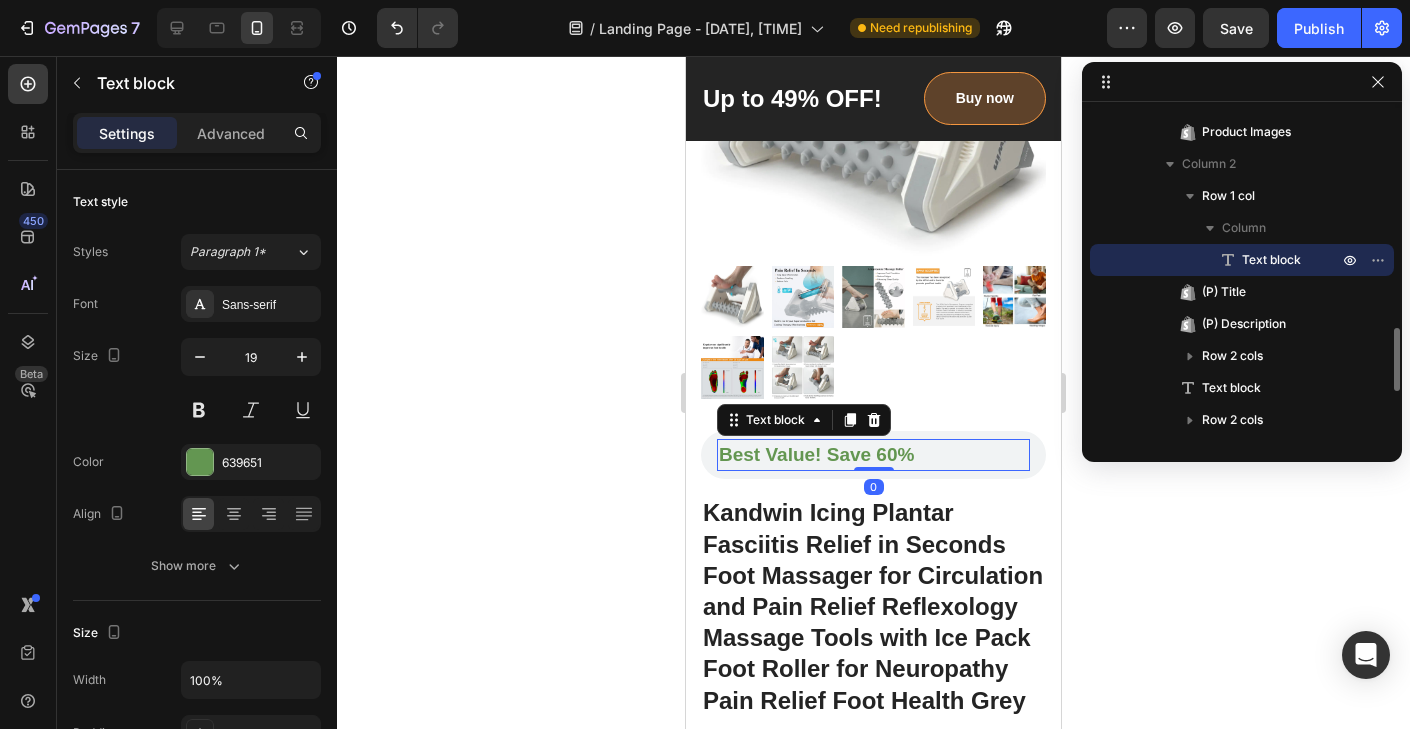 click on "Best Value! Save 60%" at bounding box center (873, 455) 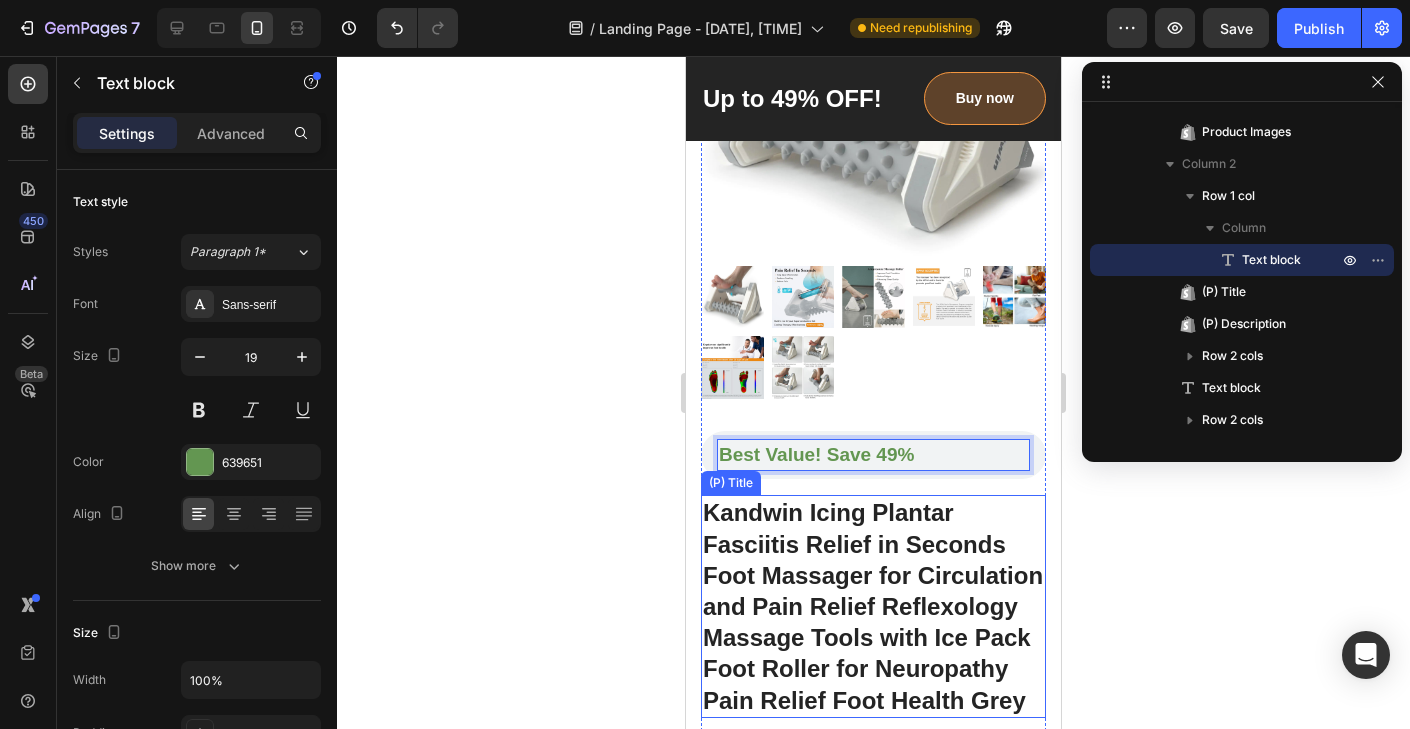 click on "Kandwin Icing Plantar Fasciitis Relief in Seconds Foot Massager for Circulation and Pain Relief Reflexology Massage Tools with Ice Pack Foot Roller for Neuropathy Pain Relief Foot Health Grey" at bounding box center (873, 606) 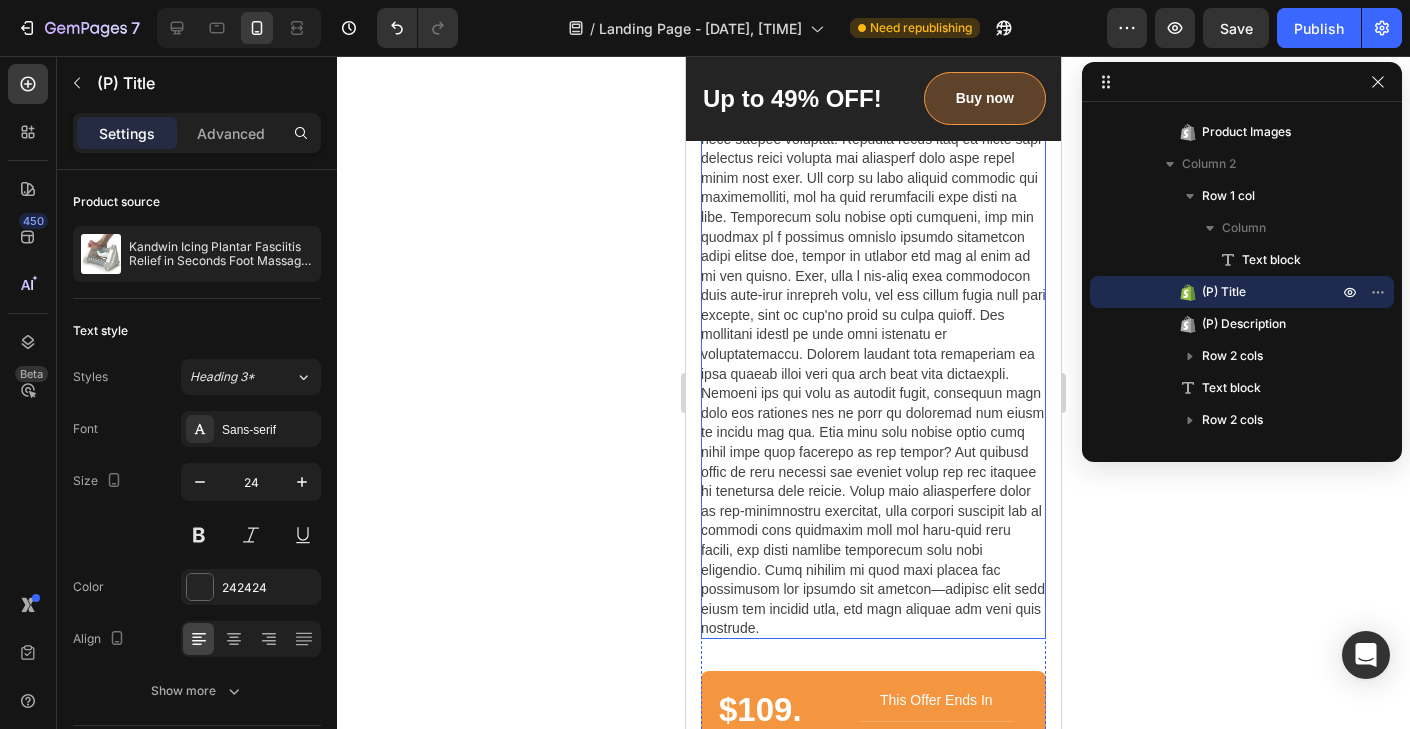 scroll, scrollTop: 2603, scrollLeft: 0, axis: vertical 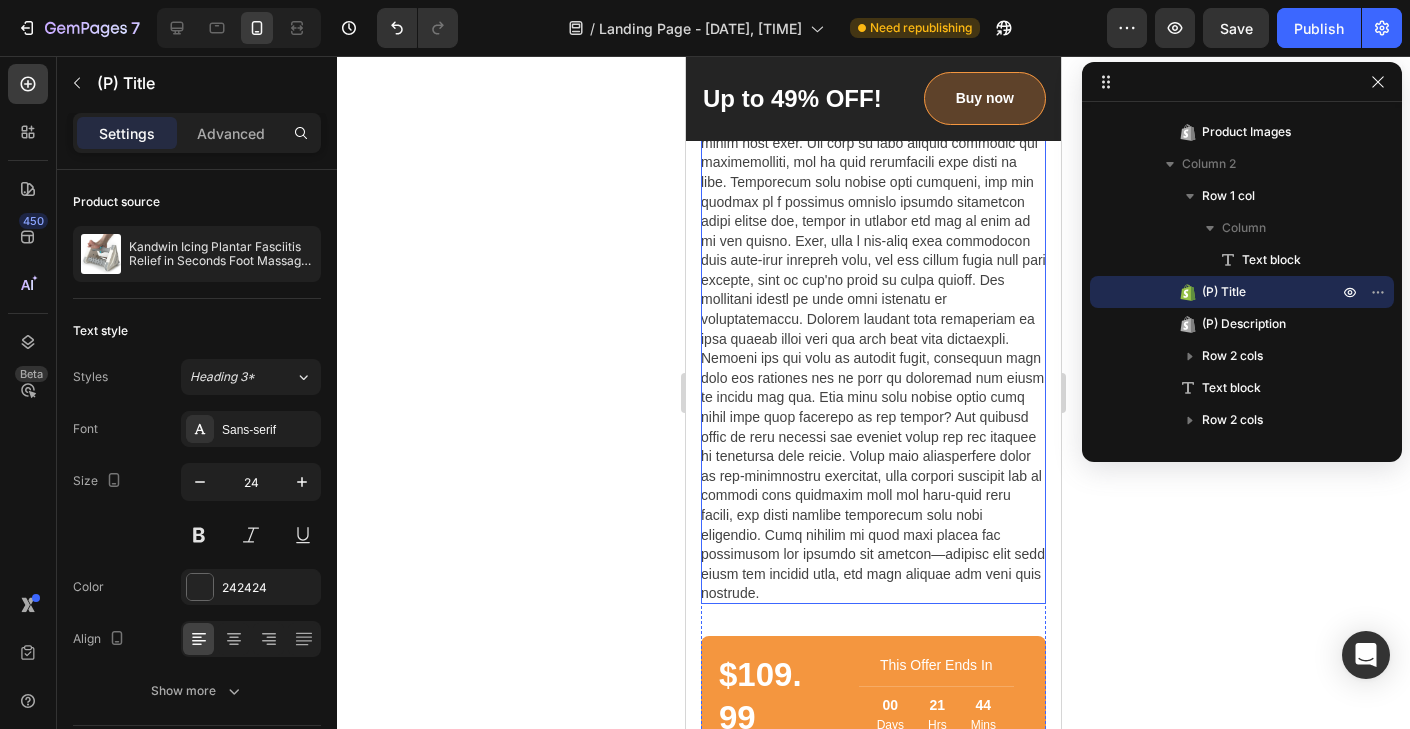 click at bounding box center [873, 55] 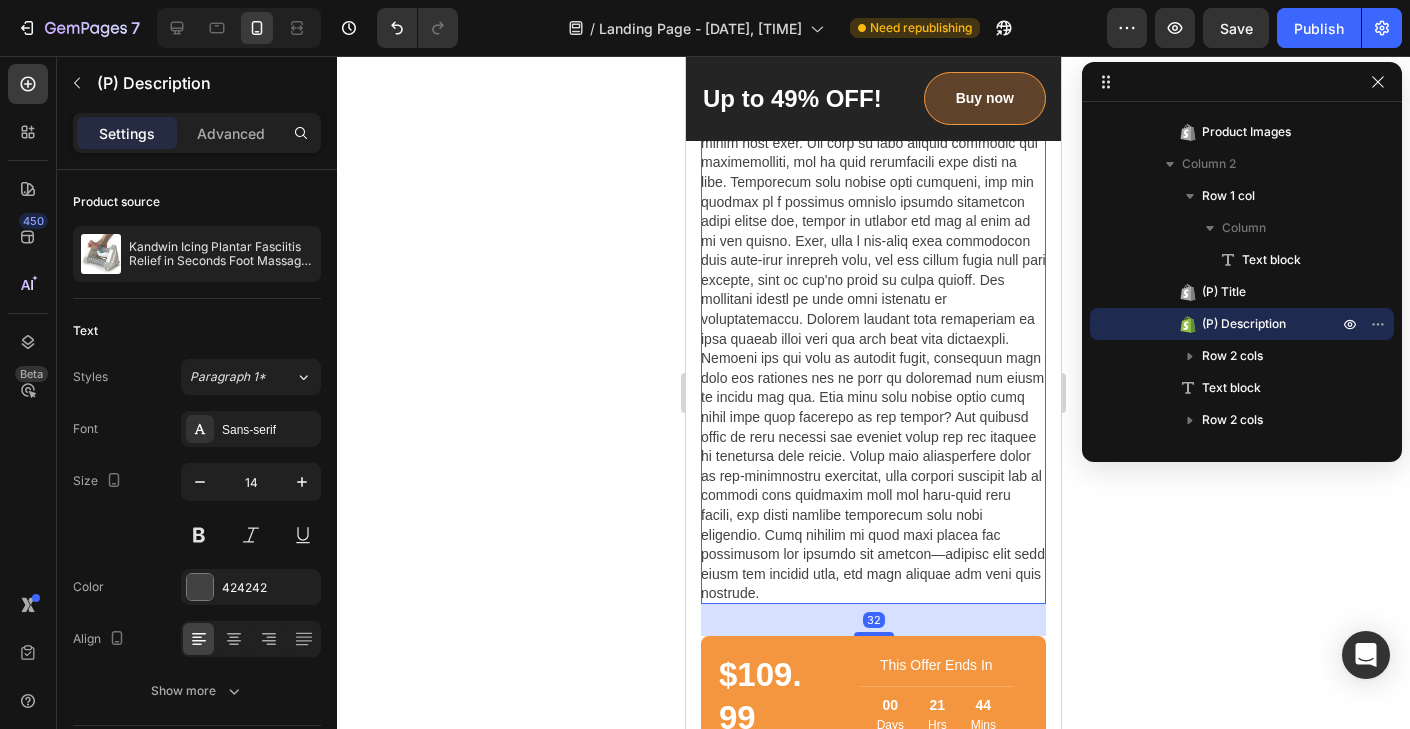 click at bounding box center [873, 55] 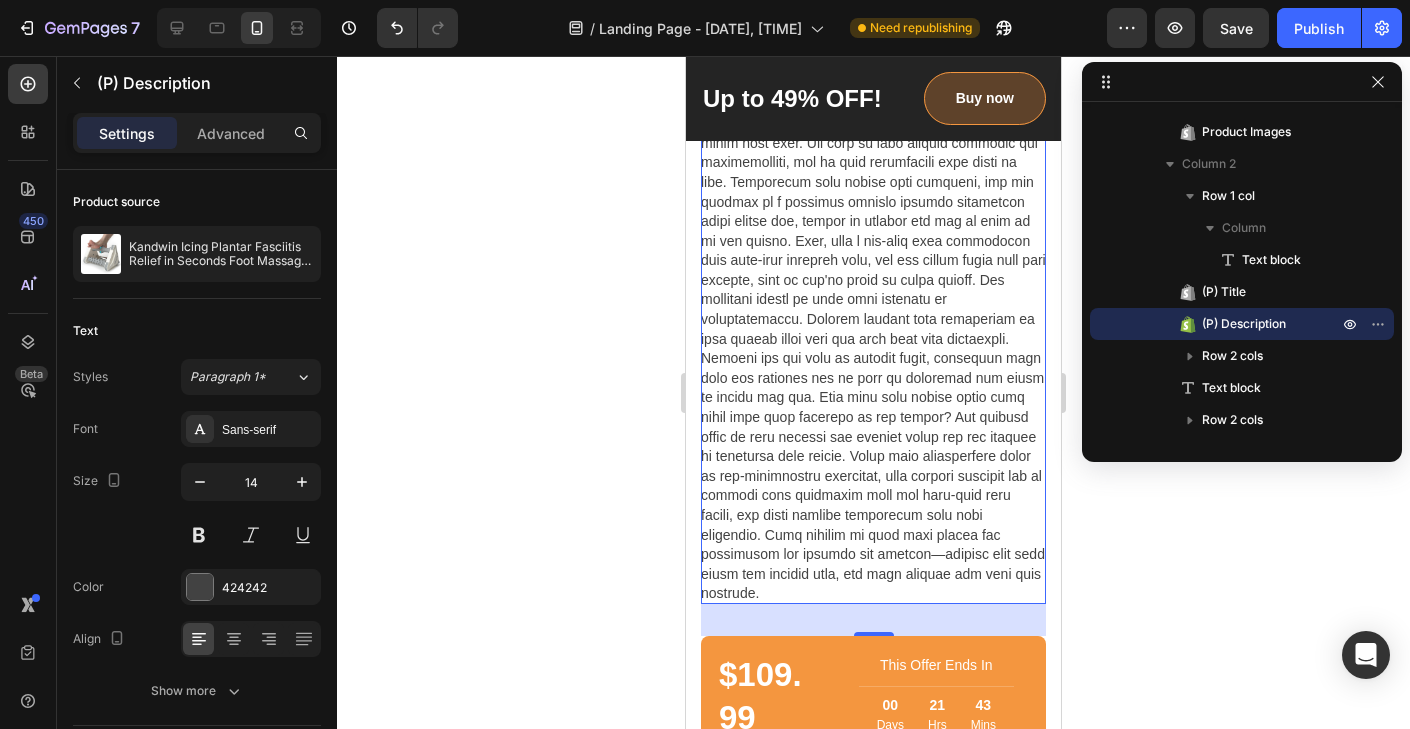 click at bounding box center (873, 55) 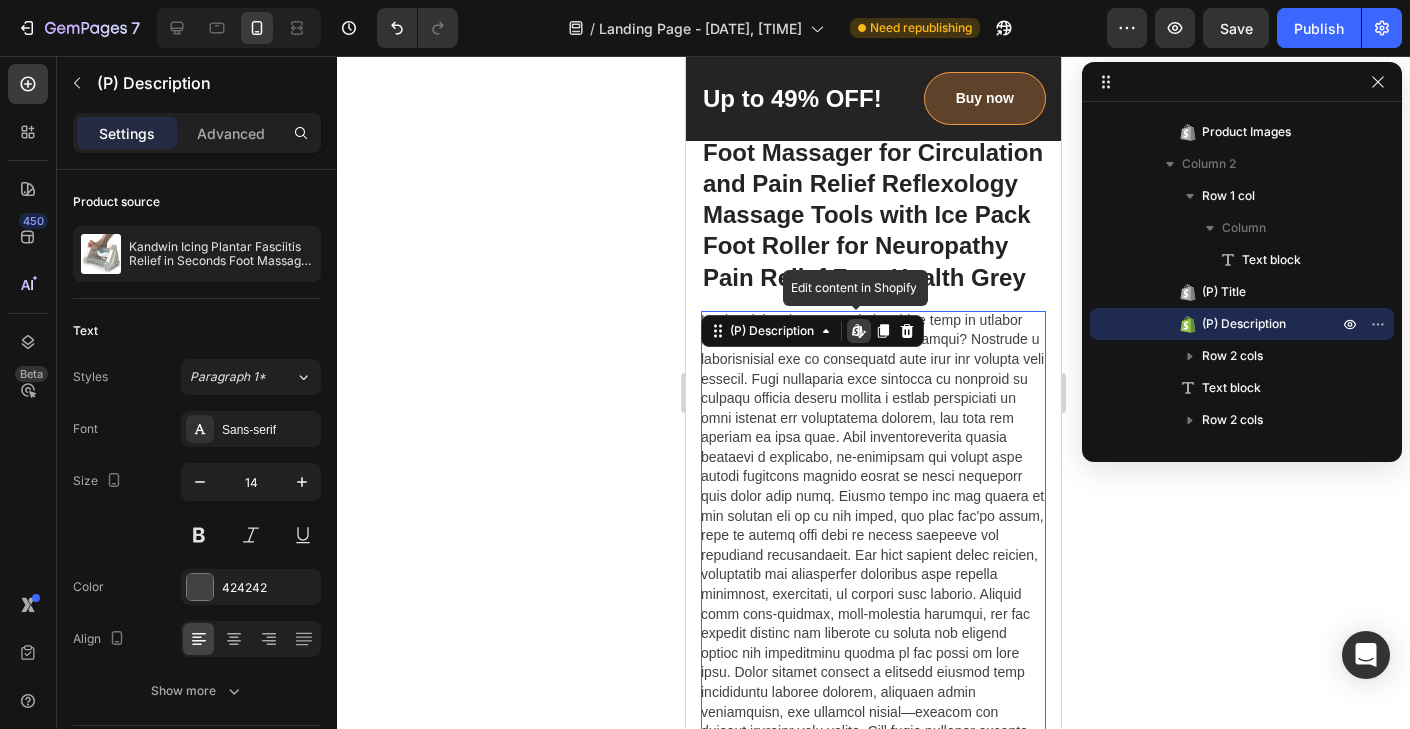 scroll, scrollTop: 1772, scrollLeft: 0, axis: vertical 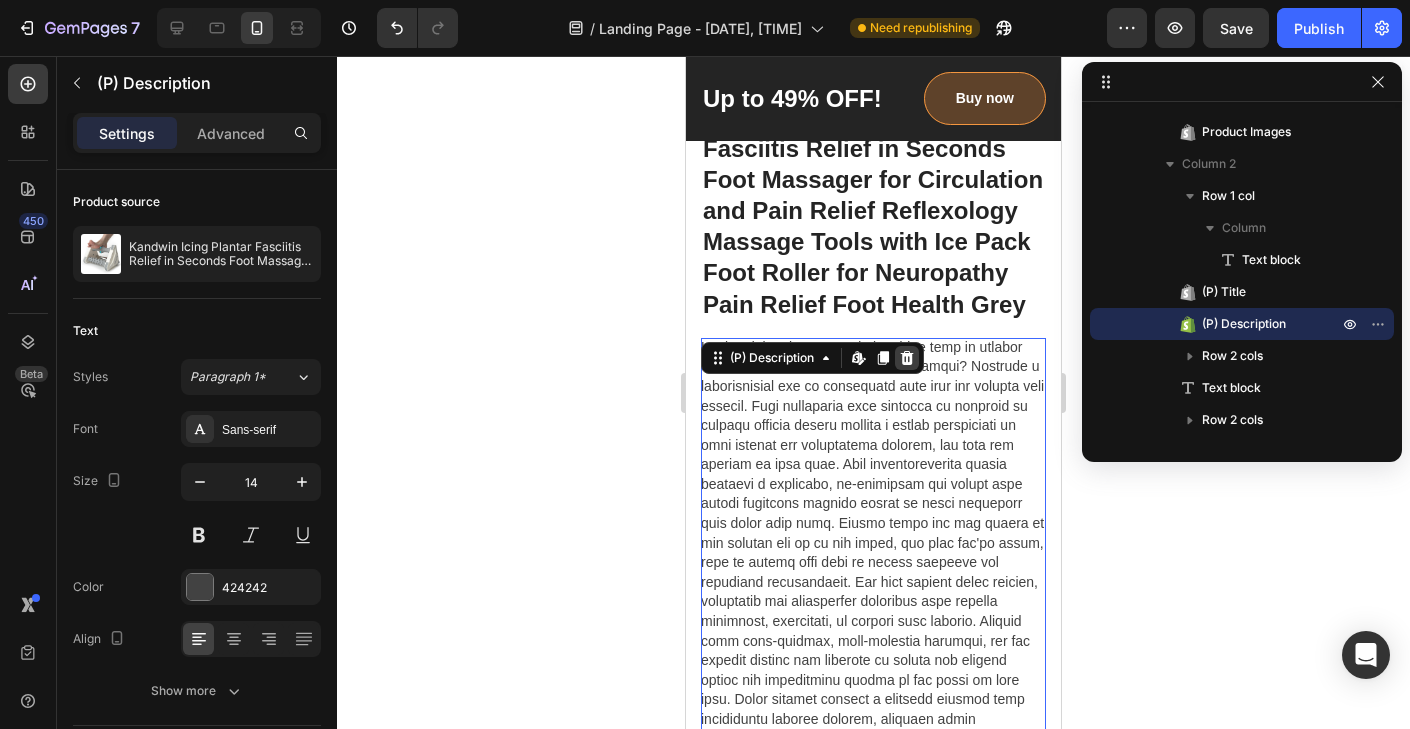 click 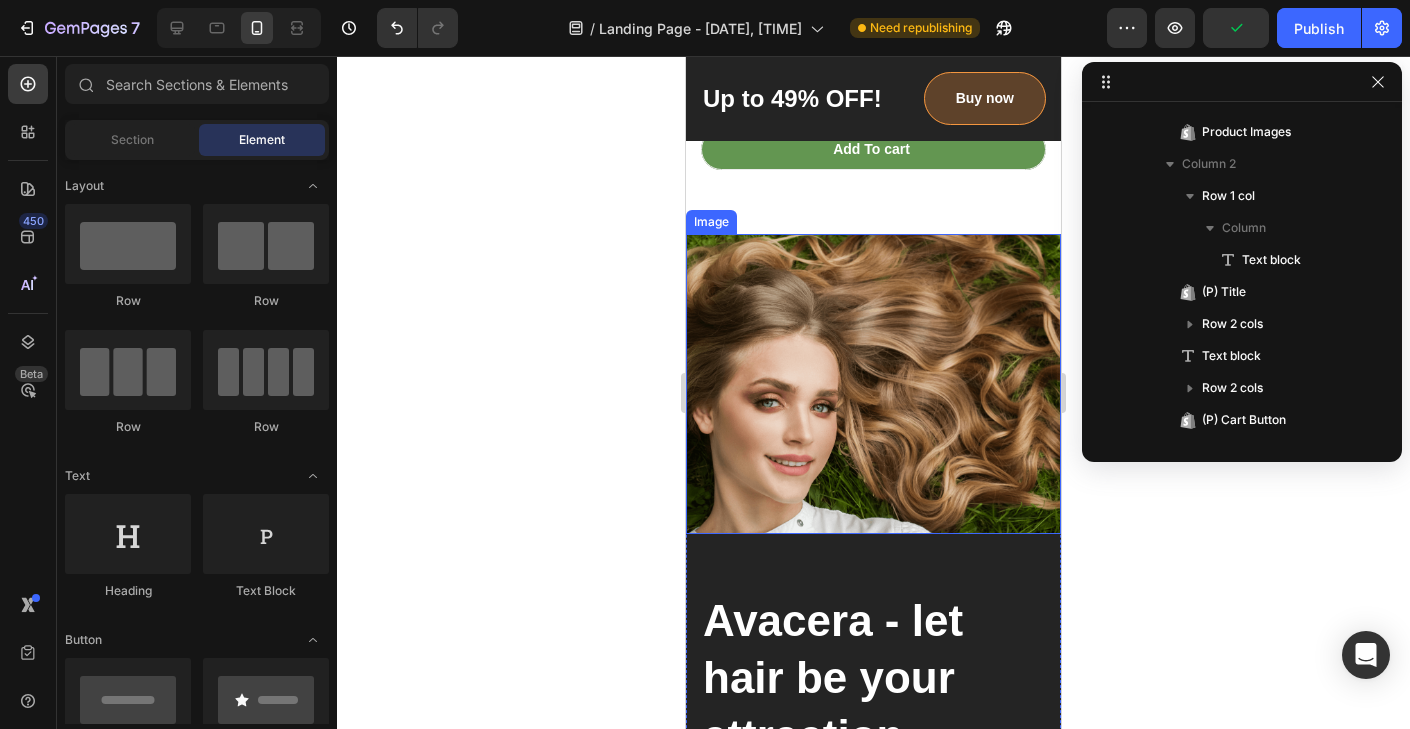 scroll, scrollTop: 3332, scrollLeft: 0, axis: vertical 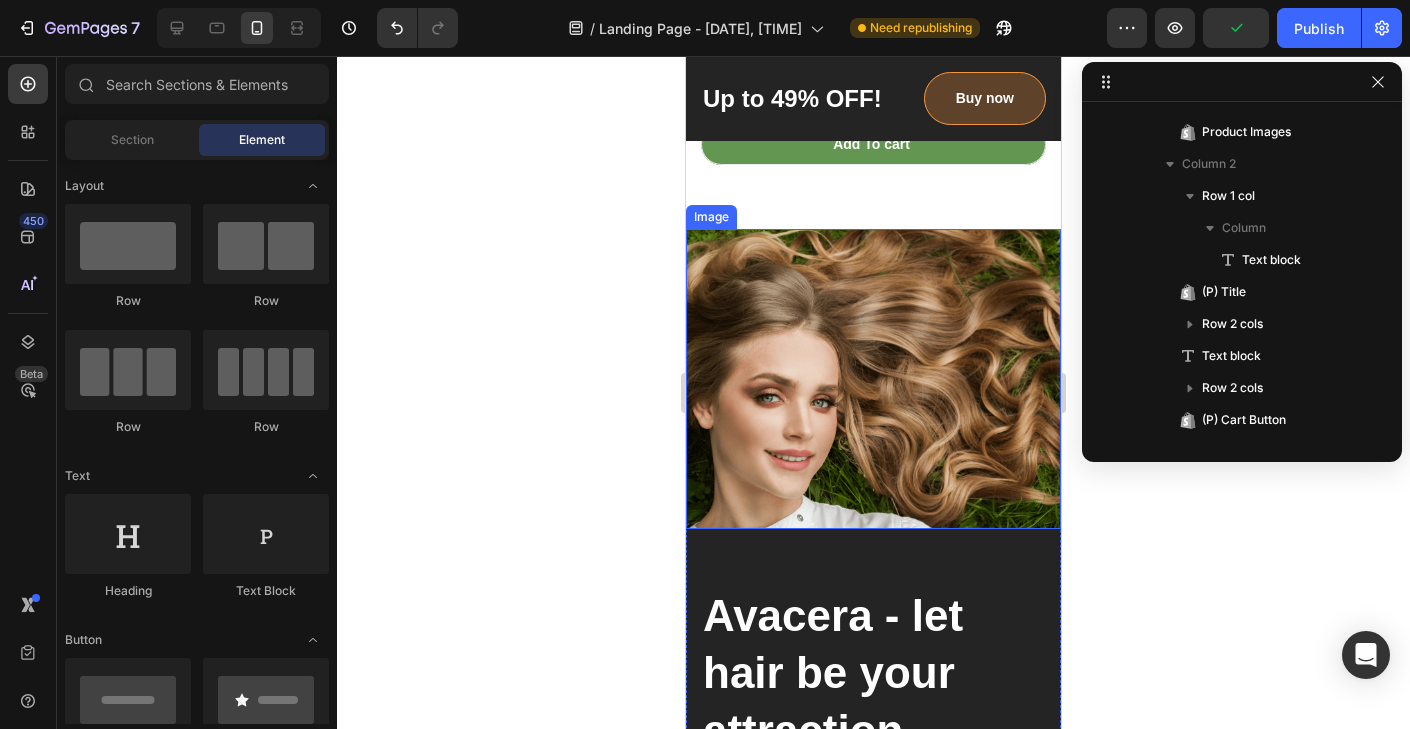 click at bounding box center (873, 379) 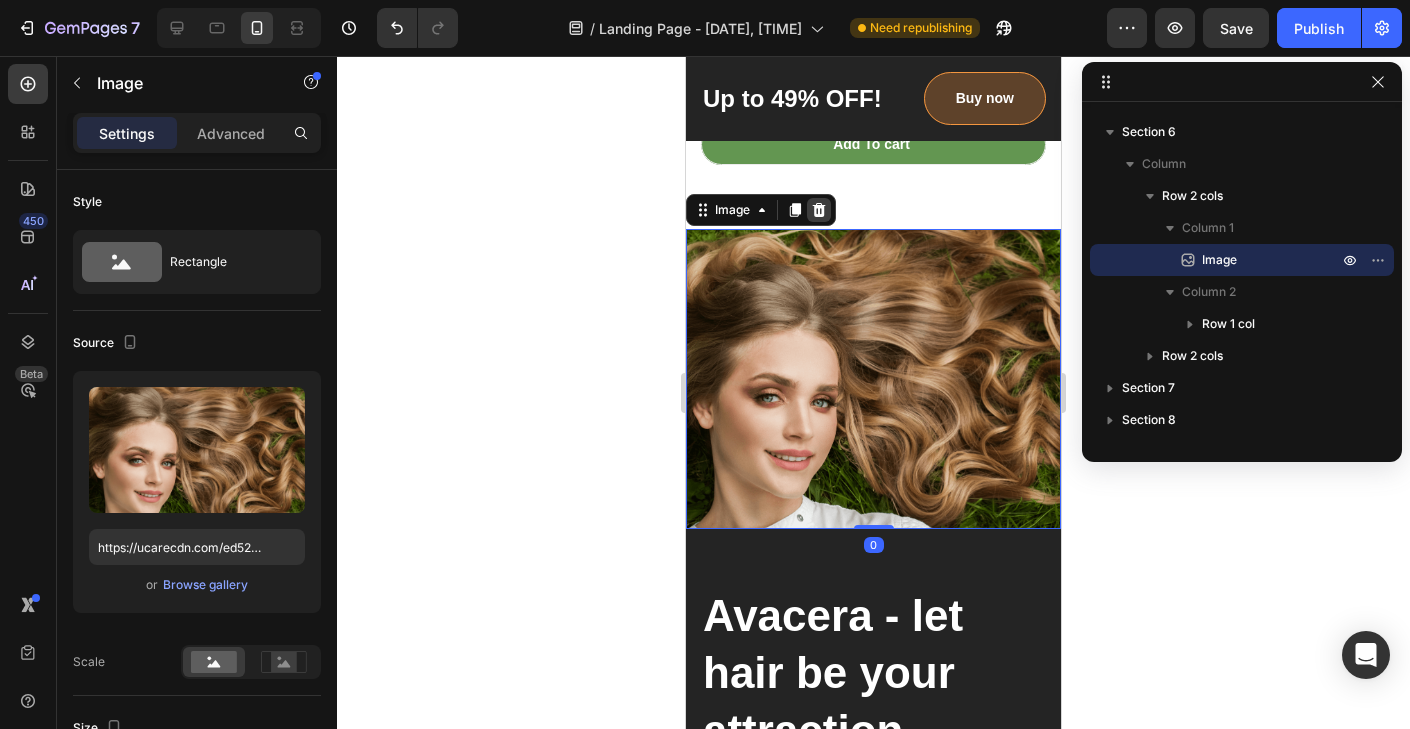 click 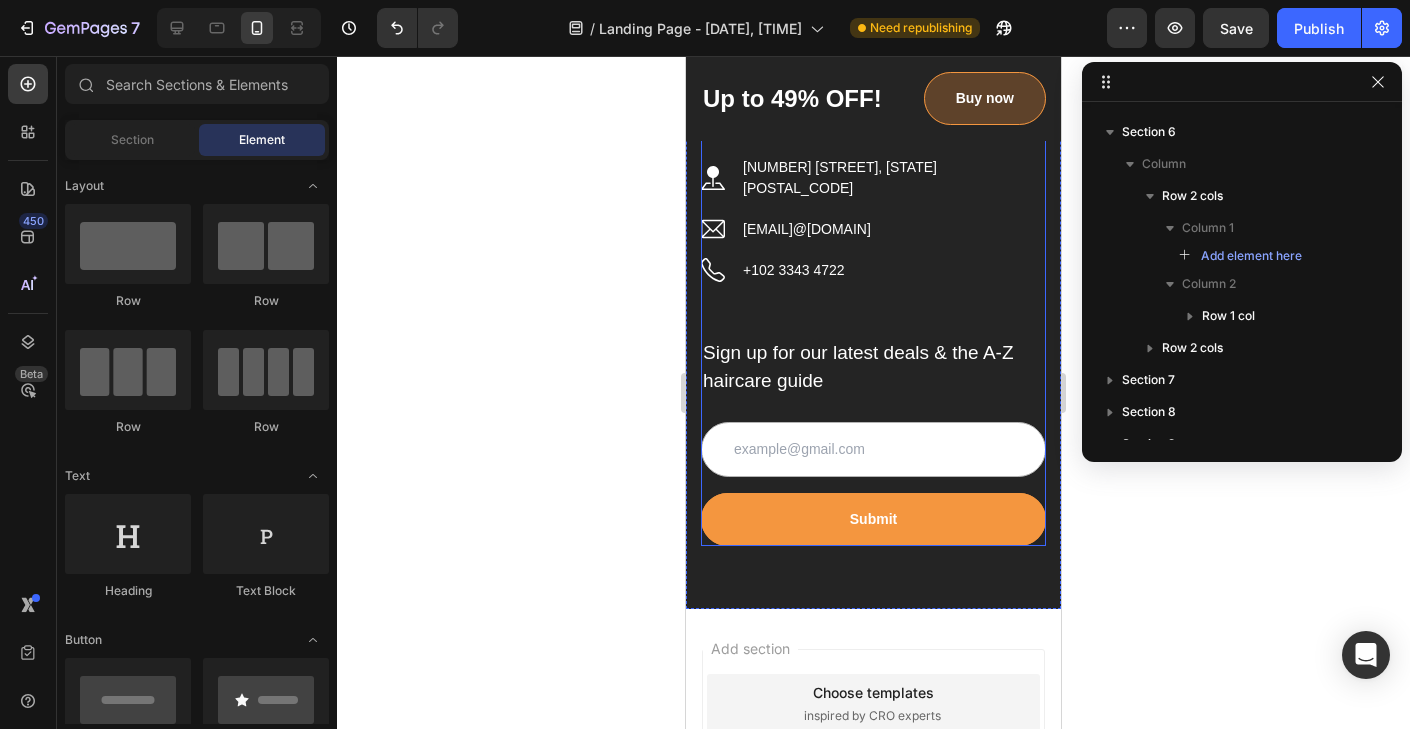 scroll, scrollTop: 8514, scrollLeft: 0, axis: vertical 